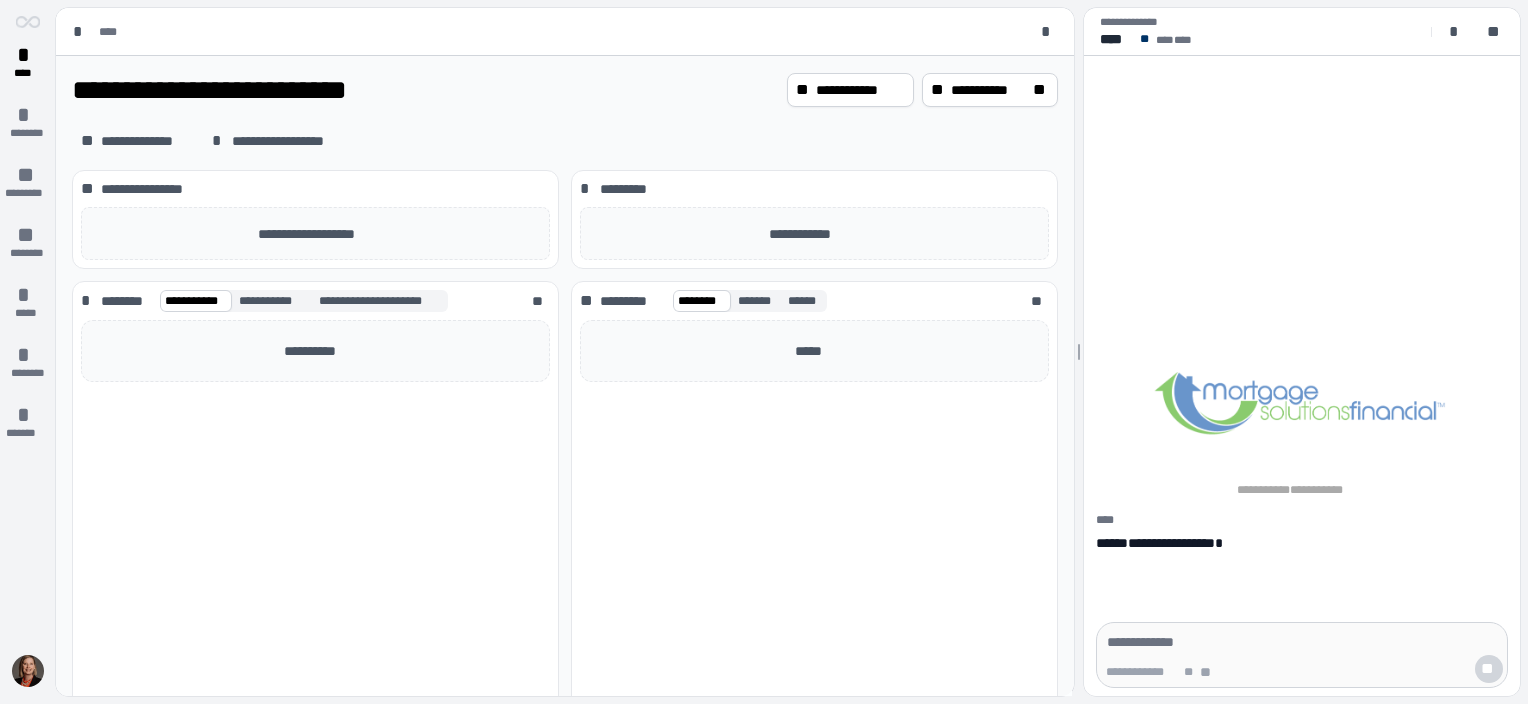 scroll, scrollTop: 0, scrollLeft: 0, axis: both 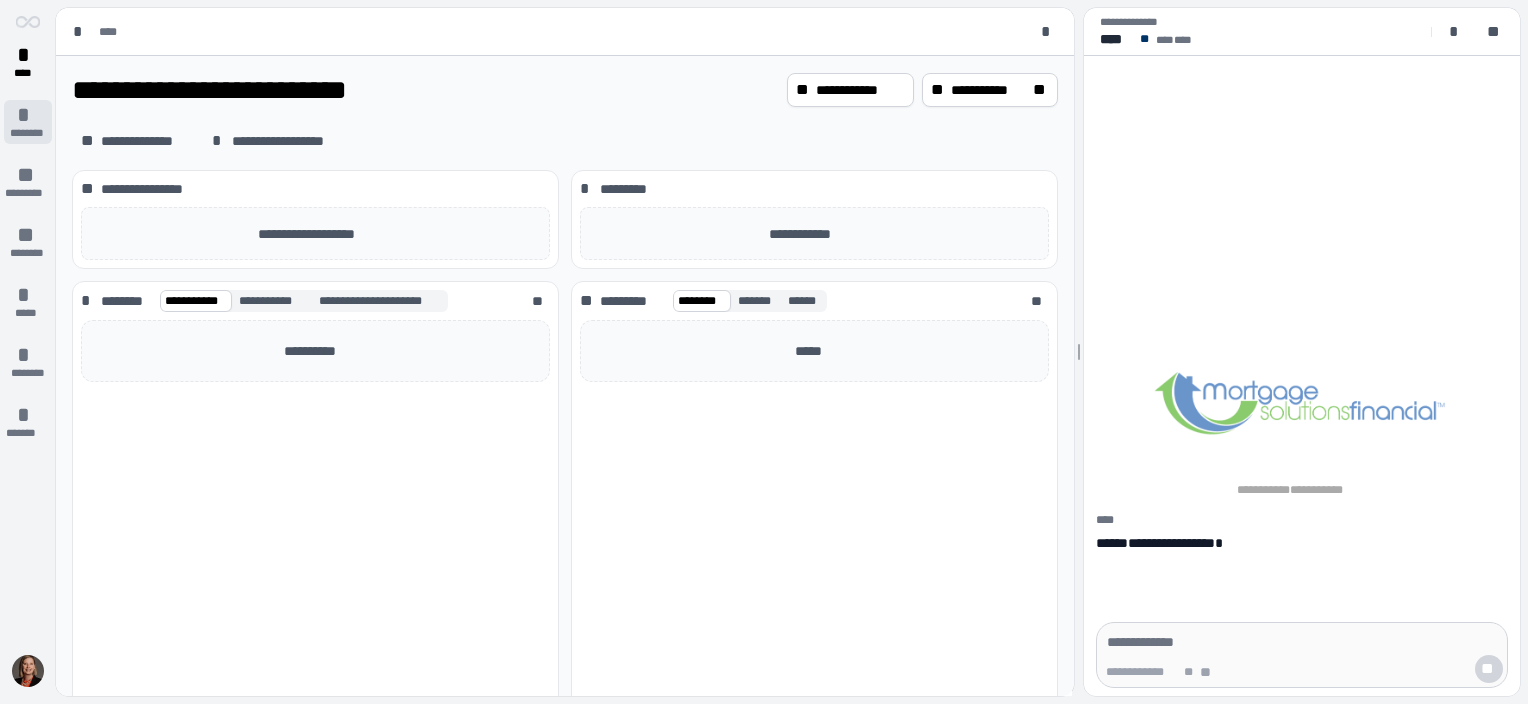 click on "*" at bounding box center (28, 115) 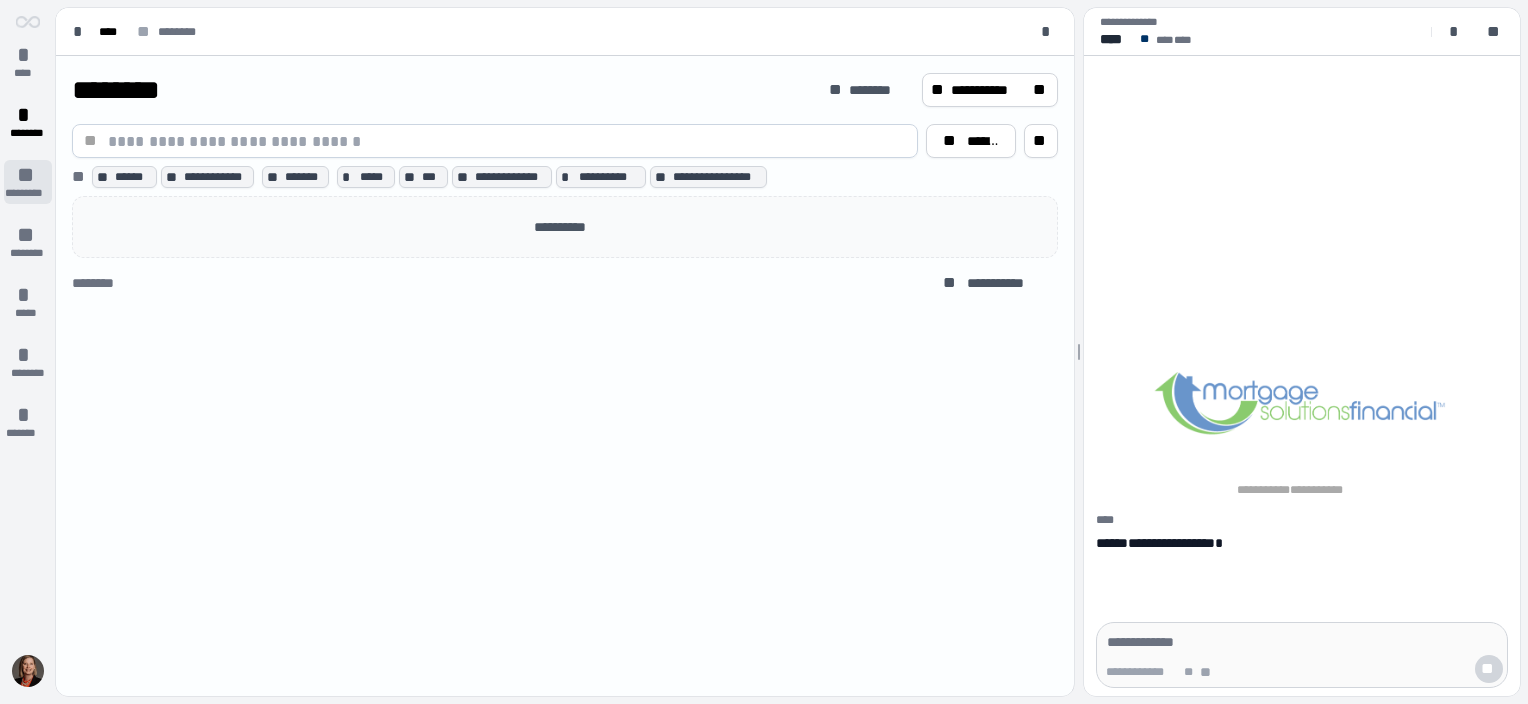 click on "**" at bounding box center [28, 175] 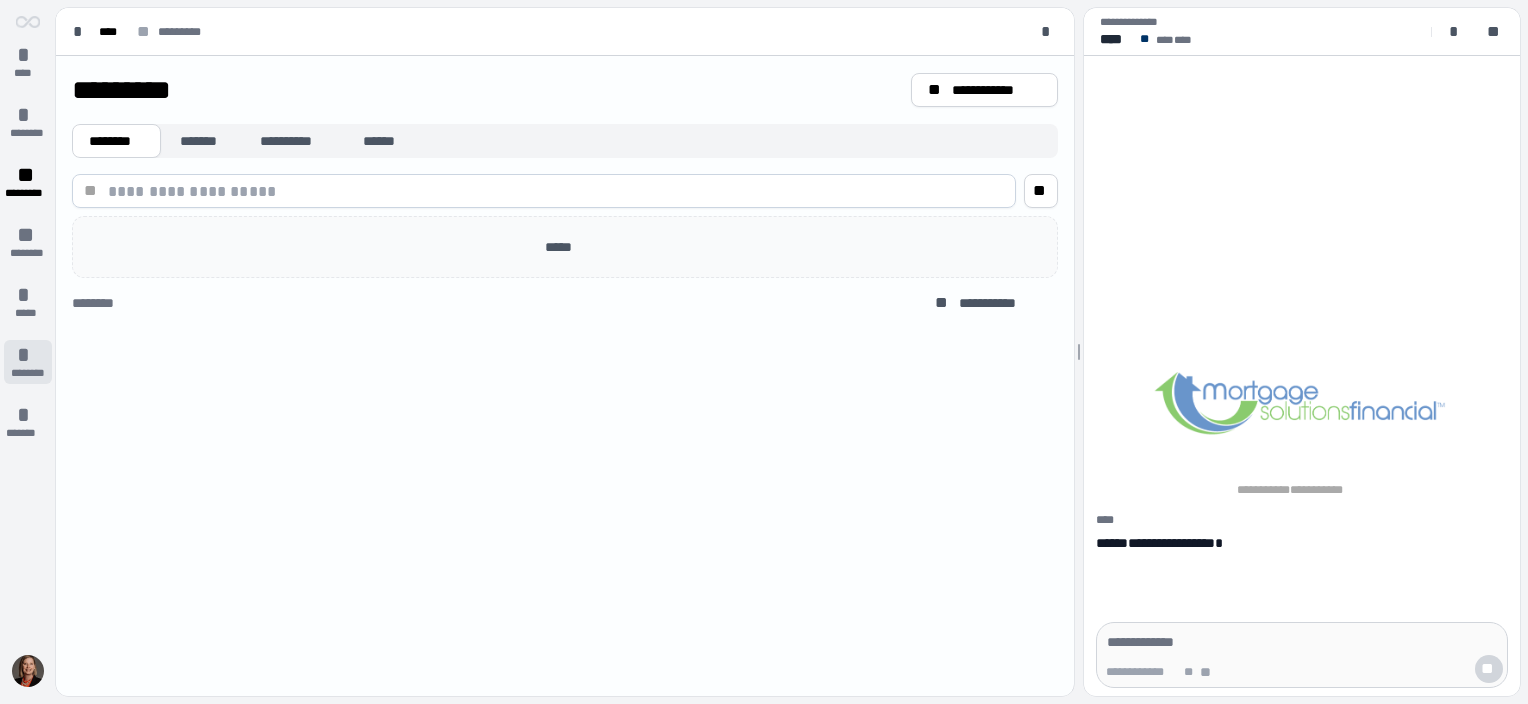 click on "*" at bounding box center [28, 355] 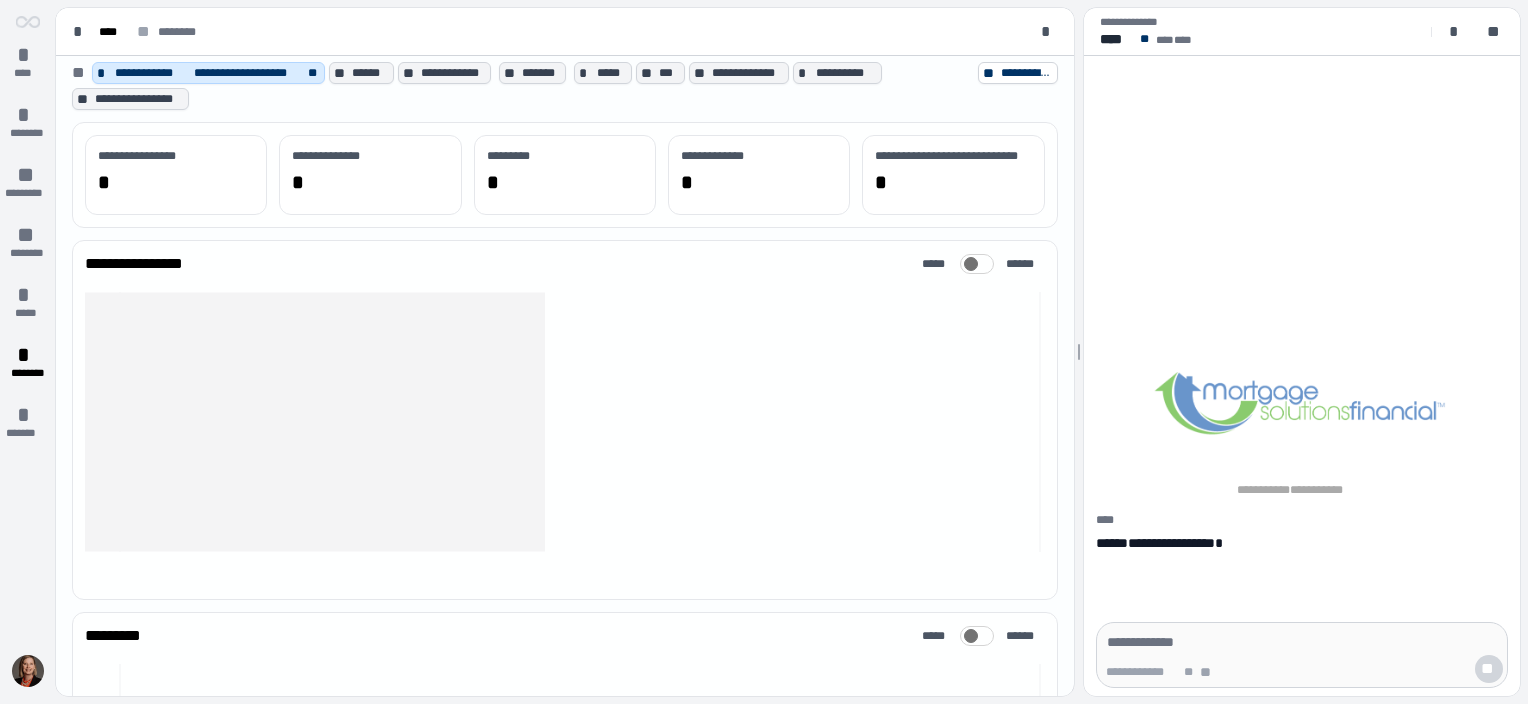 scroll, scrollTop: 100, scrollLeft: 0, axis: vertical 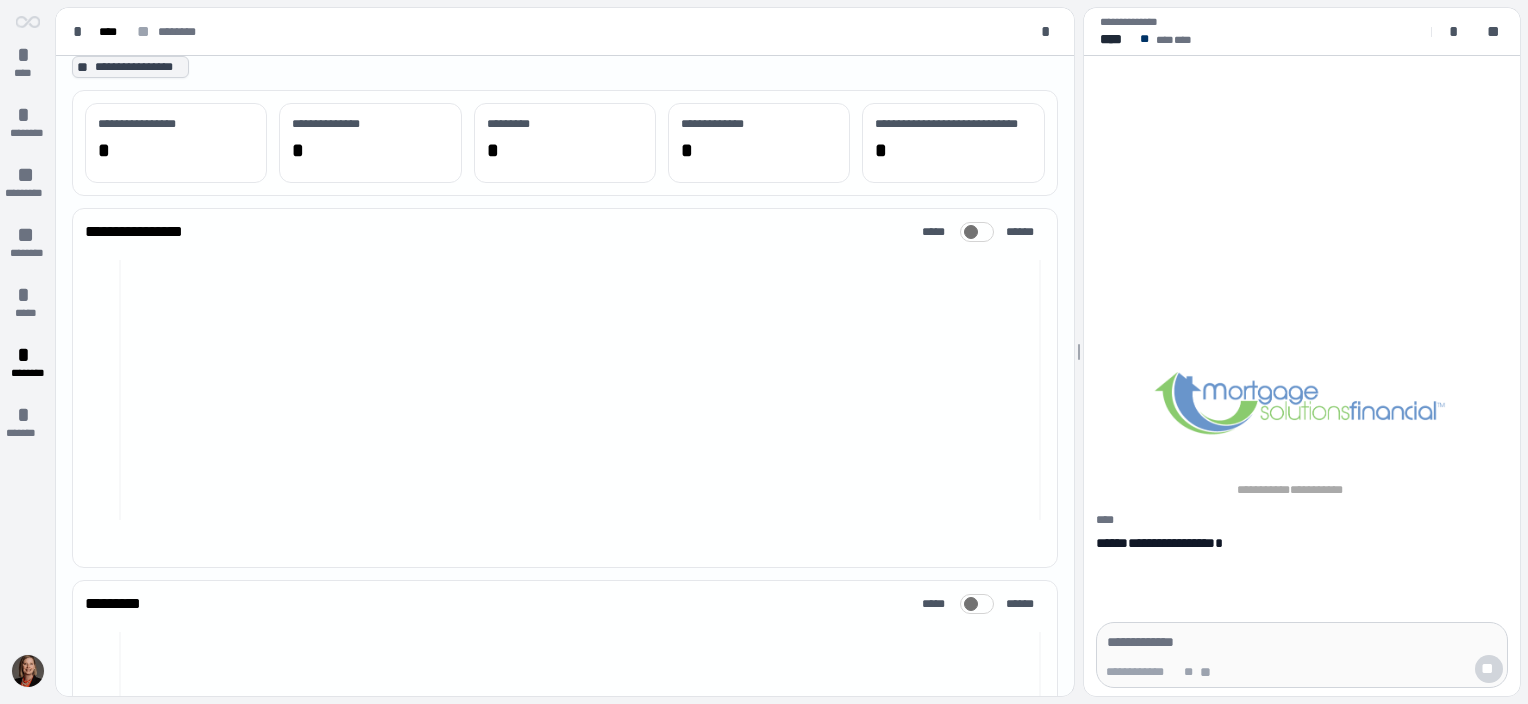 click at bounding box center [28, 671] 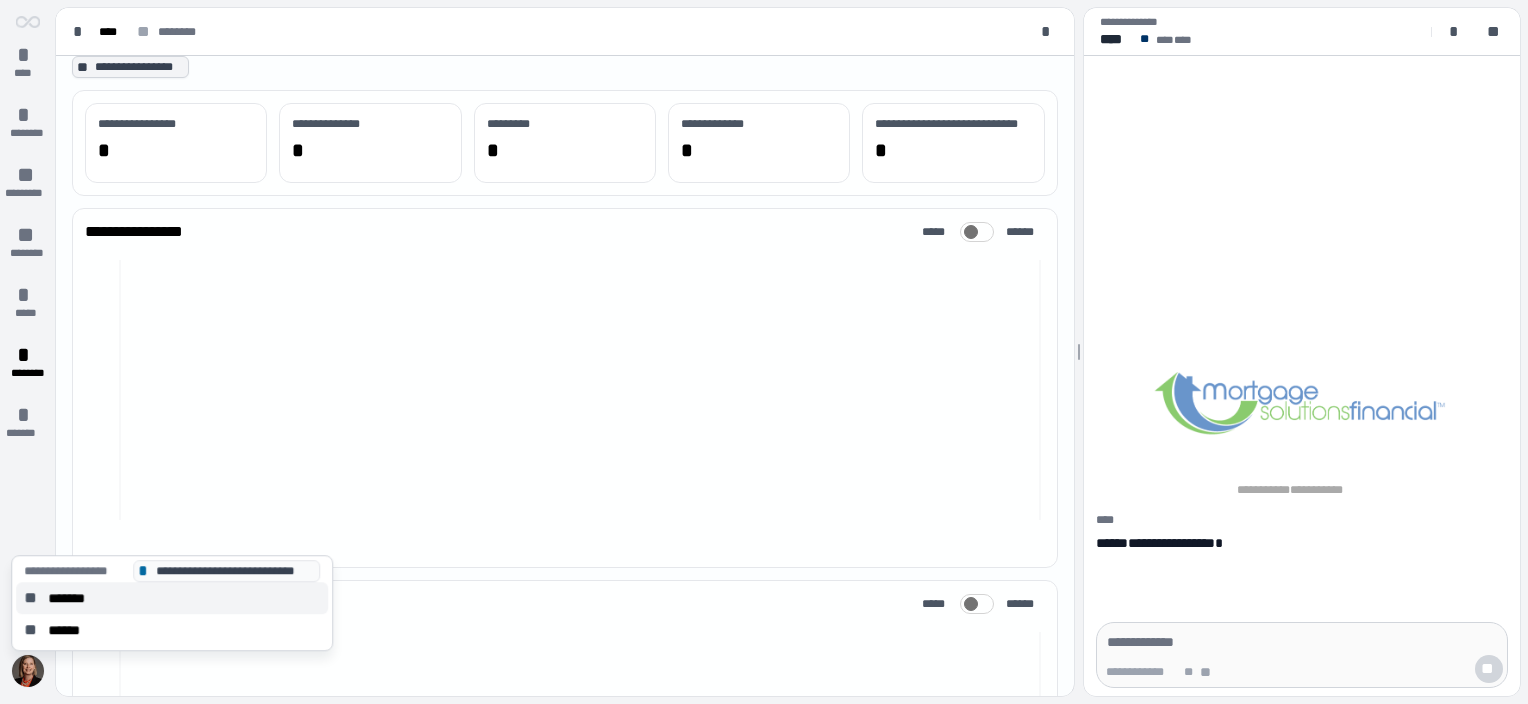 click on "*******" at bounding box center [73, 598] 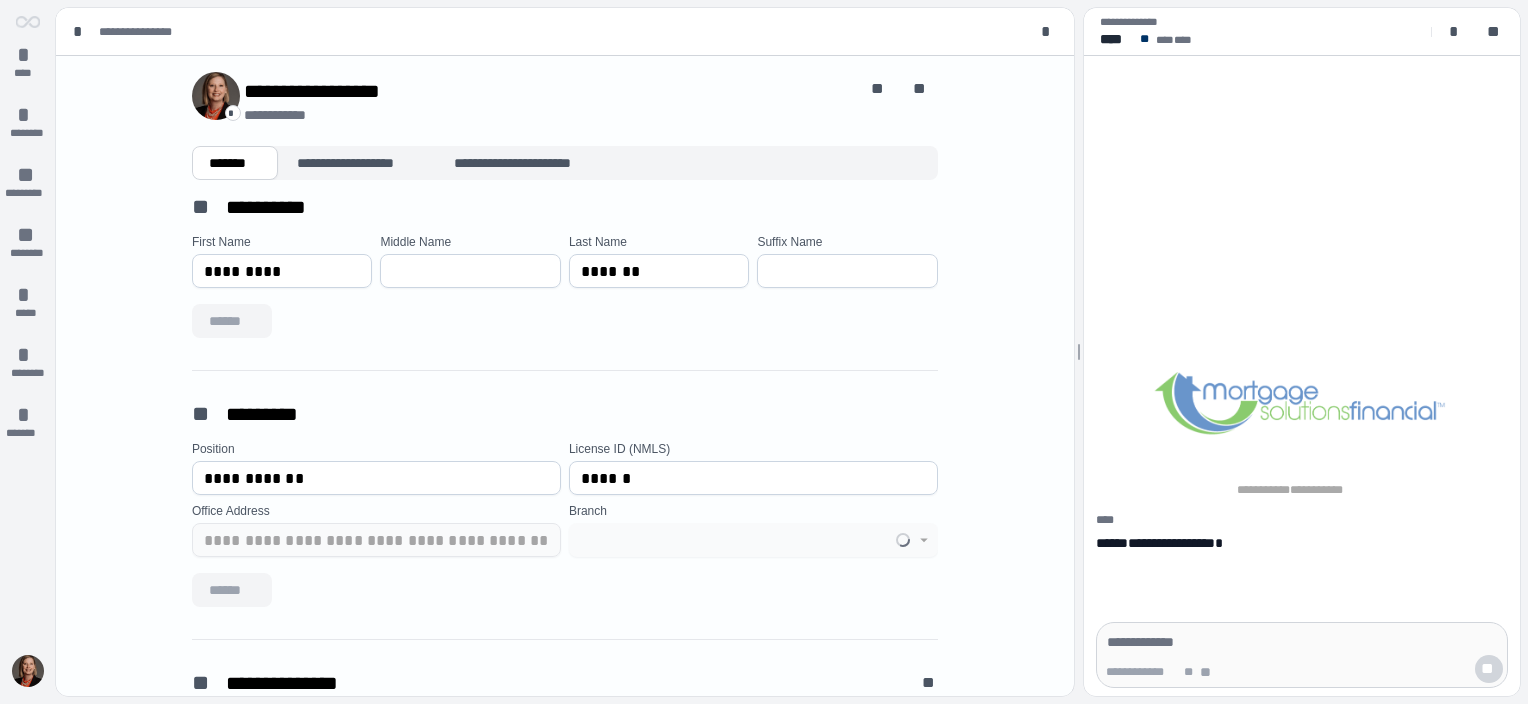 type on "**********" 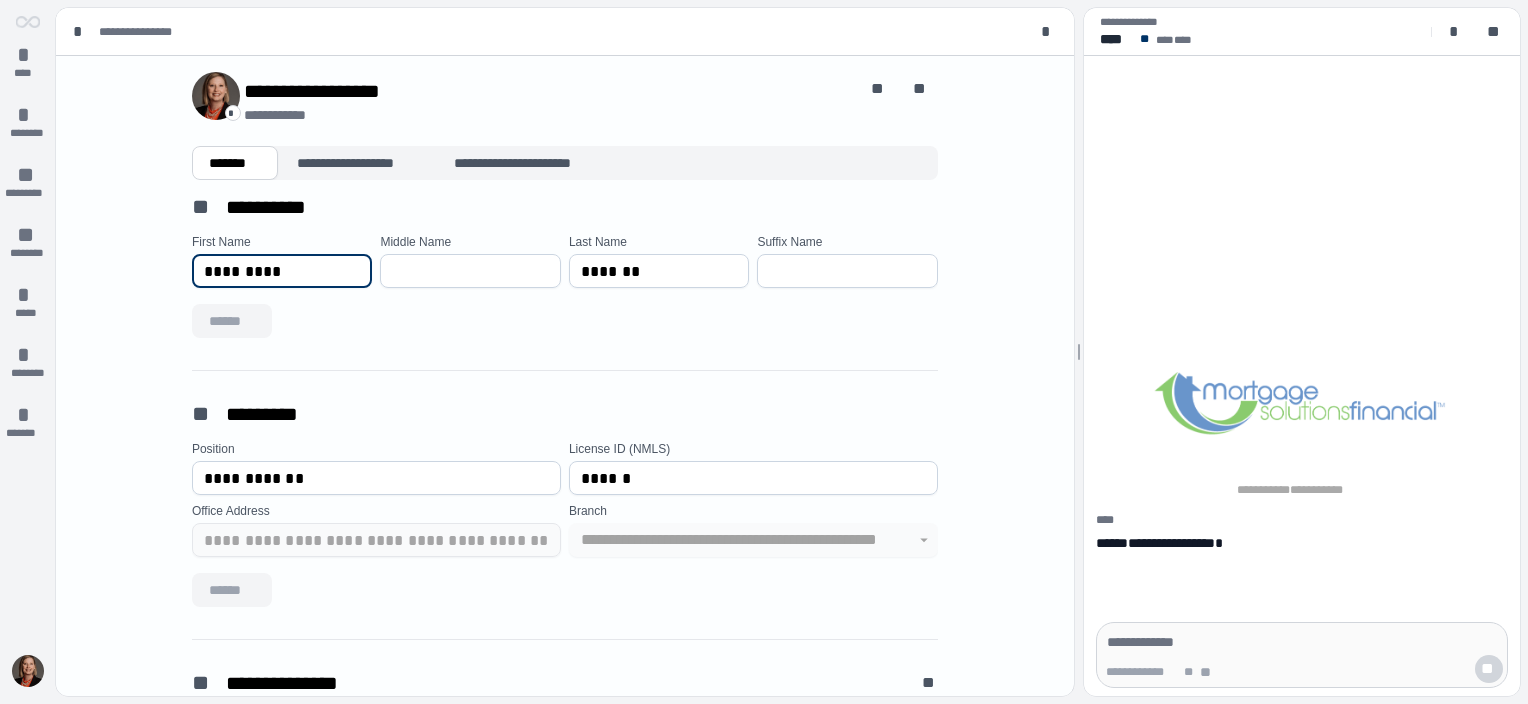 click on "*********" at bounding box center [282, 271] 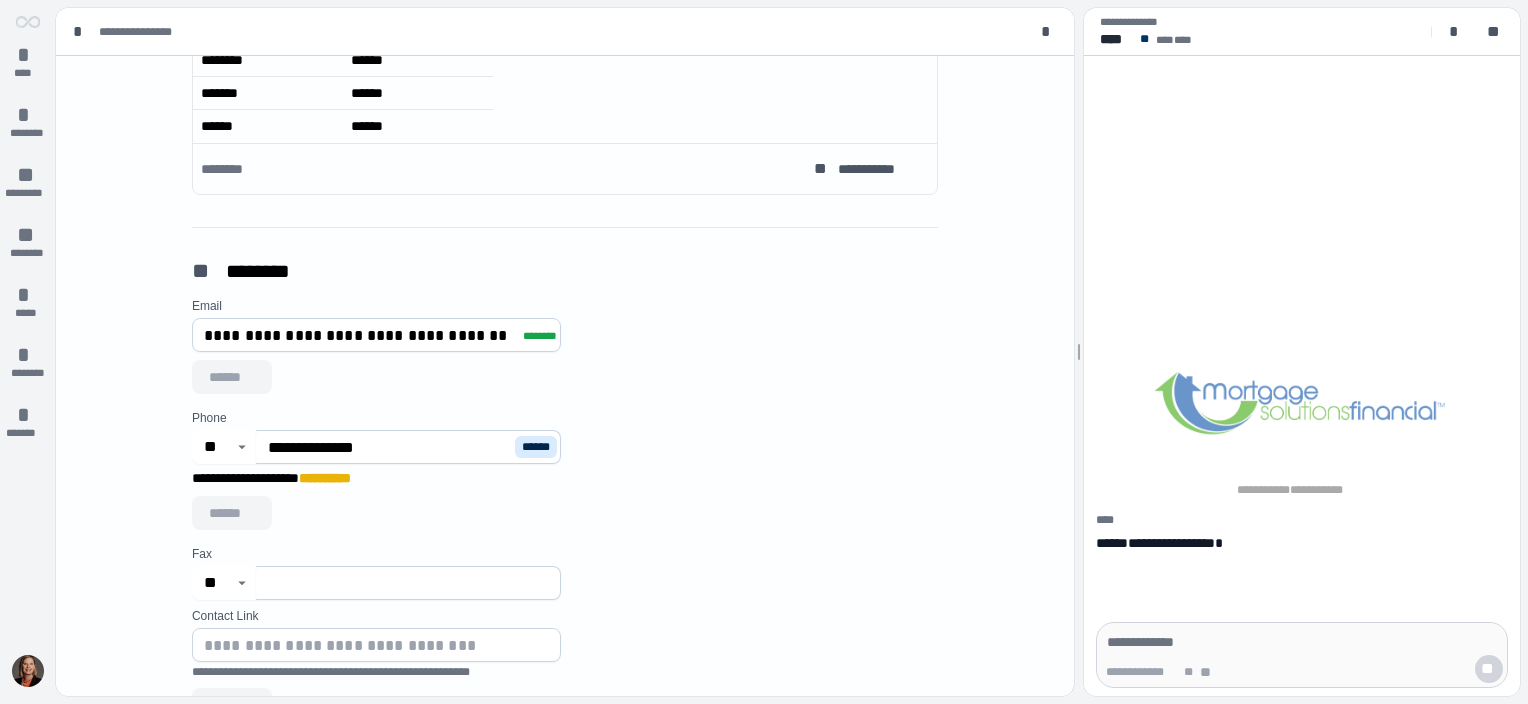 scroll, scrollTop: 800, scrollLeft: 0, axis: vertical 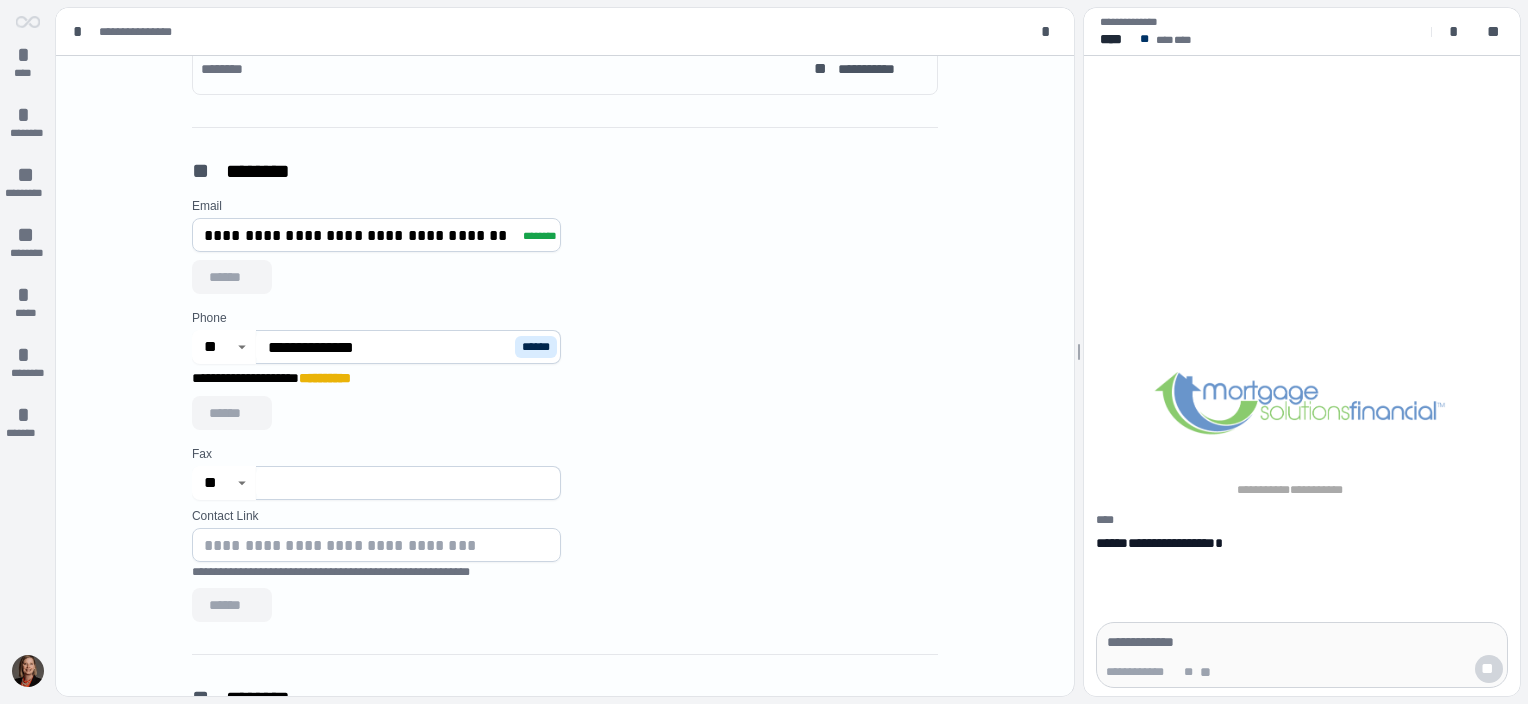 type on "*******" 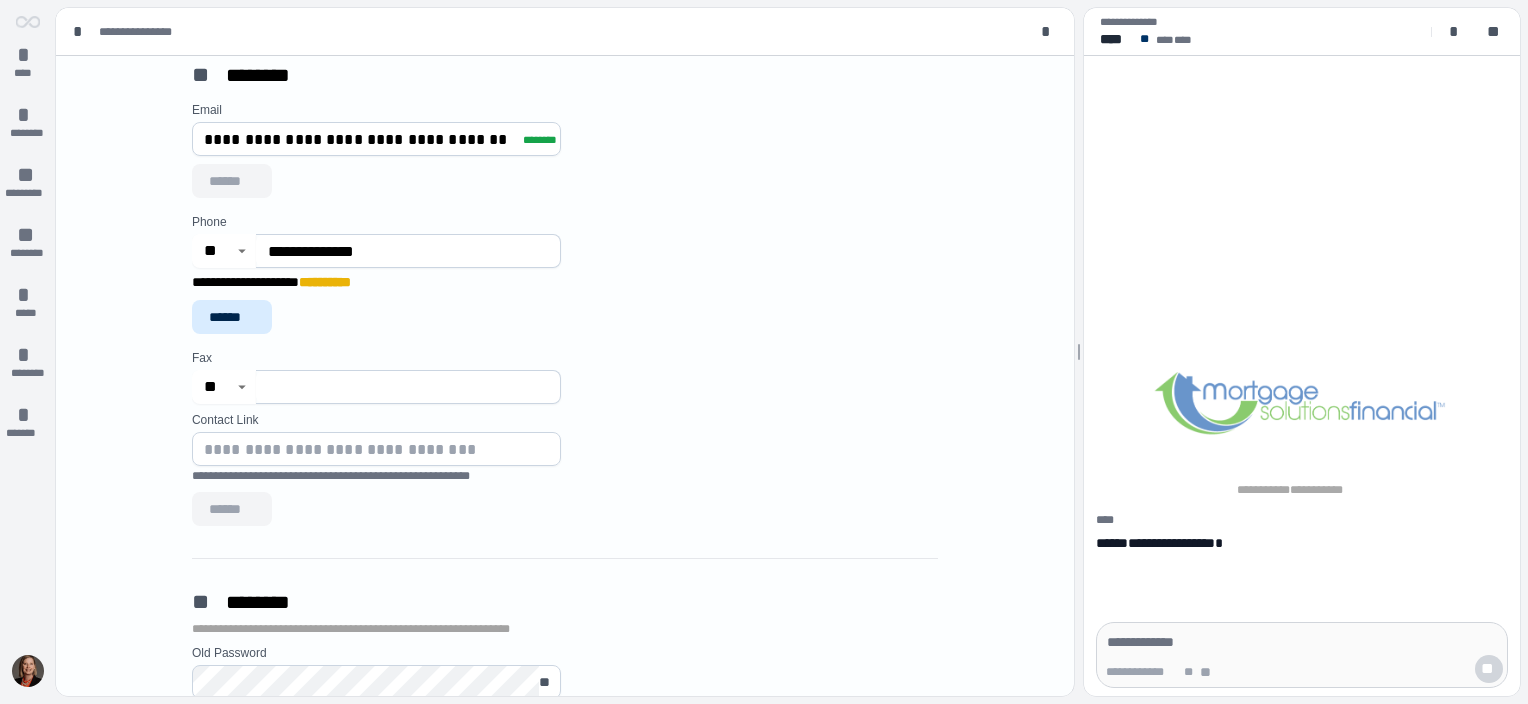scroll, scrollTop: 900, scrollLeft: 0, axis: vertical 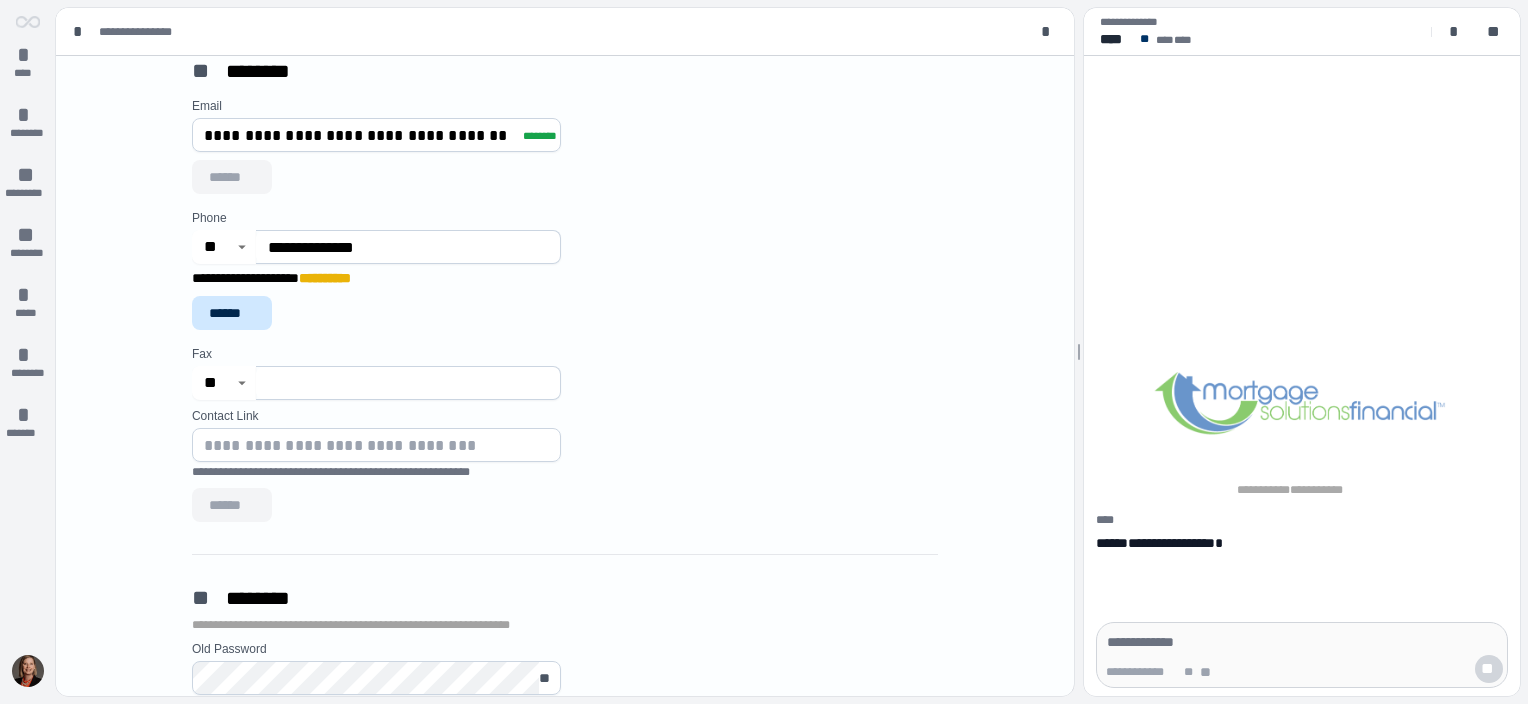 type on "**********" 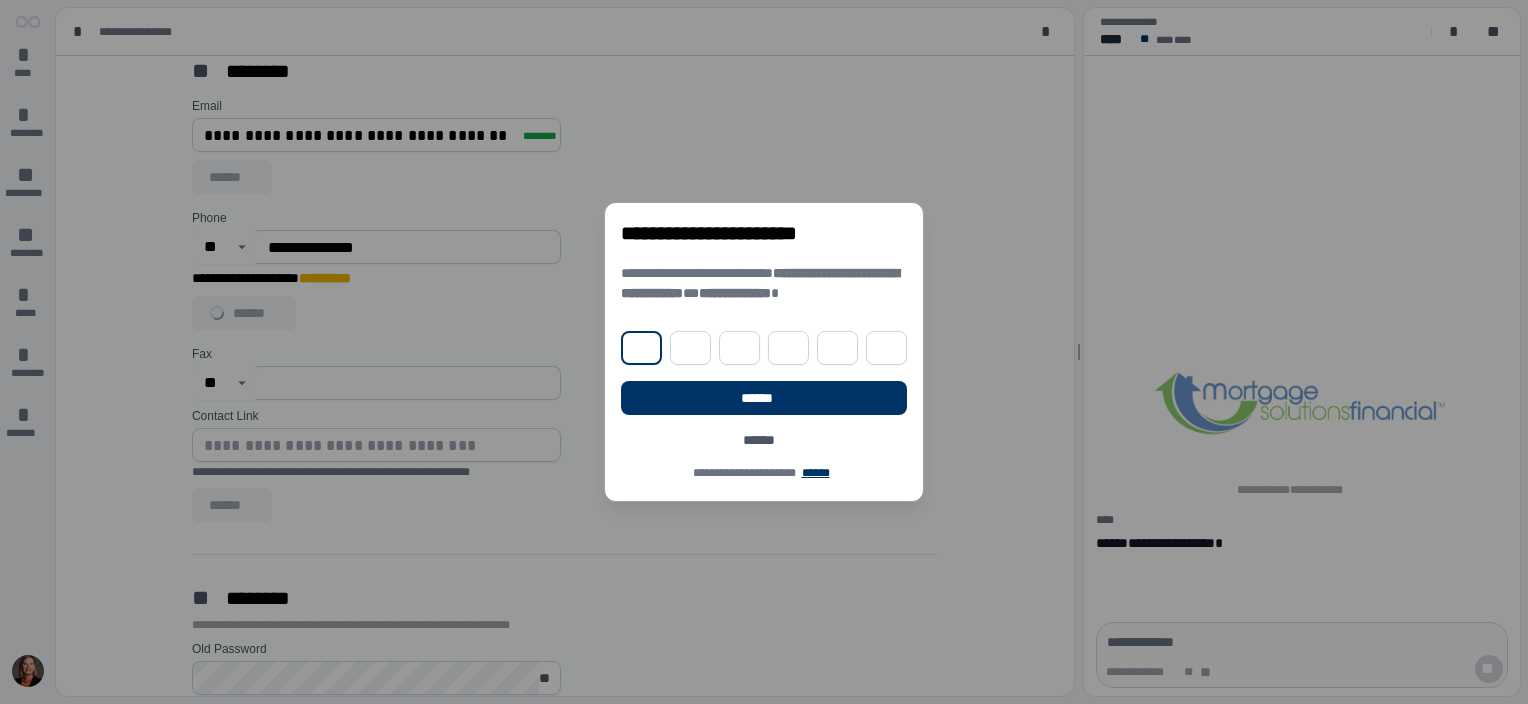 paste on "******" 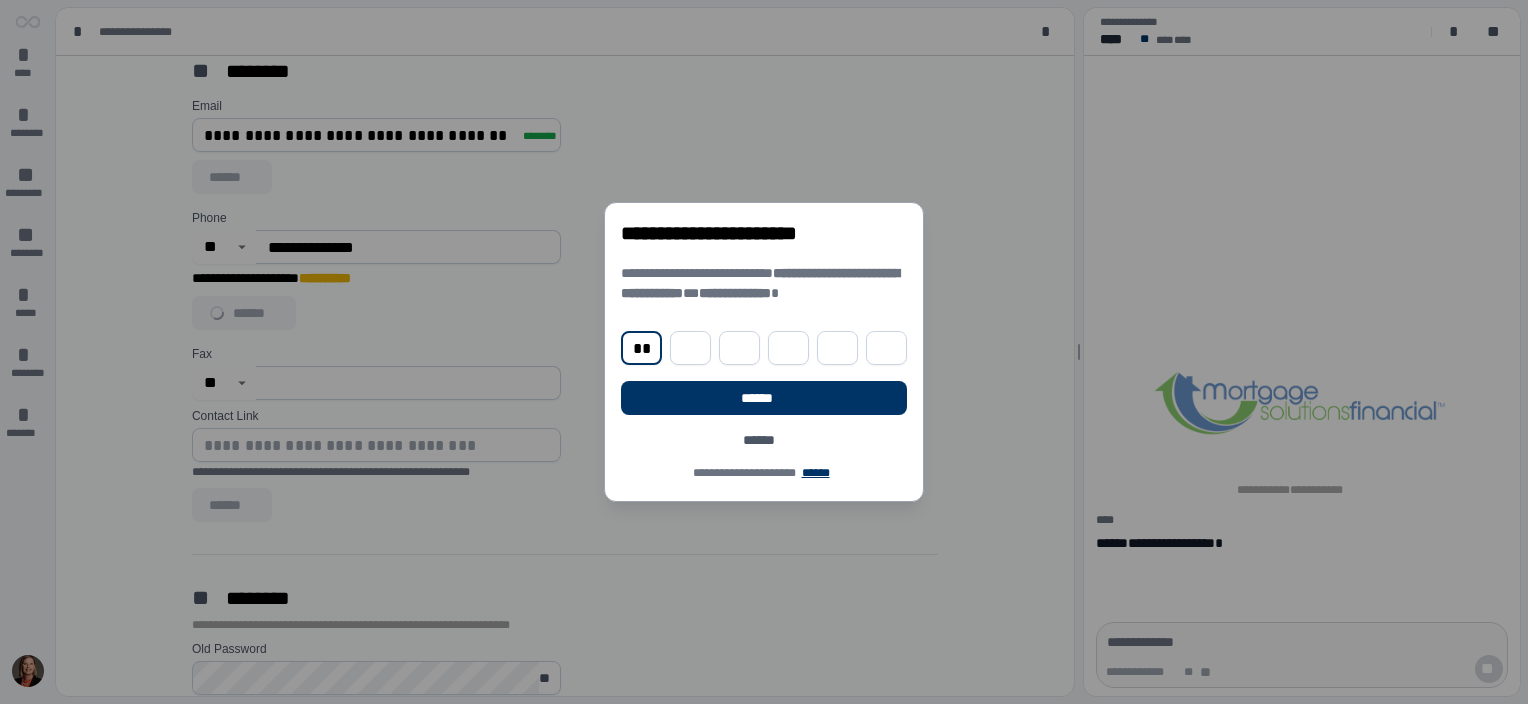 type on "*" 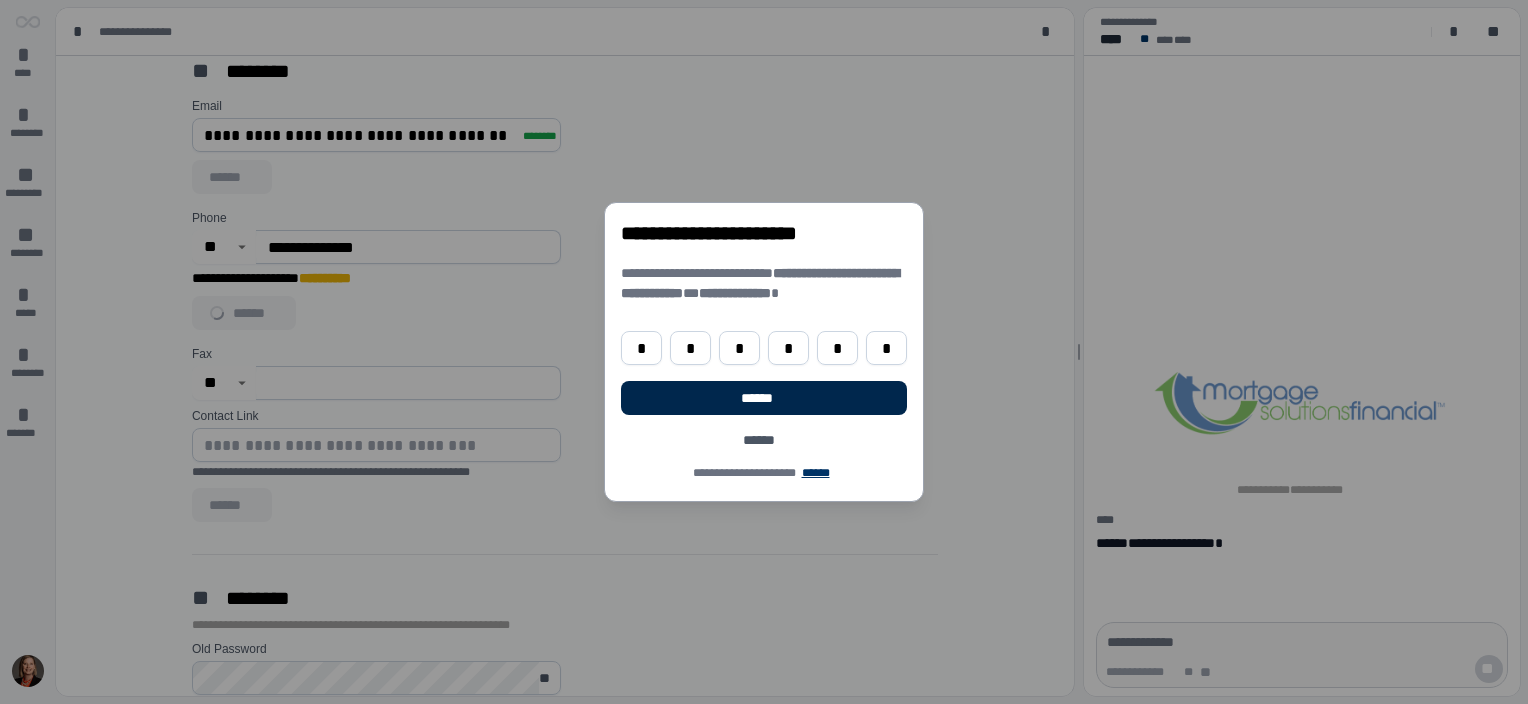 click on "******" at bounding box center (764, 398) 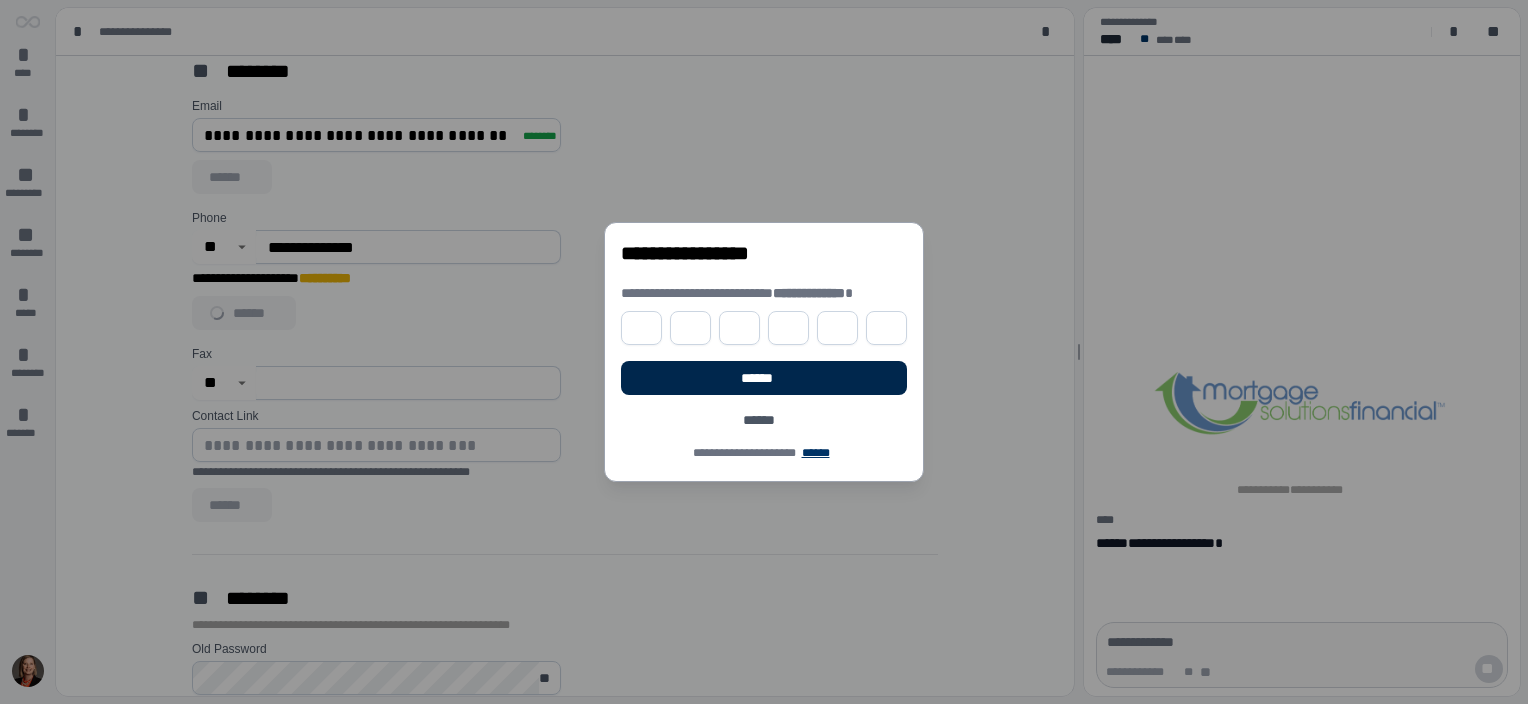 click on "******" at bounding box center [764, 378] 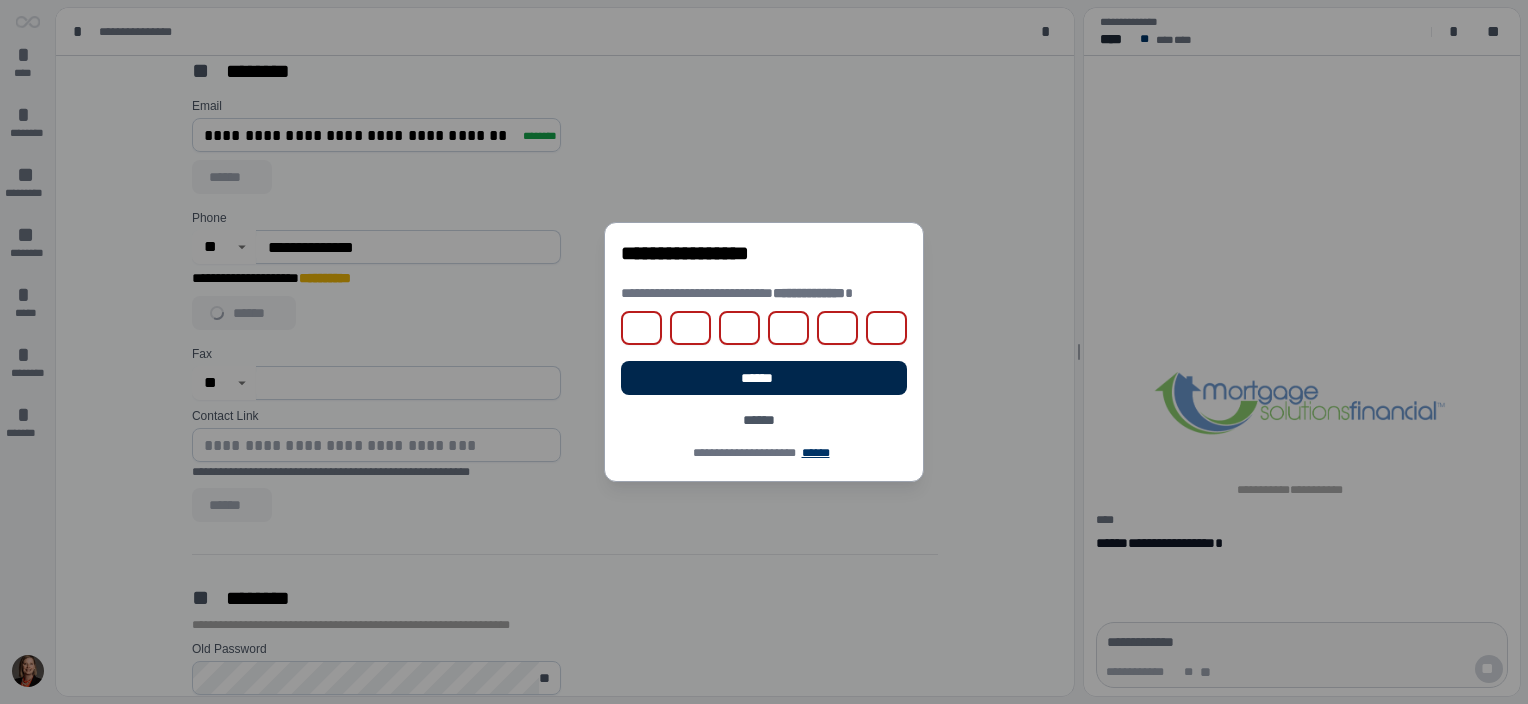 type 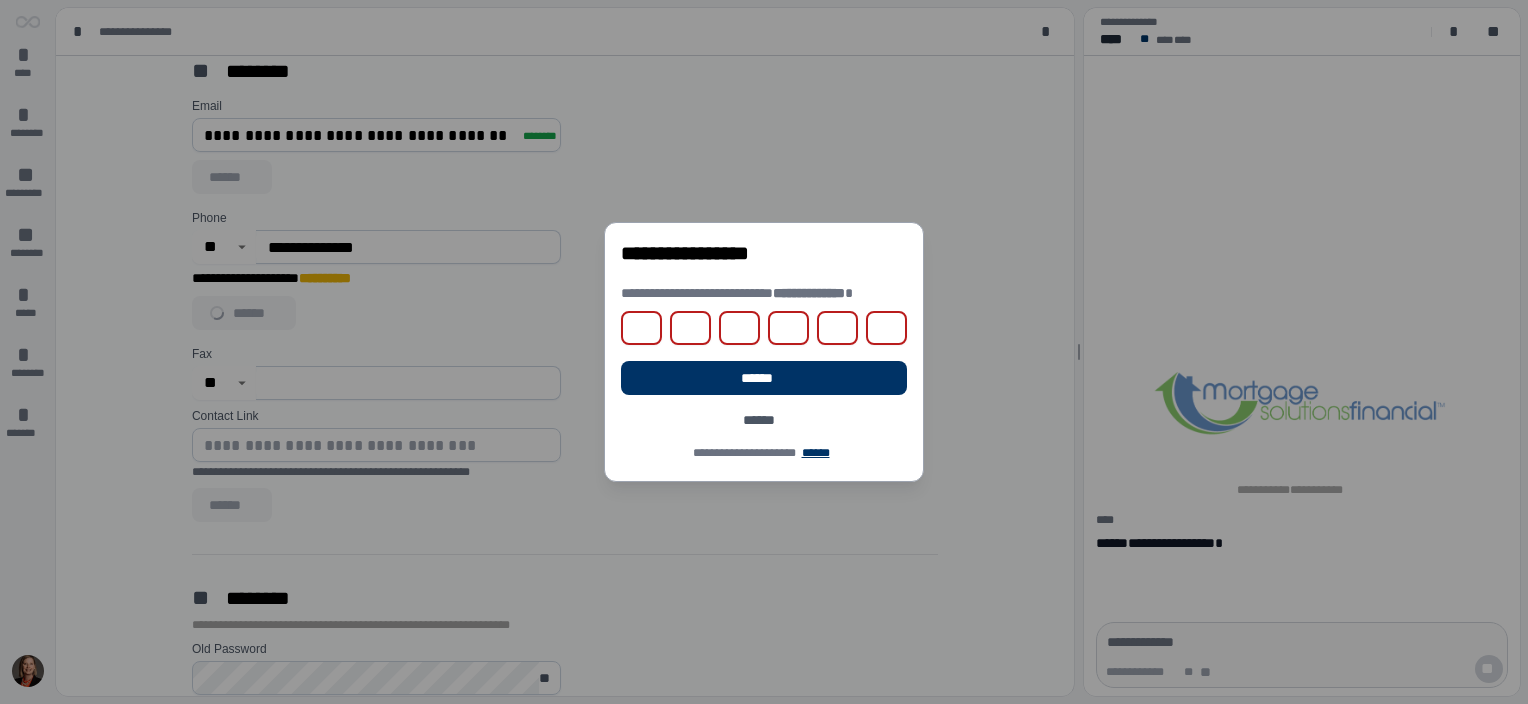 click at bounding box center (641, 328) 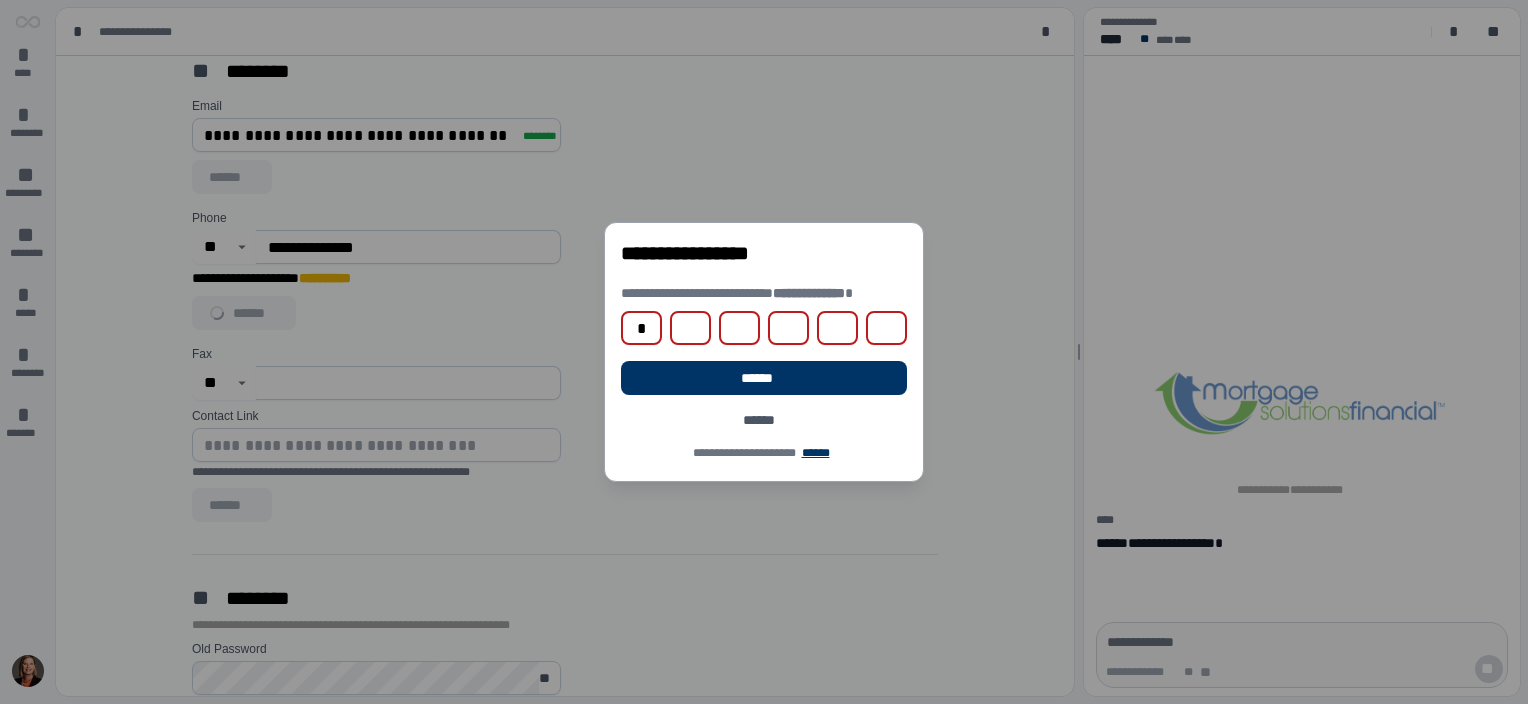 type on "*" 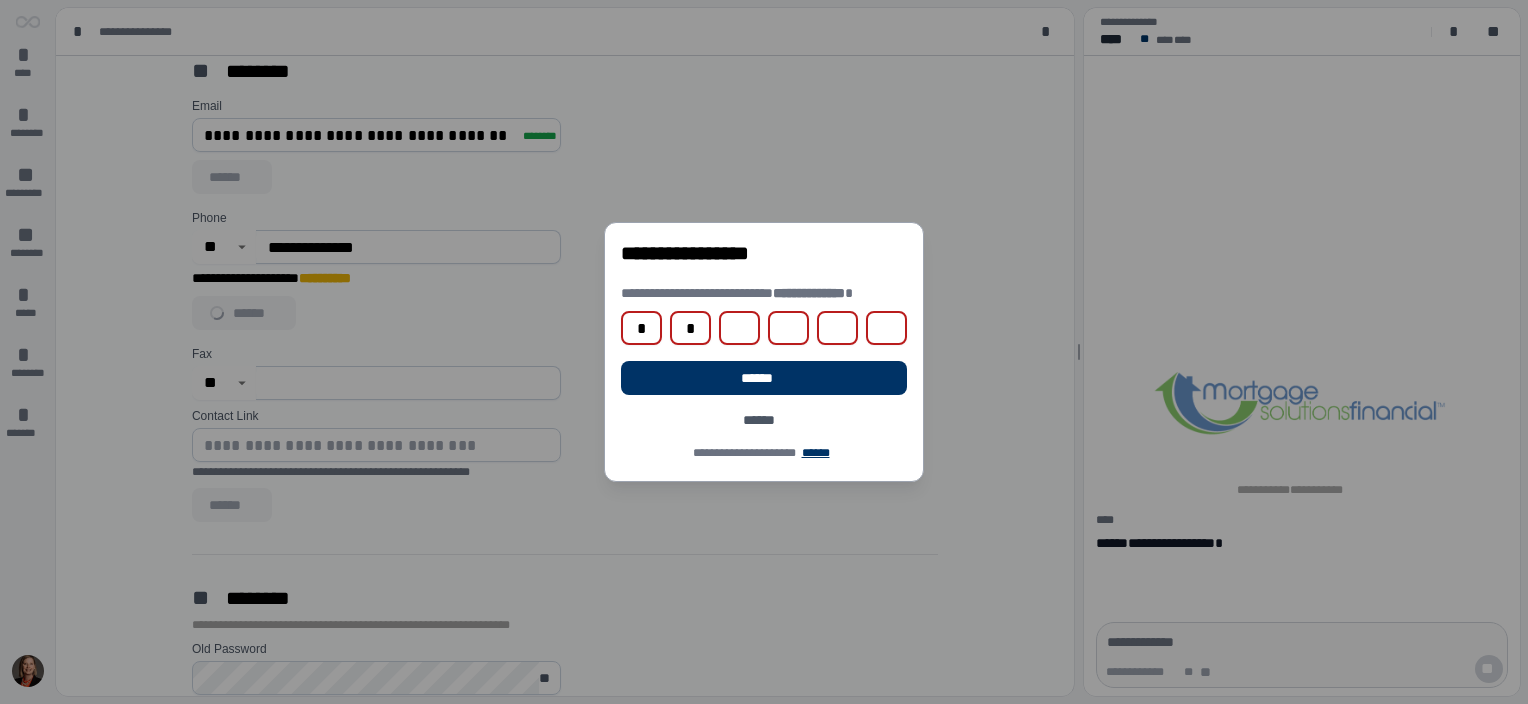 type on "*" 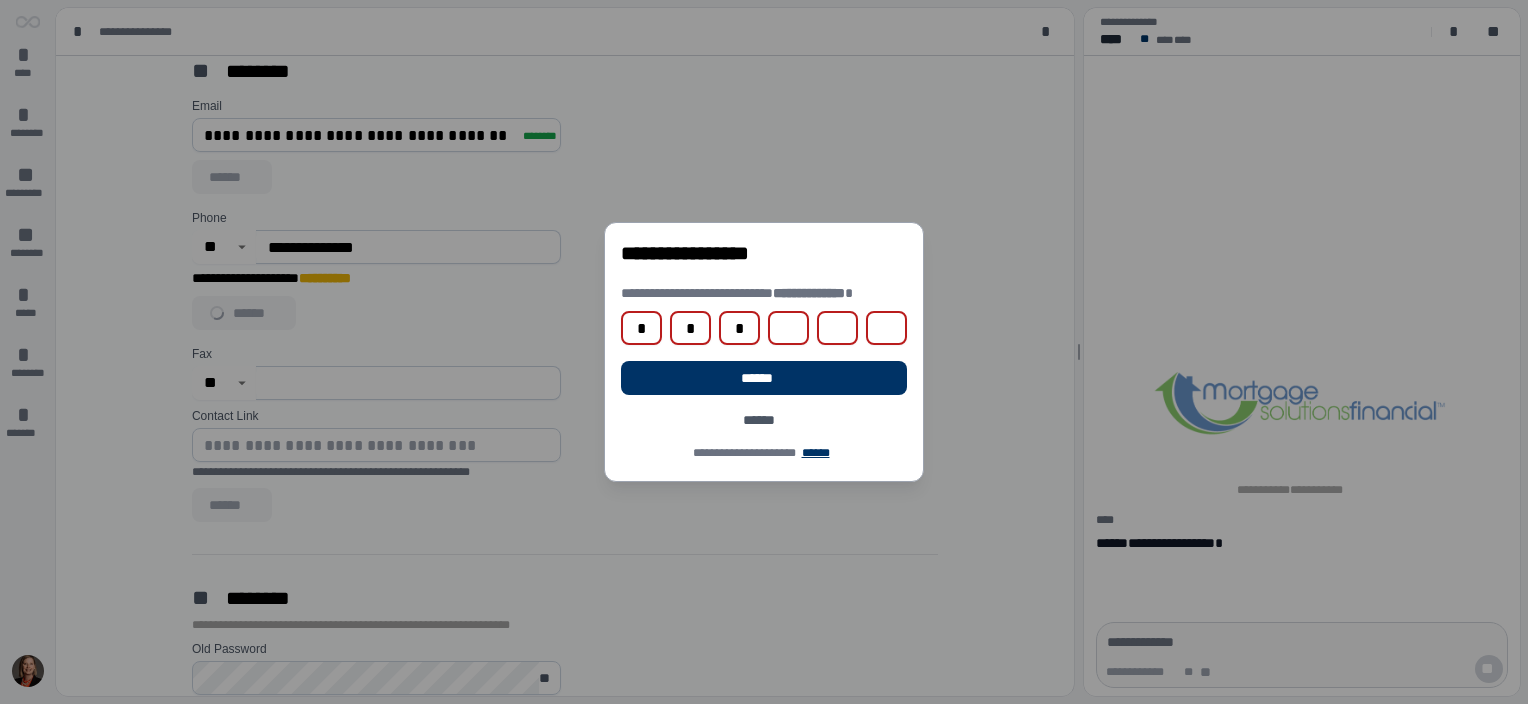 type on "*" 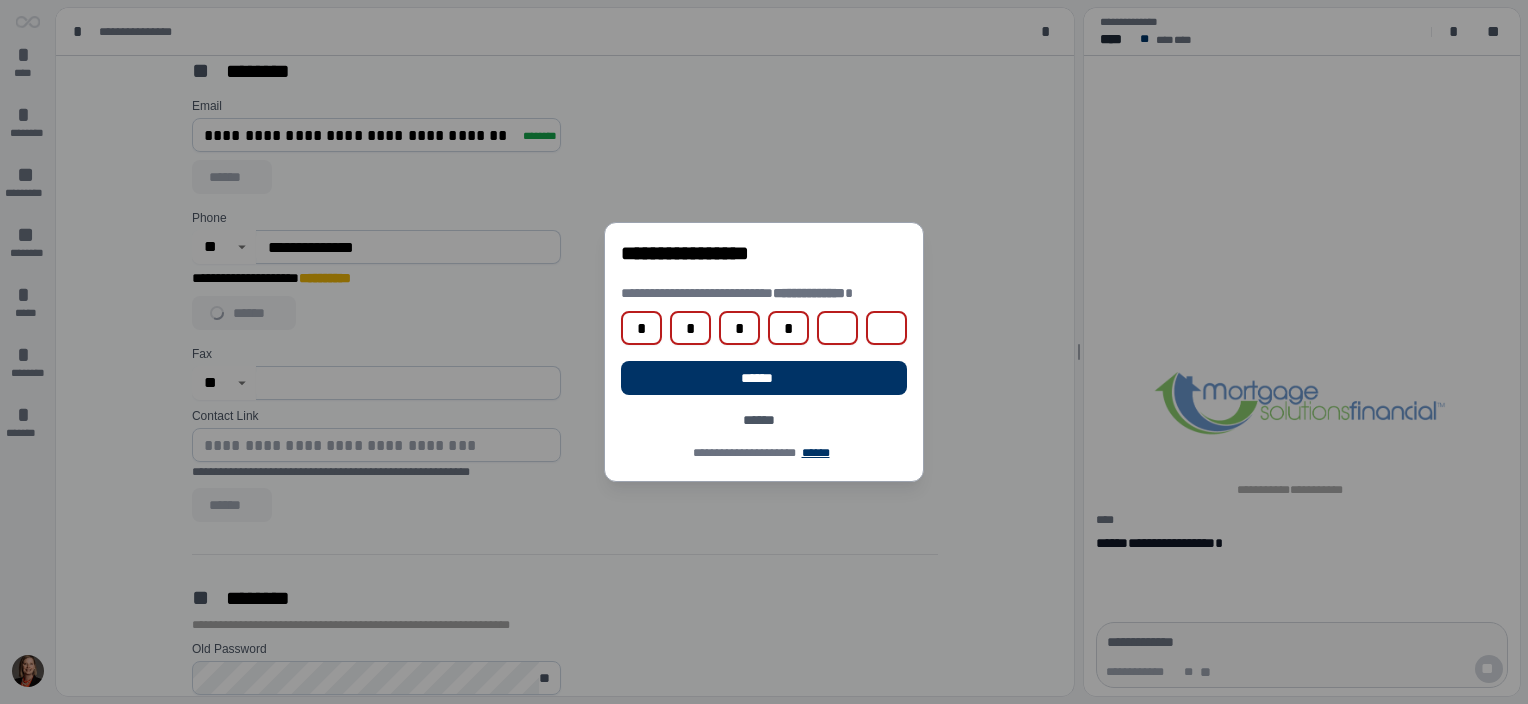 type on "*" 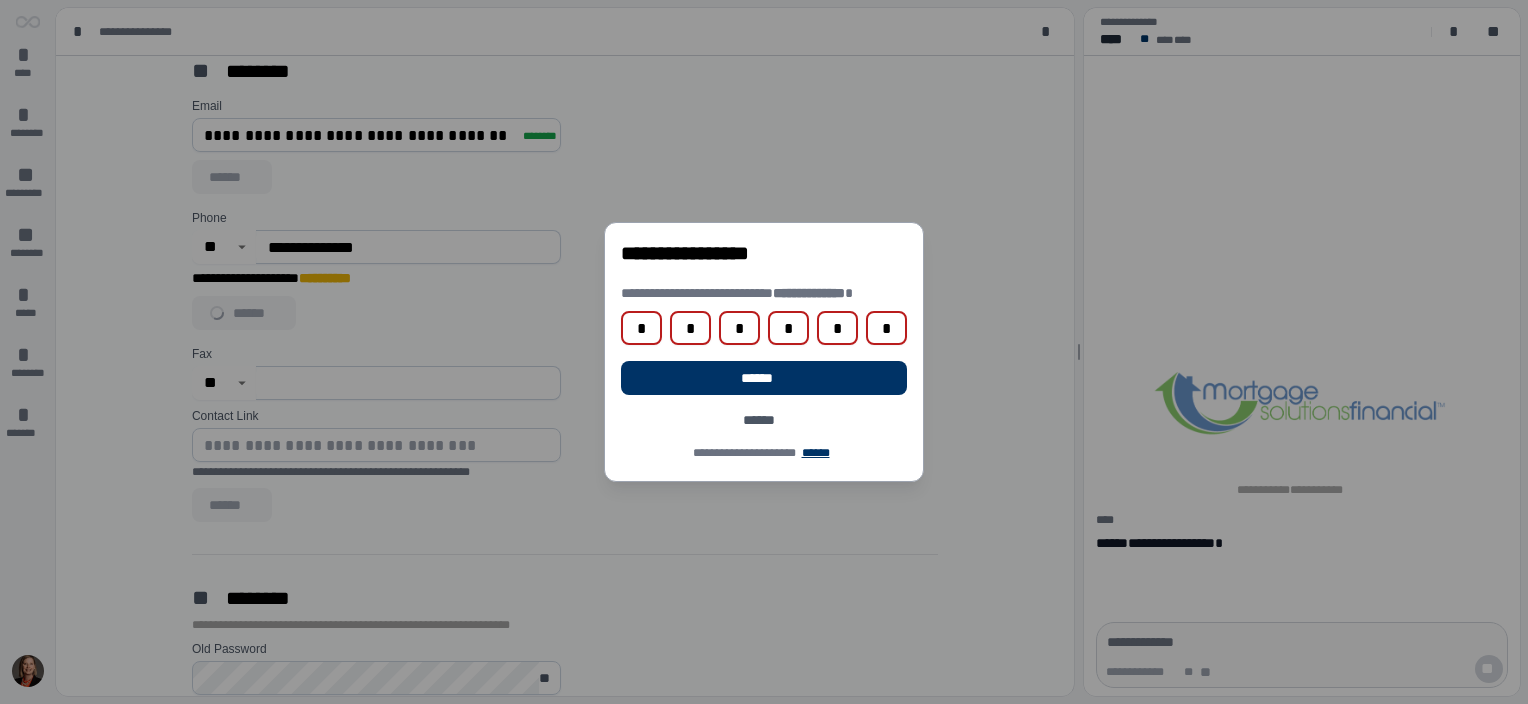 type on "*" 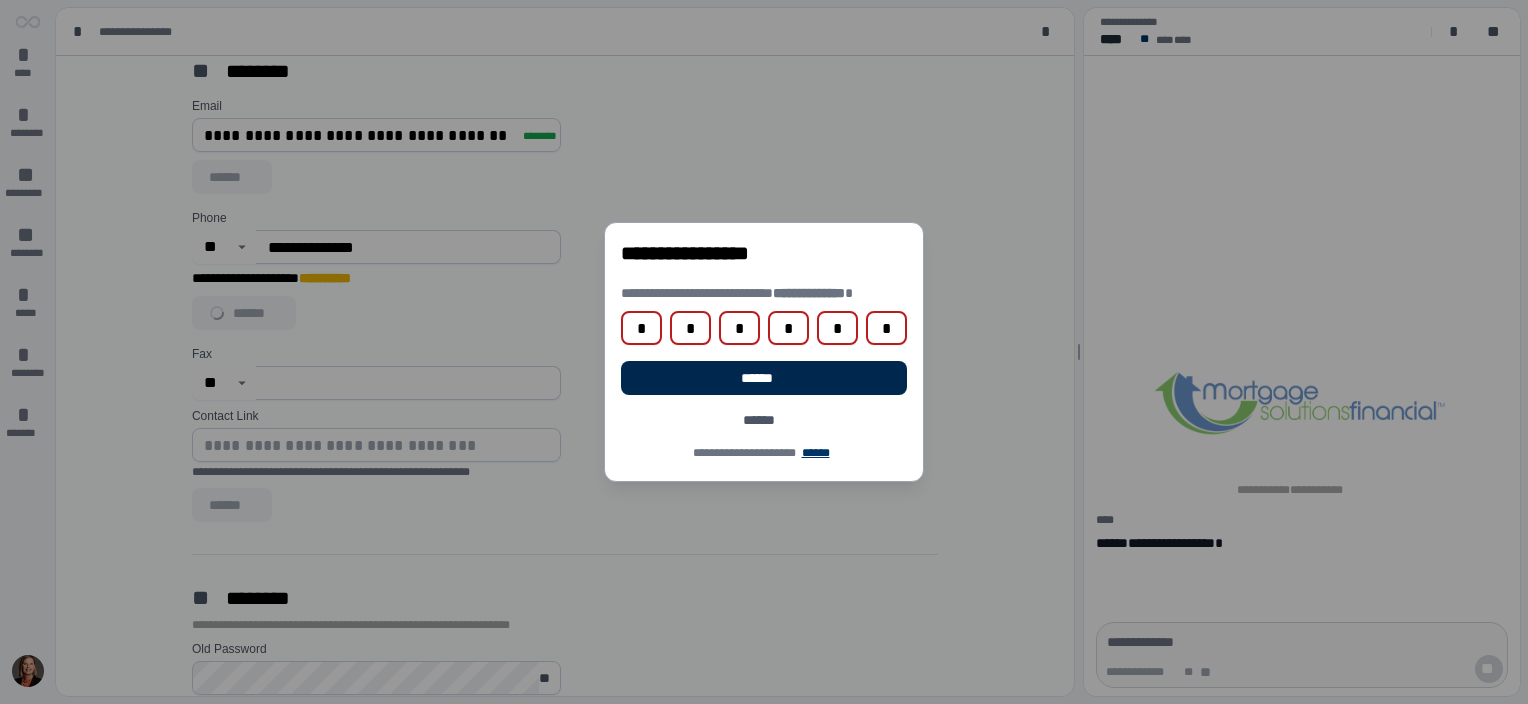 click on "******" at bounding box center [763, 378] 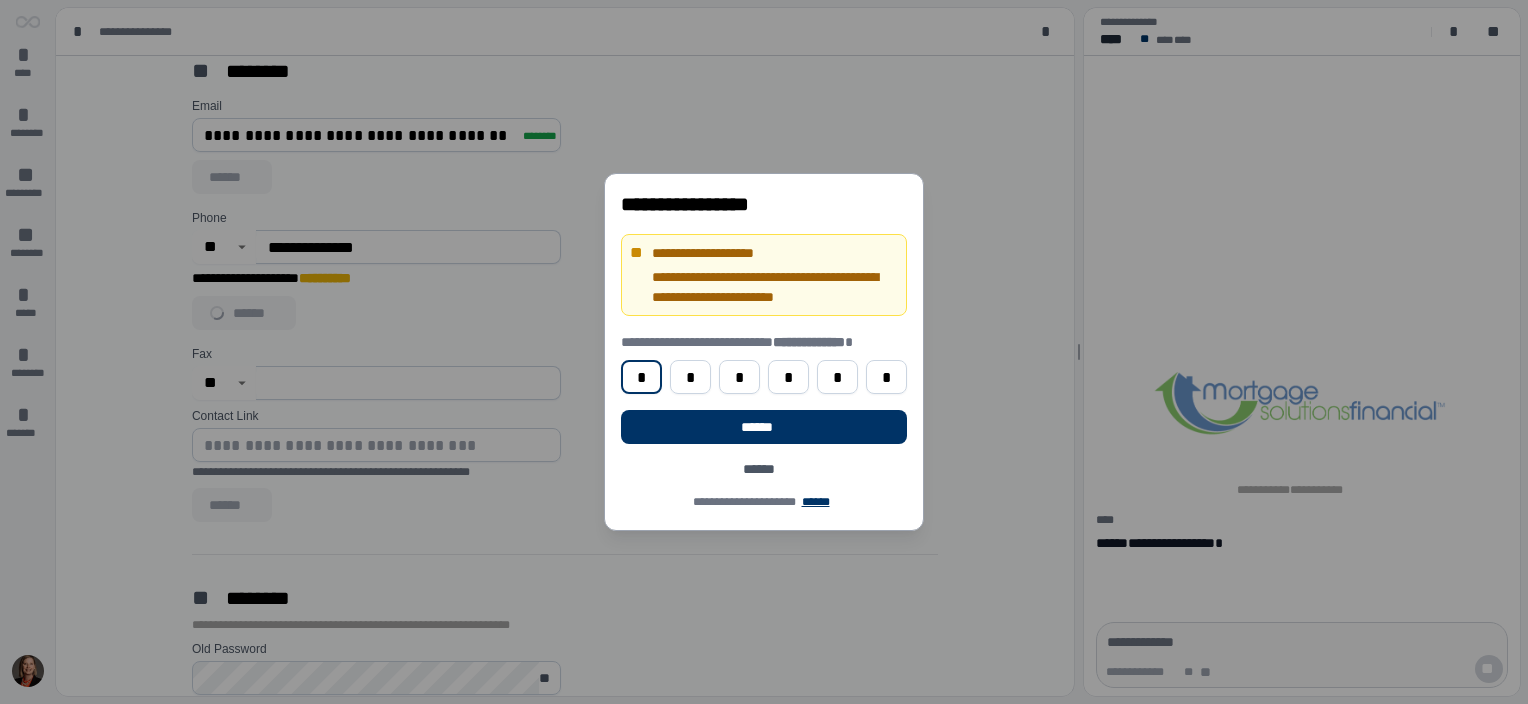 click on "*" at bounding box center (641, 377) 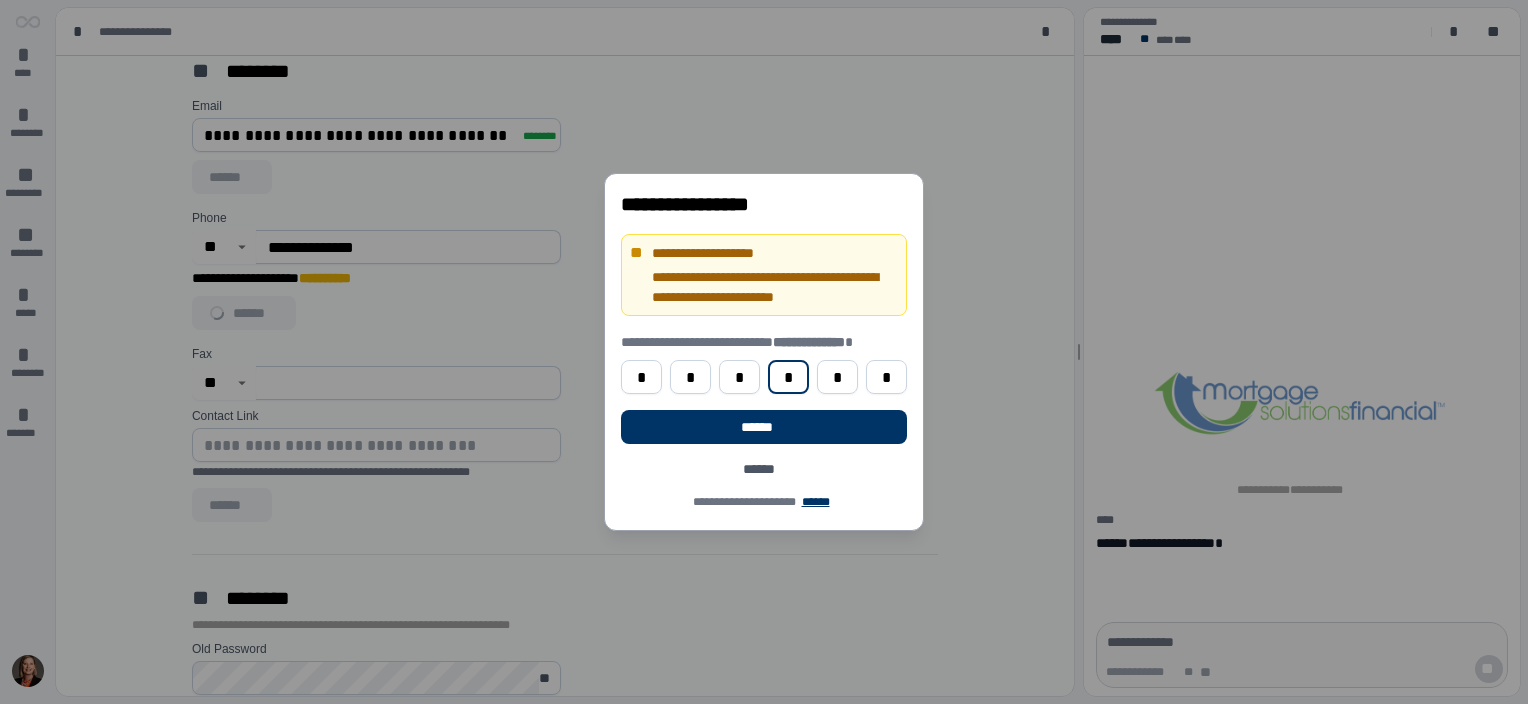 type on "*" 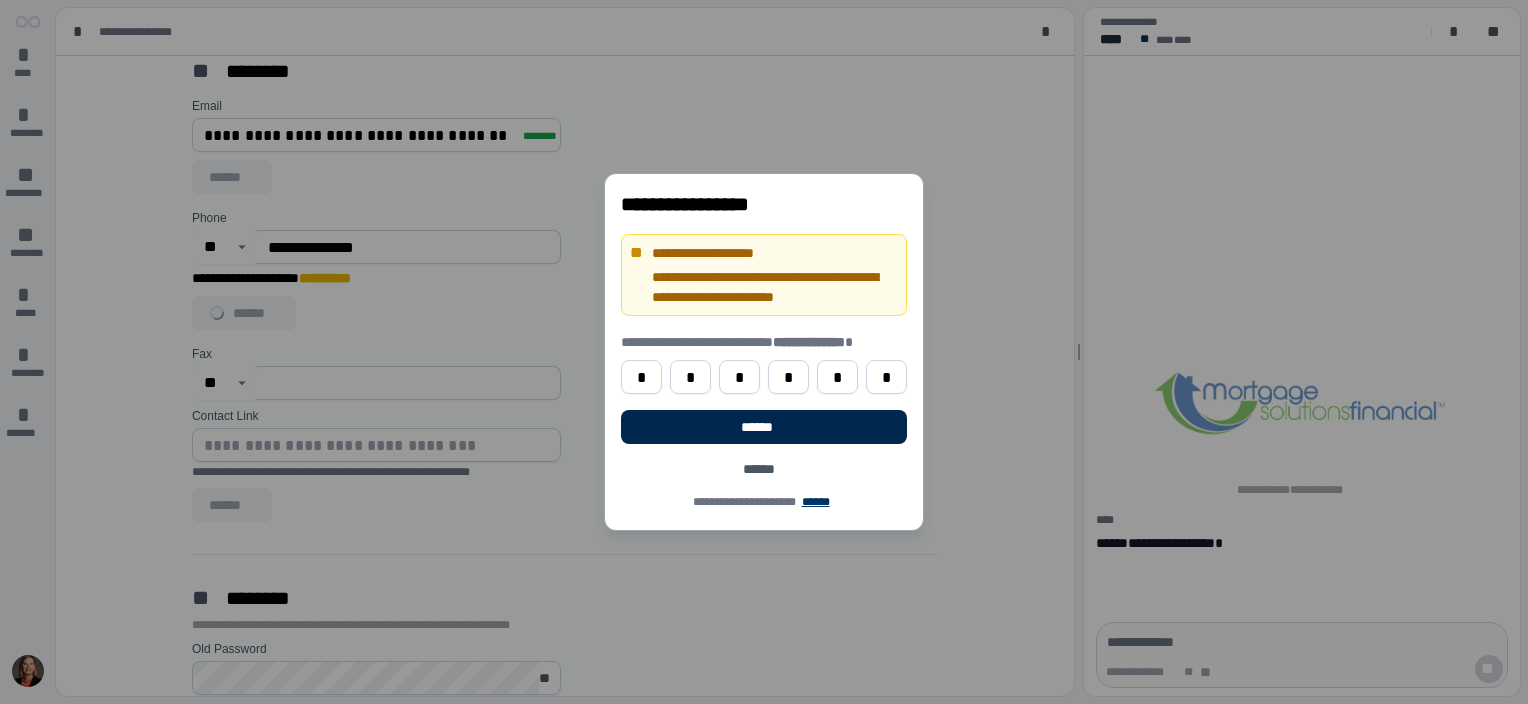 click on "******" at bounding box center (764, 427) 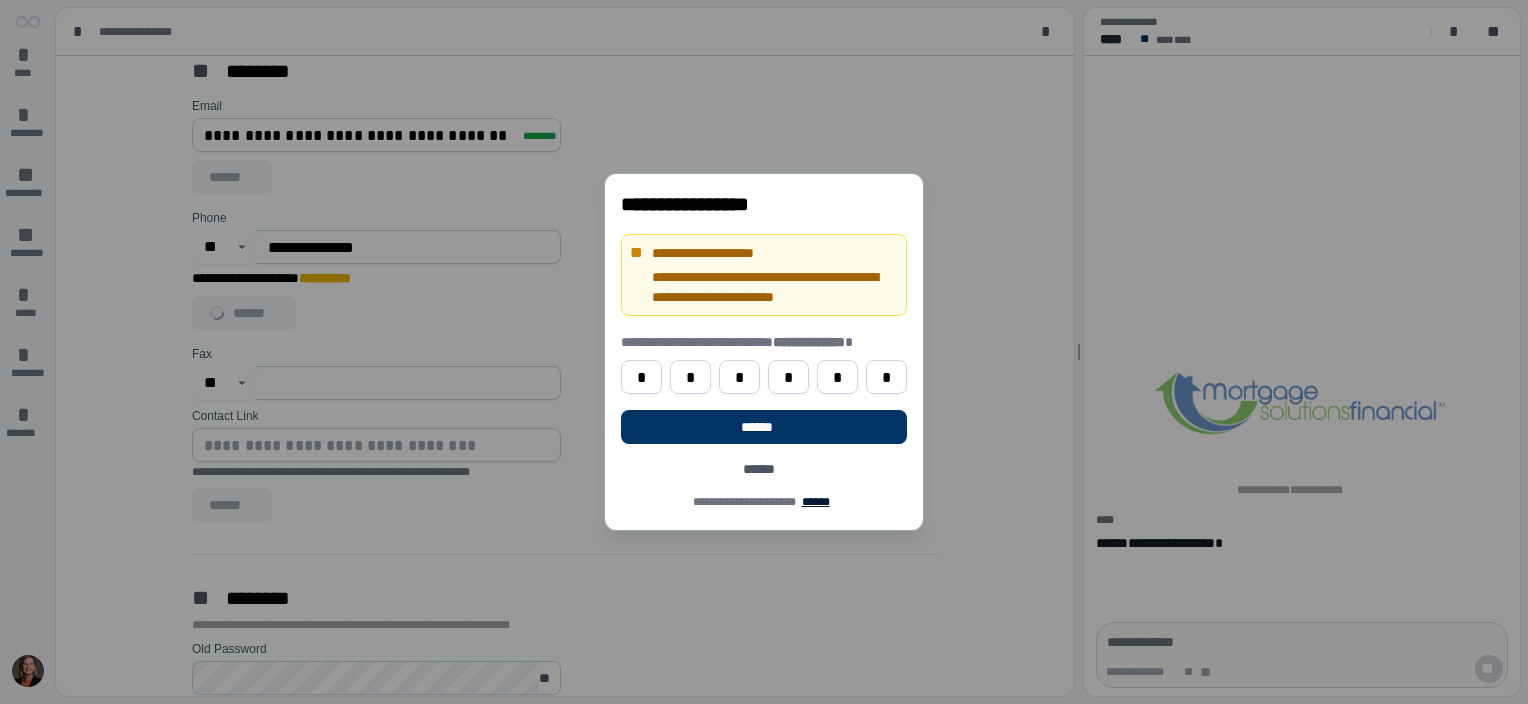 click on "******" at bounding box center (815, 502) 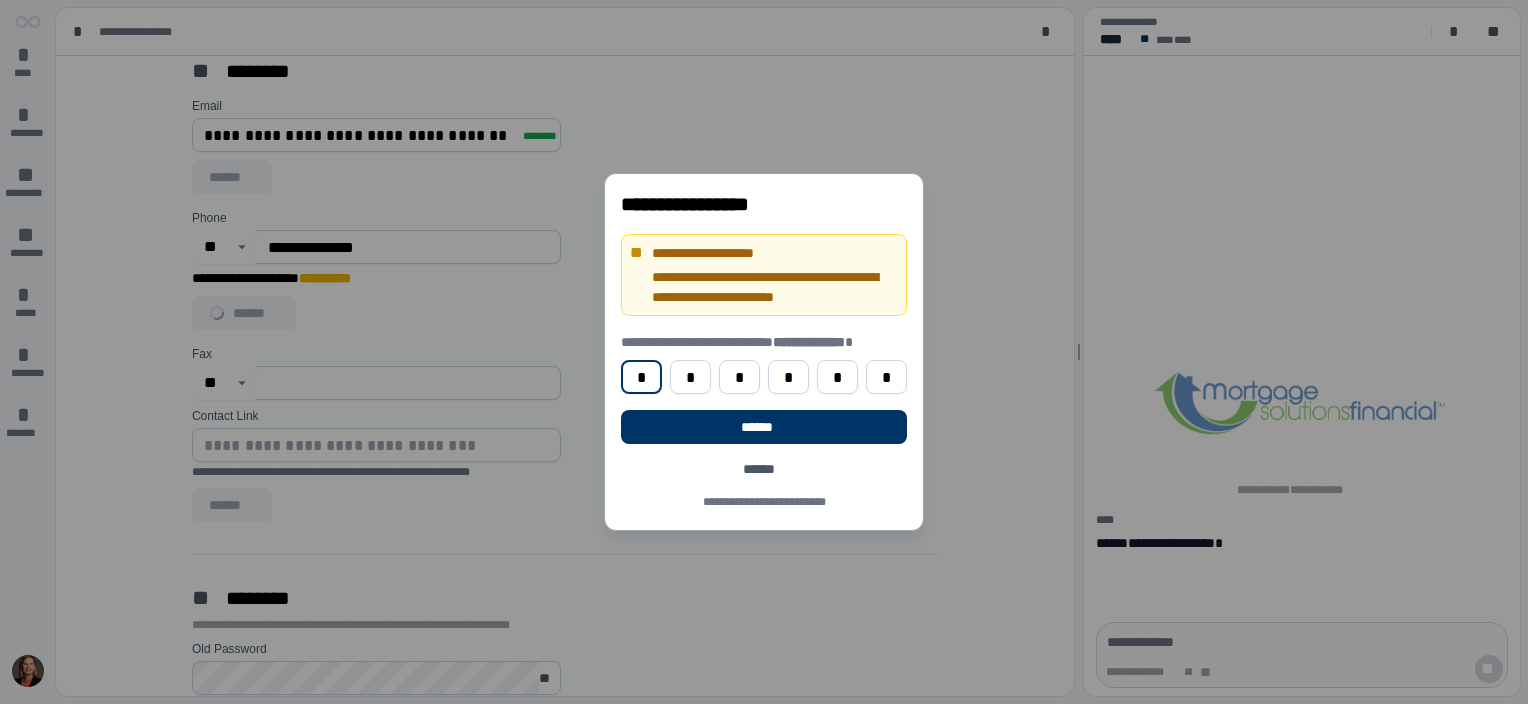 click on "*" at bounding box center [641, 377] 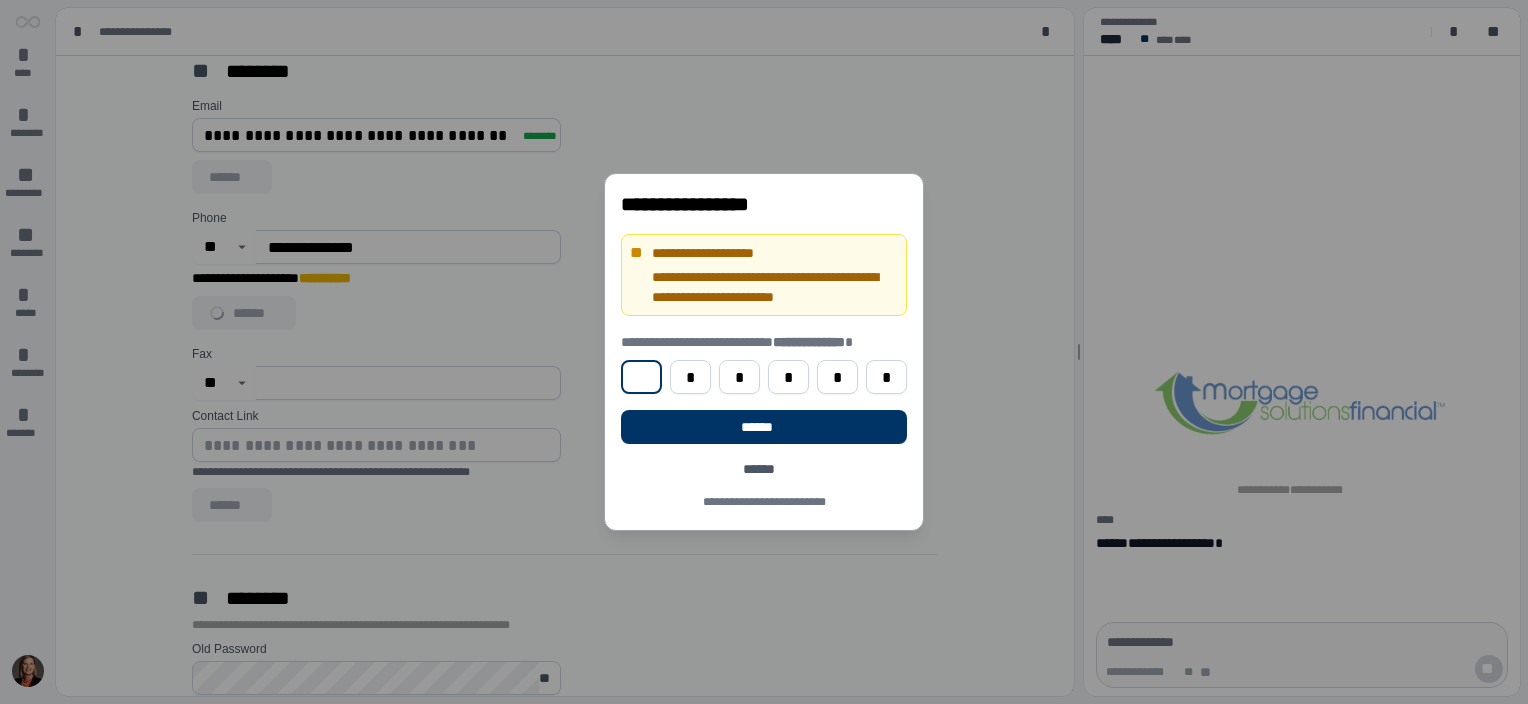 type 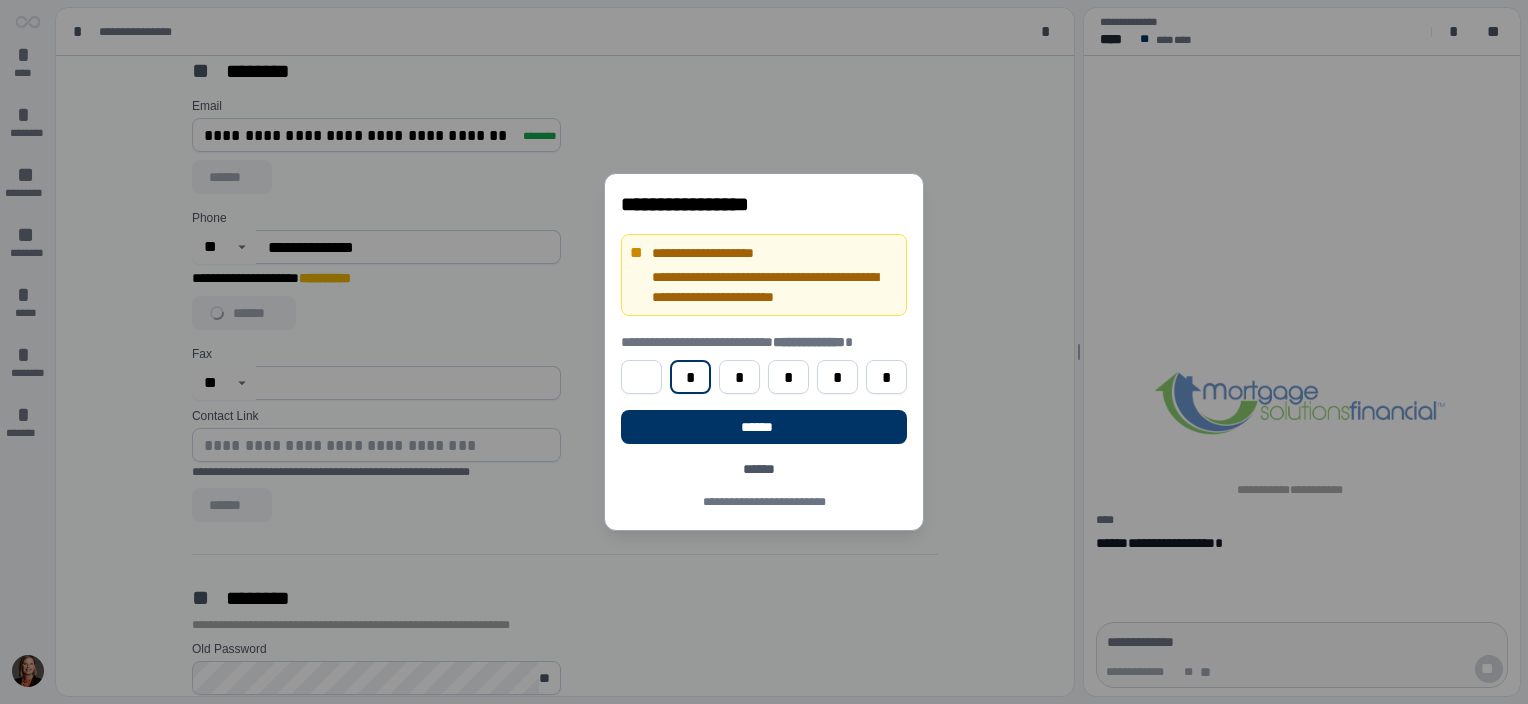 click on "*" at bounding box center (690, 377) 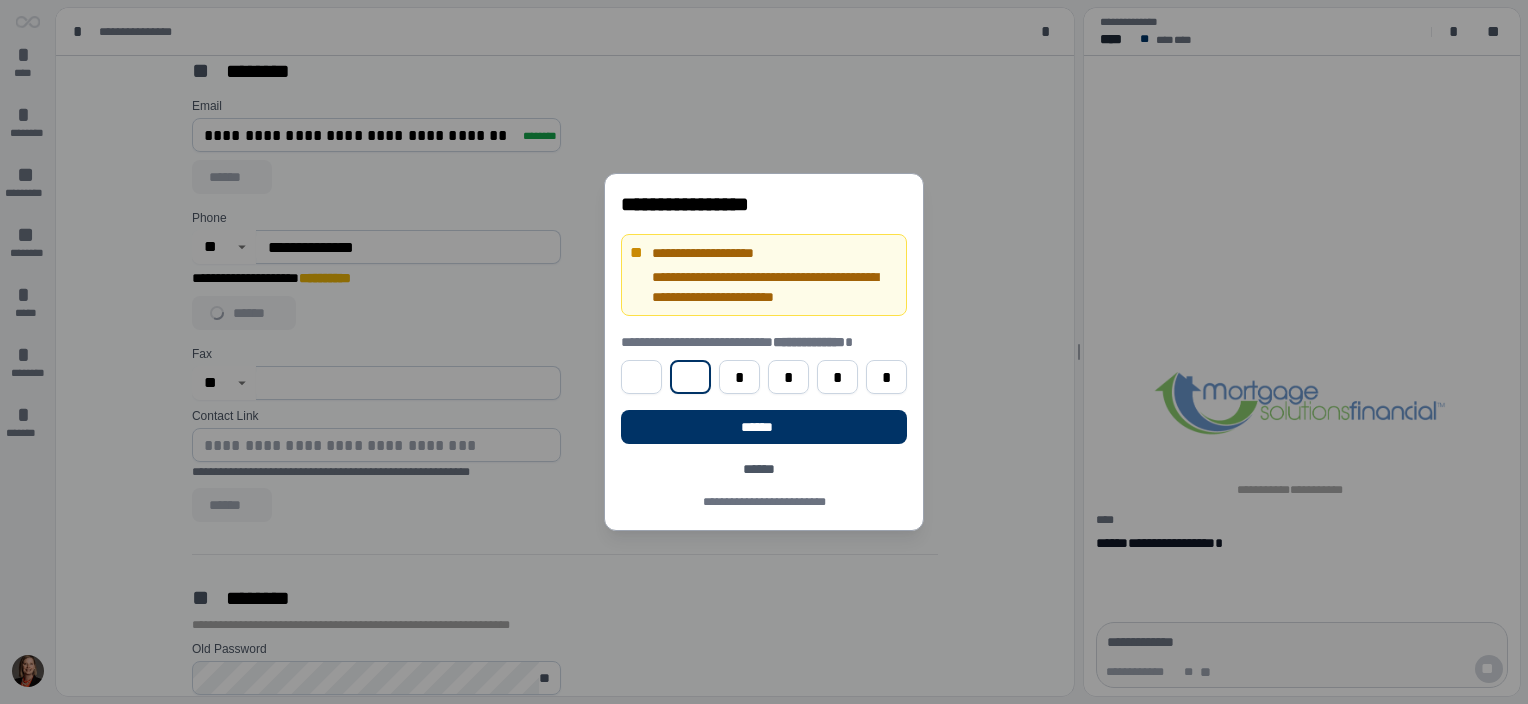 type 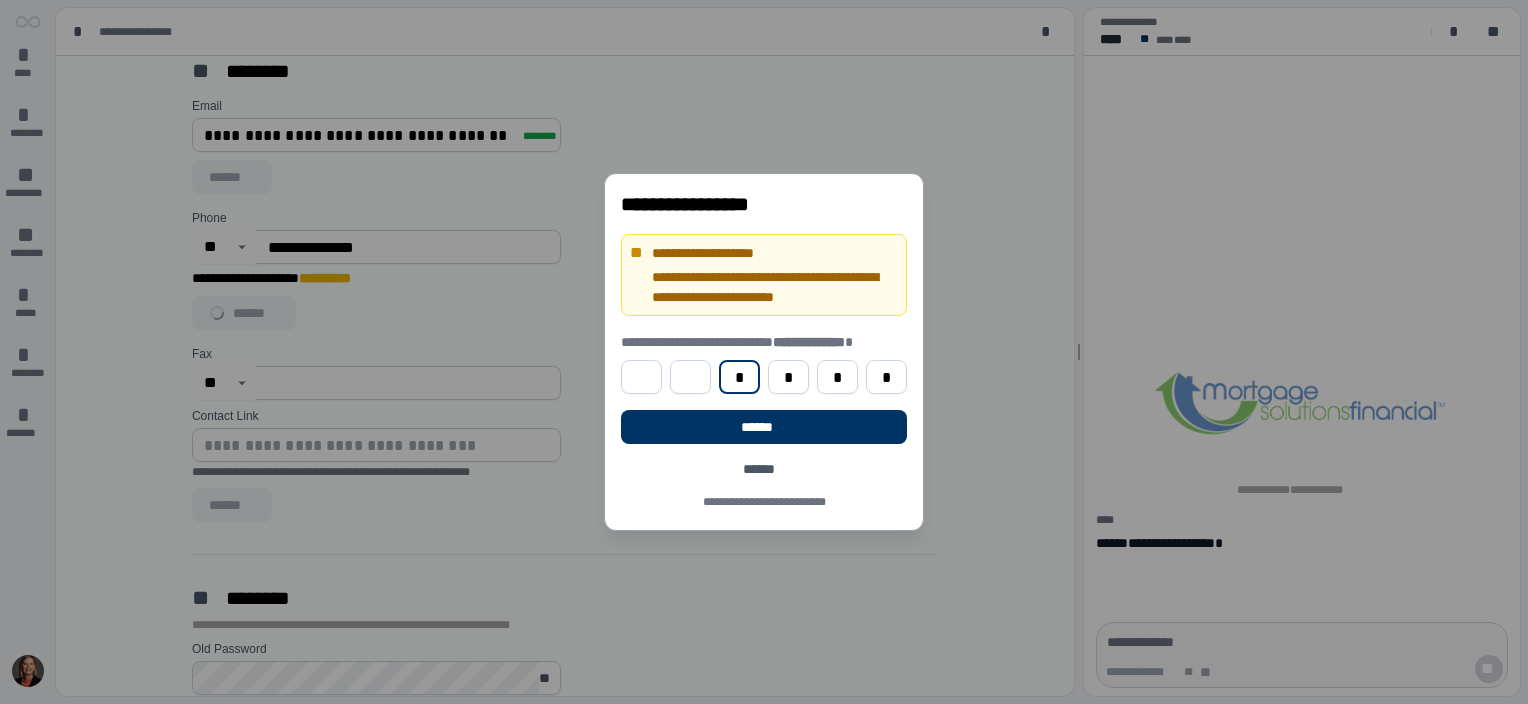 click on "*" at bounding box center (739, 377) 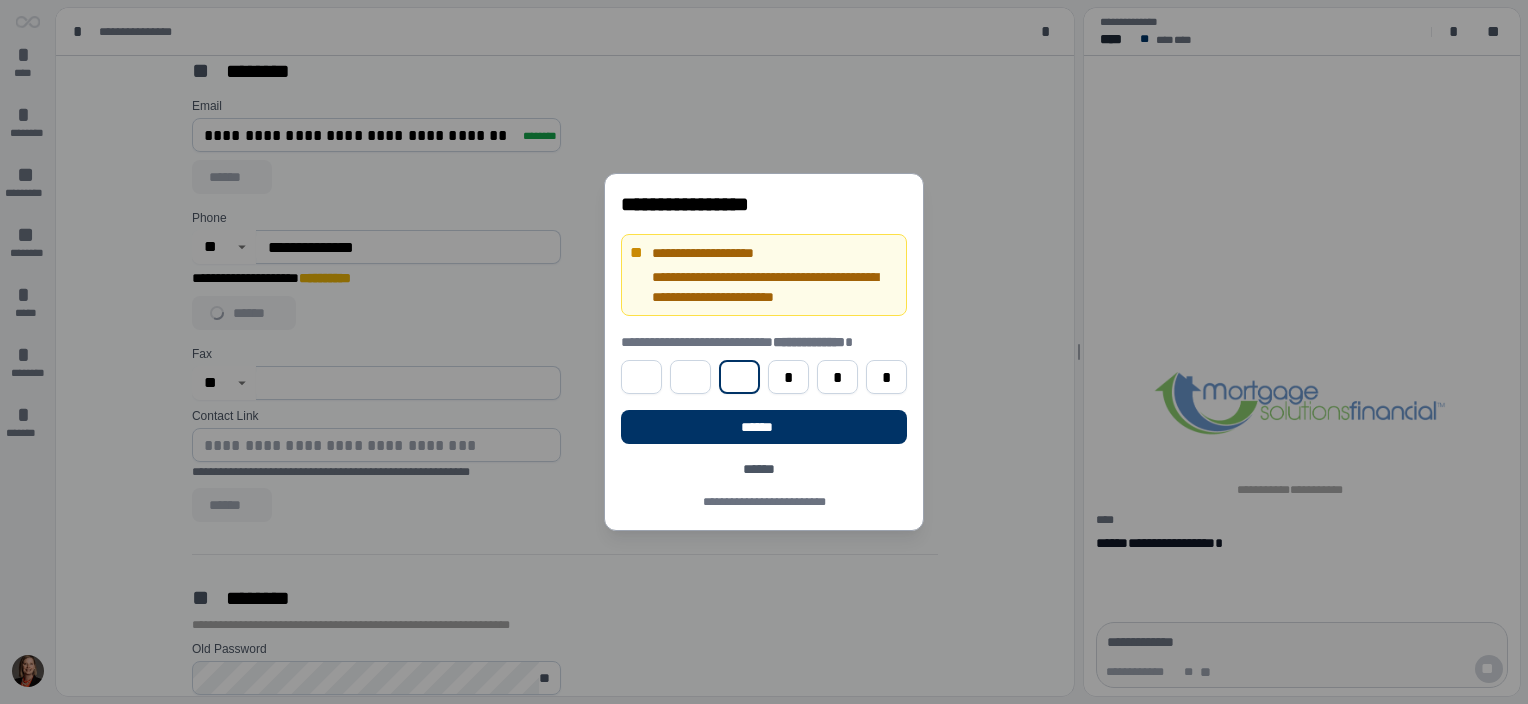 type 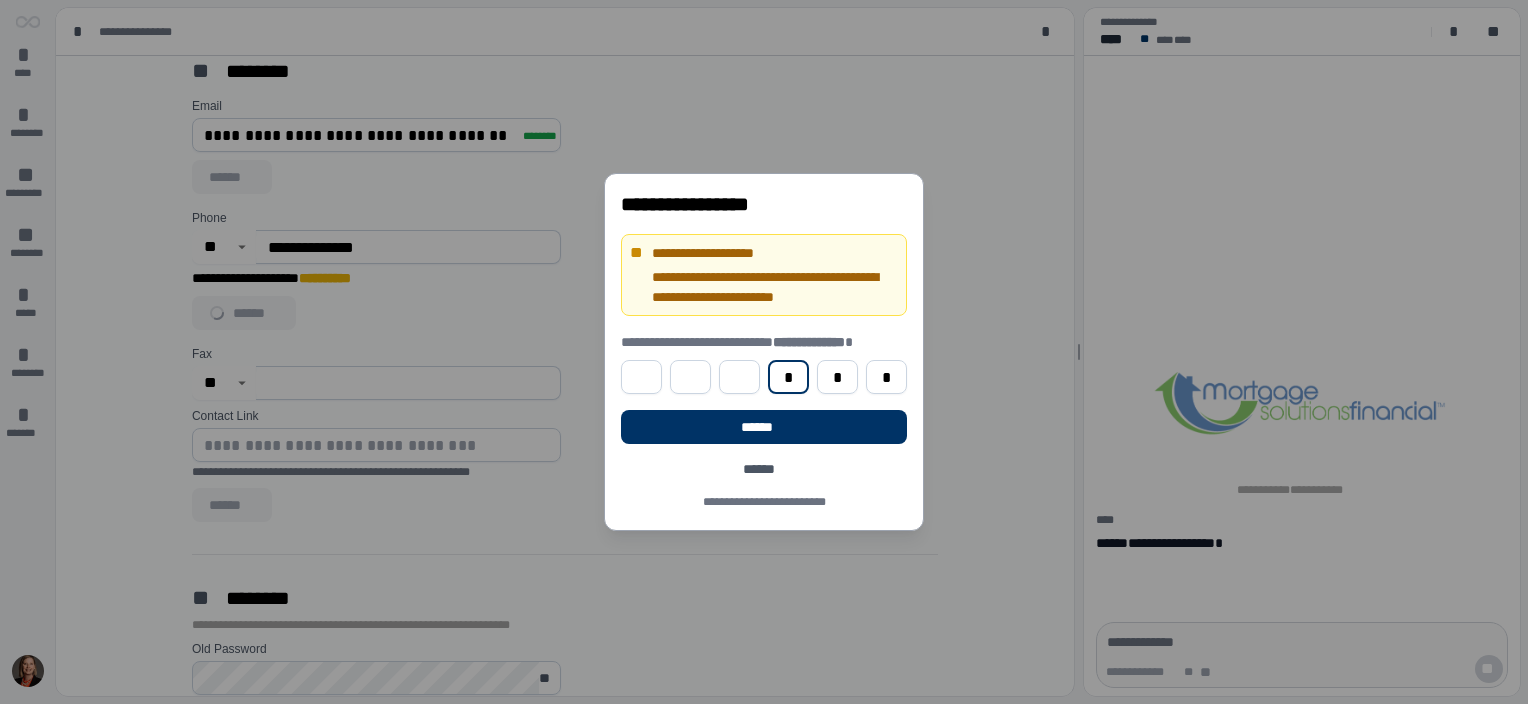 click on "*" at bounding box center (788, 377) 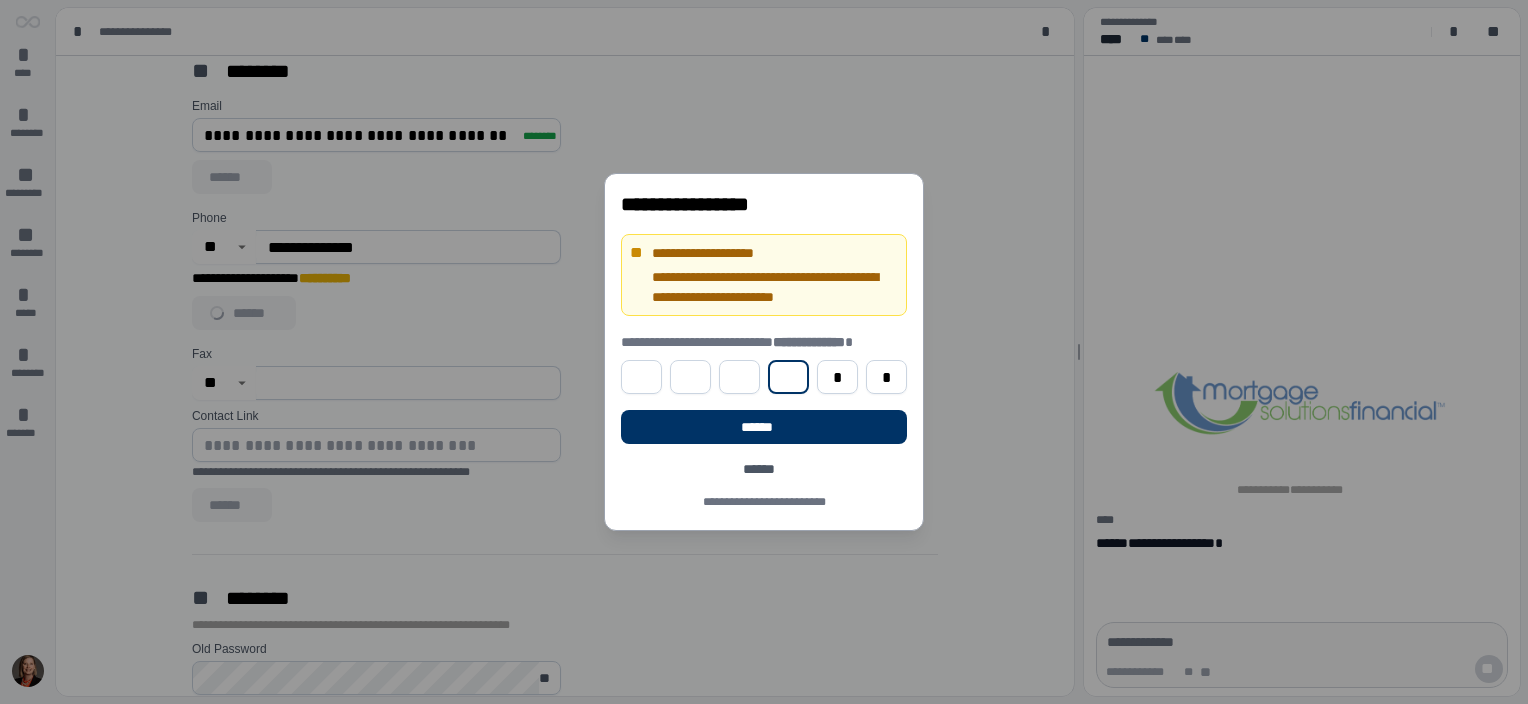 type 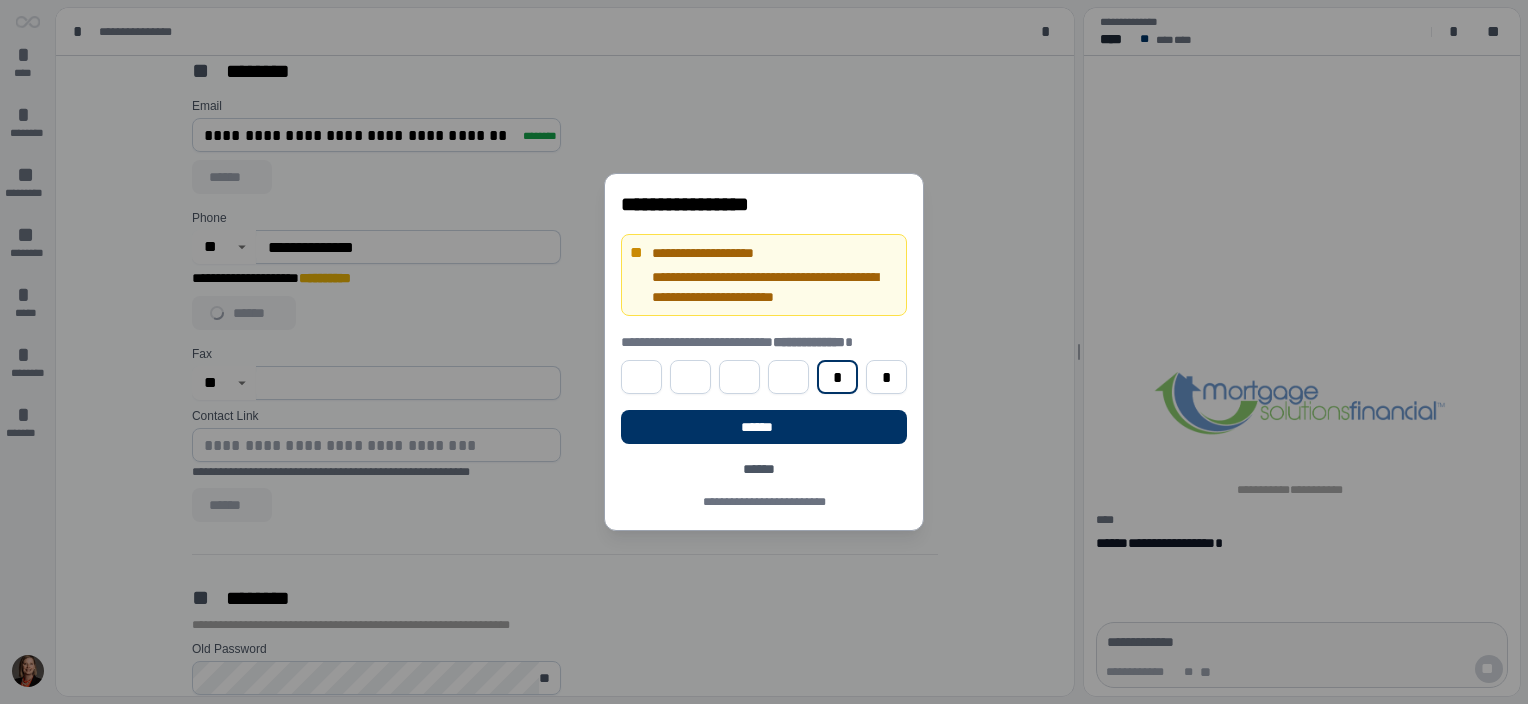 click on "*" at bounding box center (837, 377) 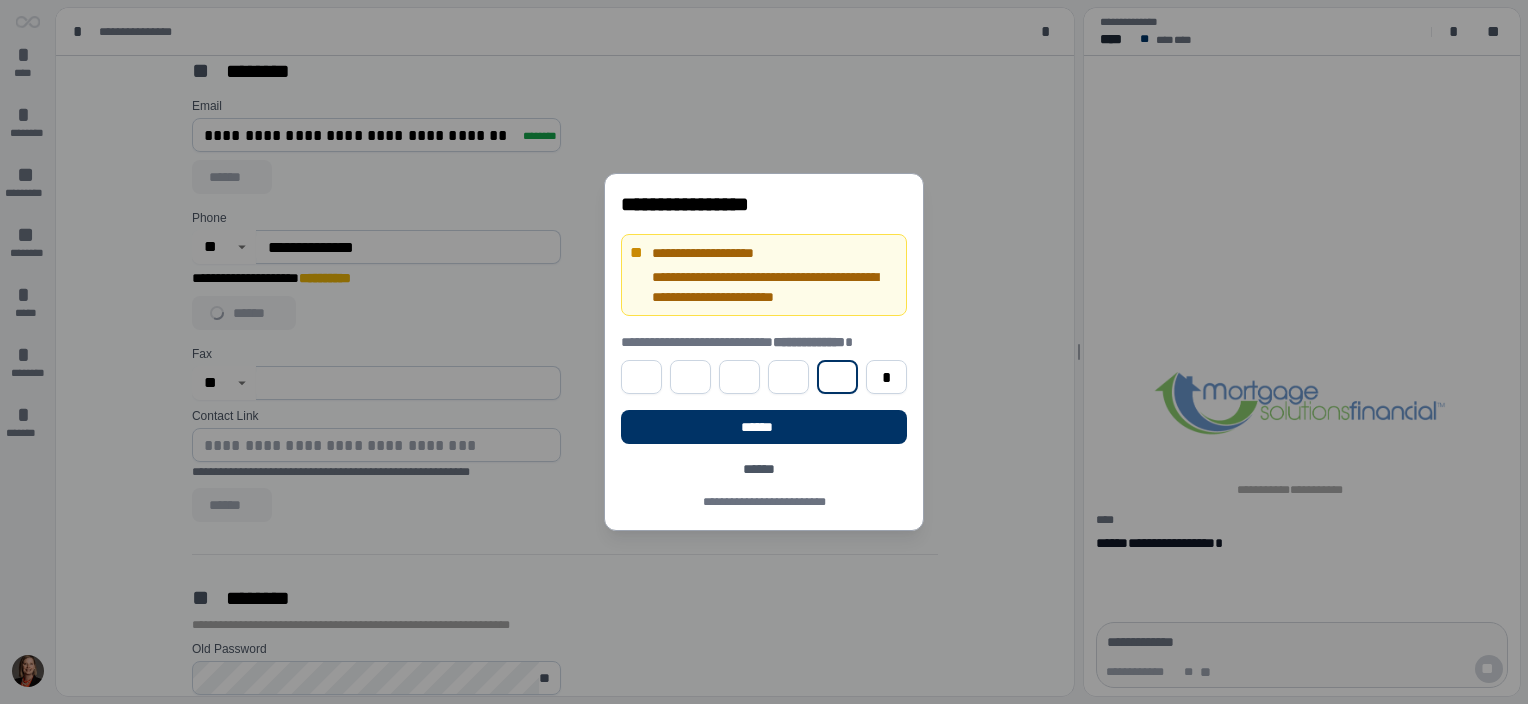 type 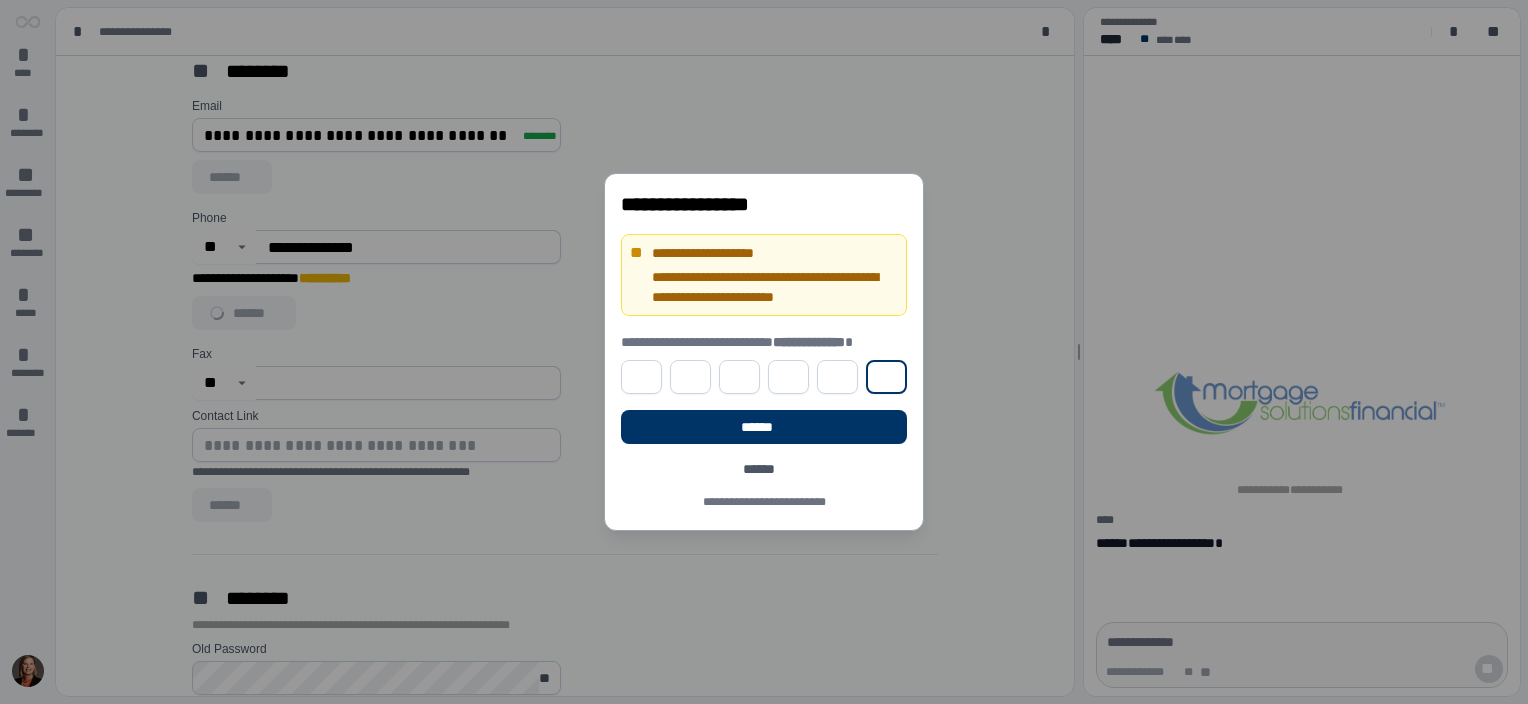 type 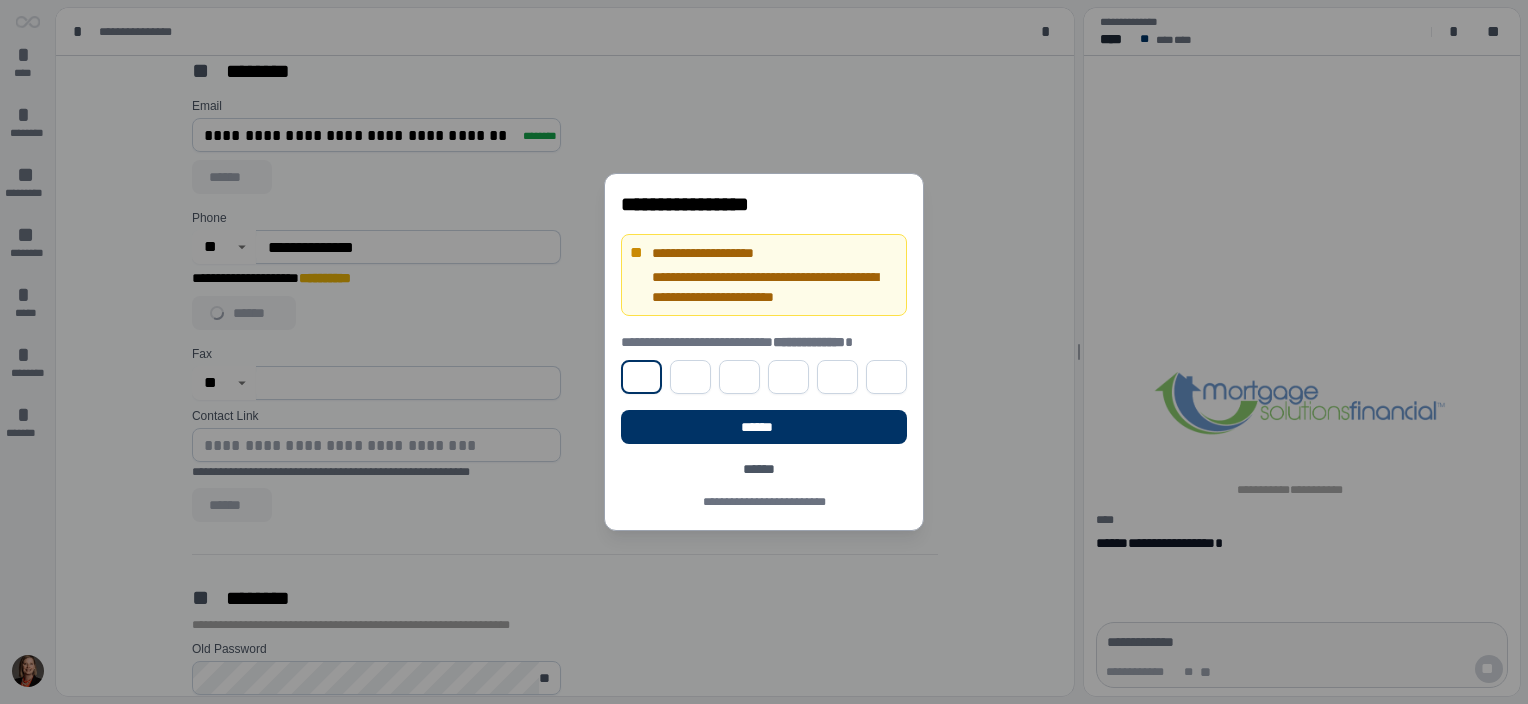 click at bounding box center (641, 377) 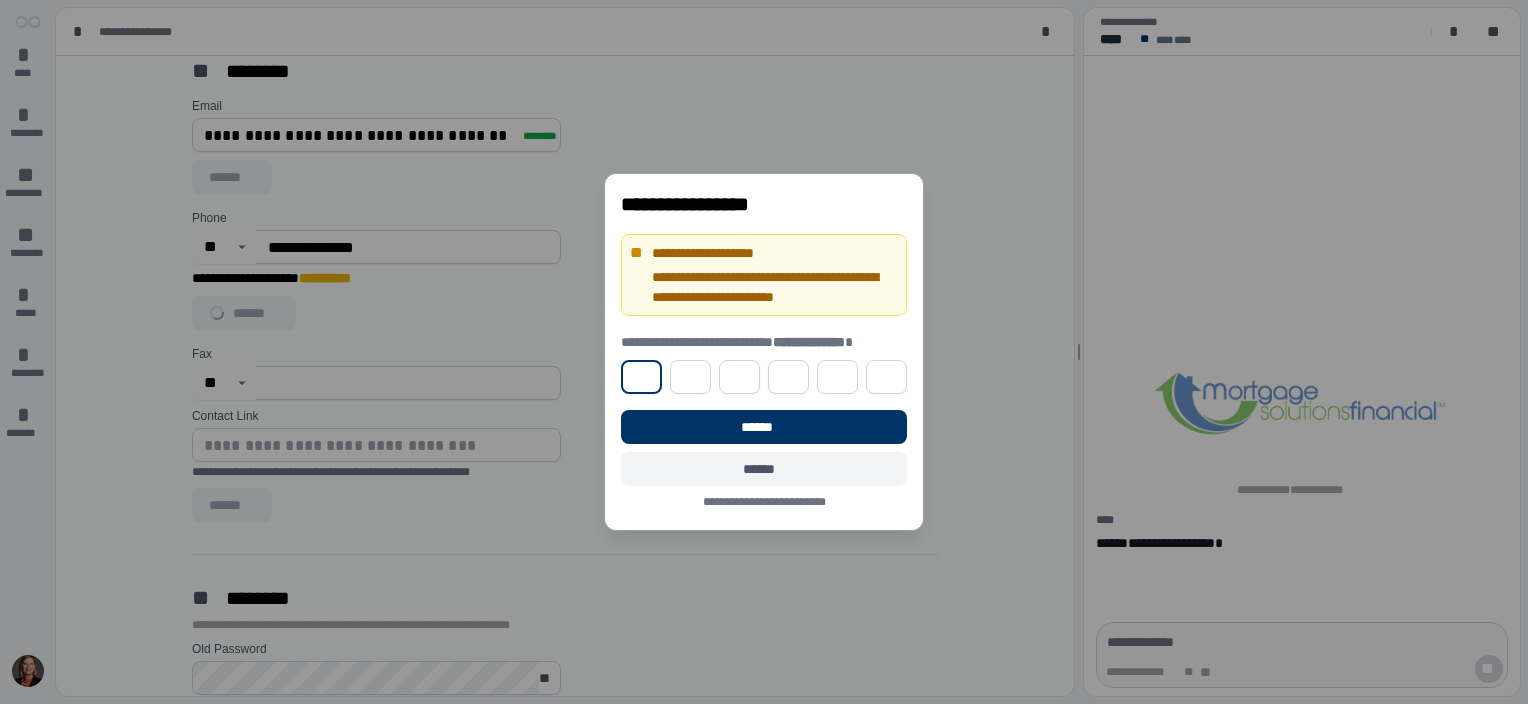 click on "******" at bounding box center (764, 469) 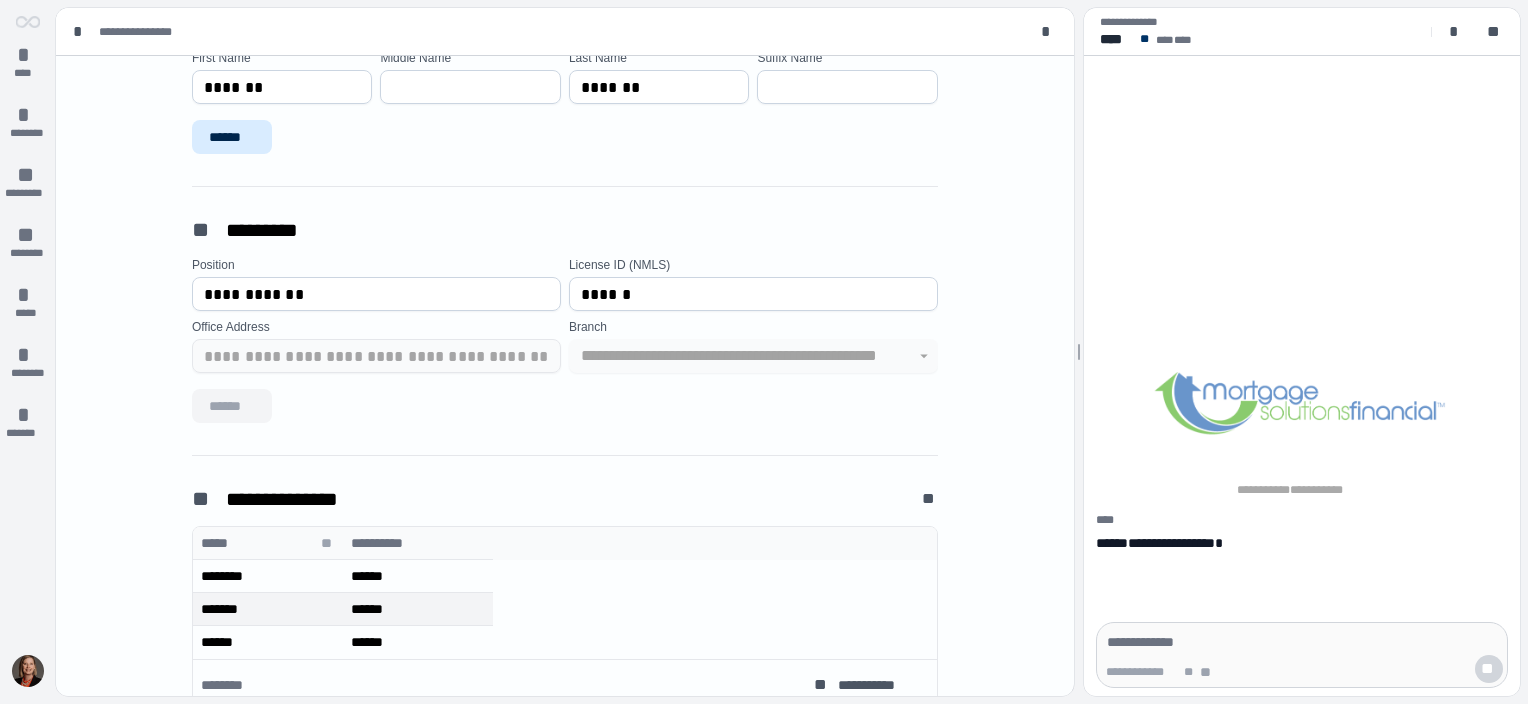 scroll, scrollTop: 0, scrollLeft: 0, axis: both 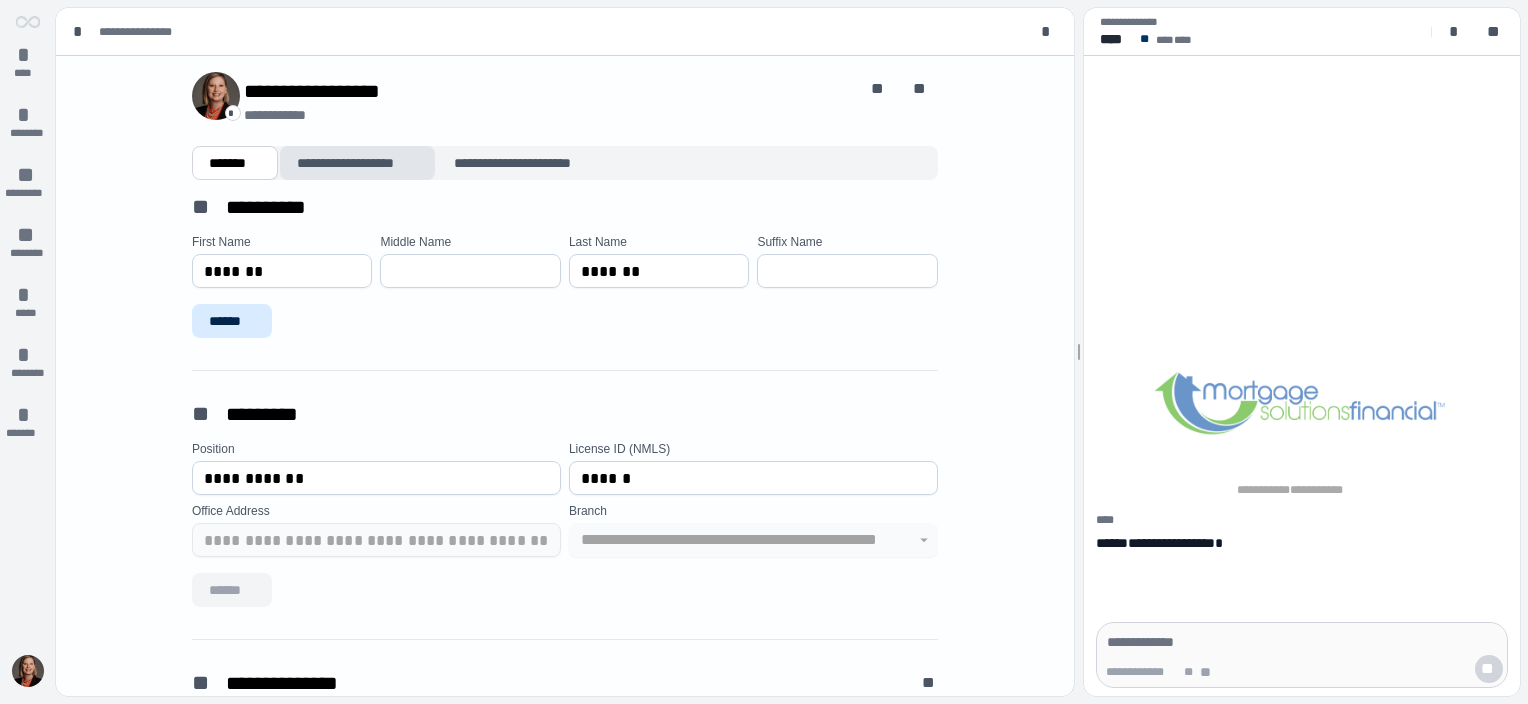 click on "**********" at bounding box center (357, 163) 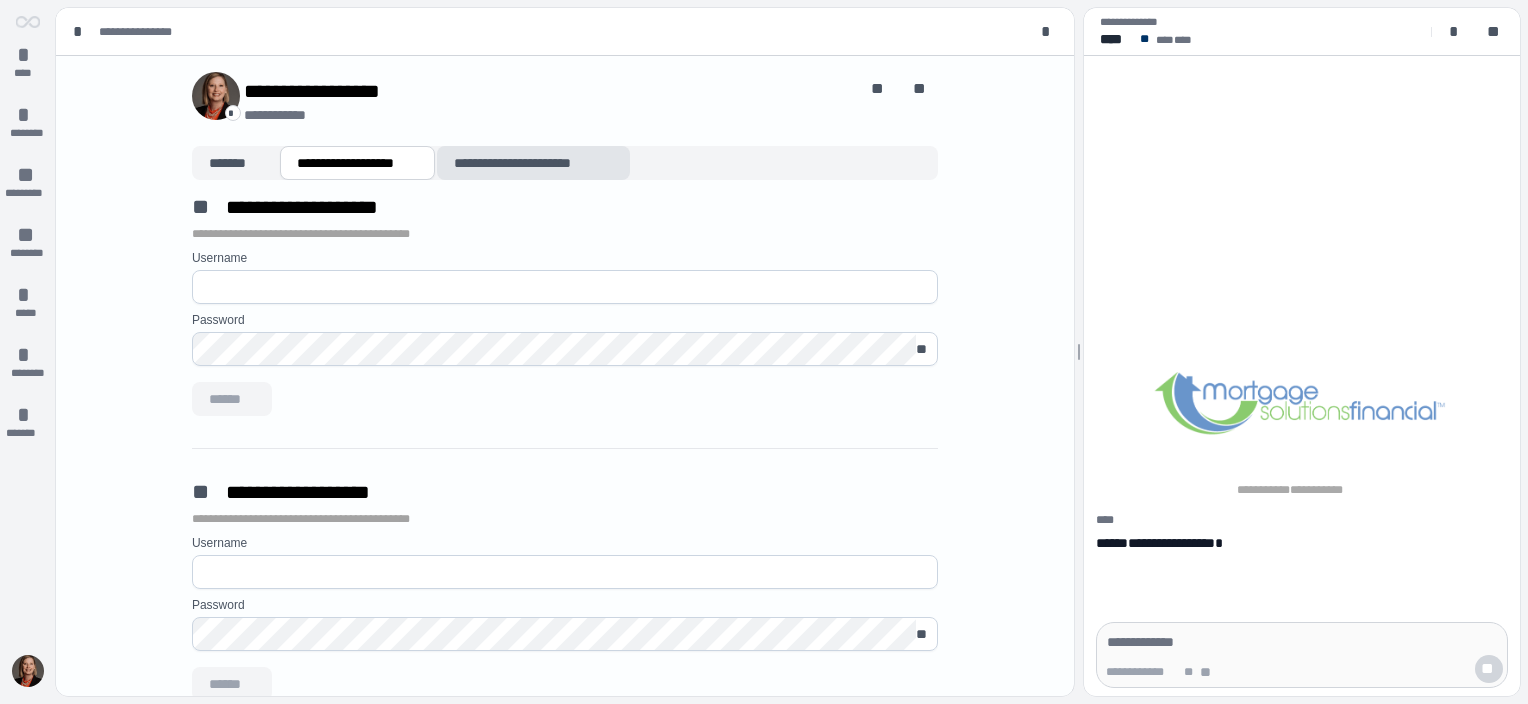 click on "**********" at bounding box center [534, 163] 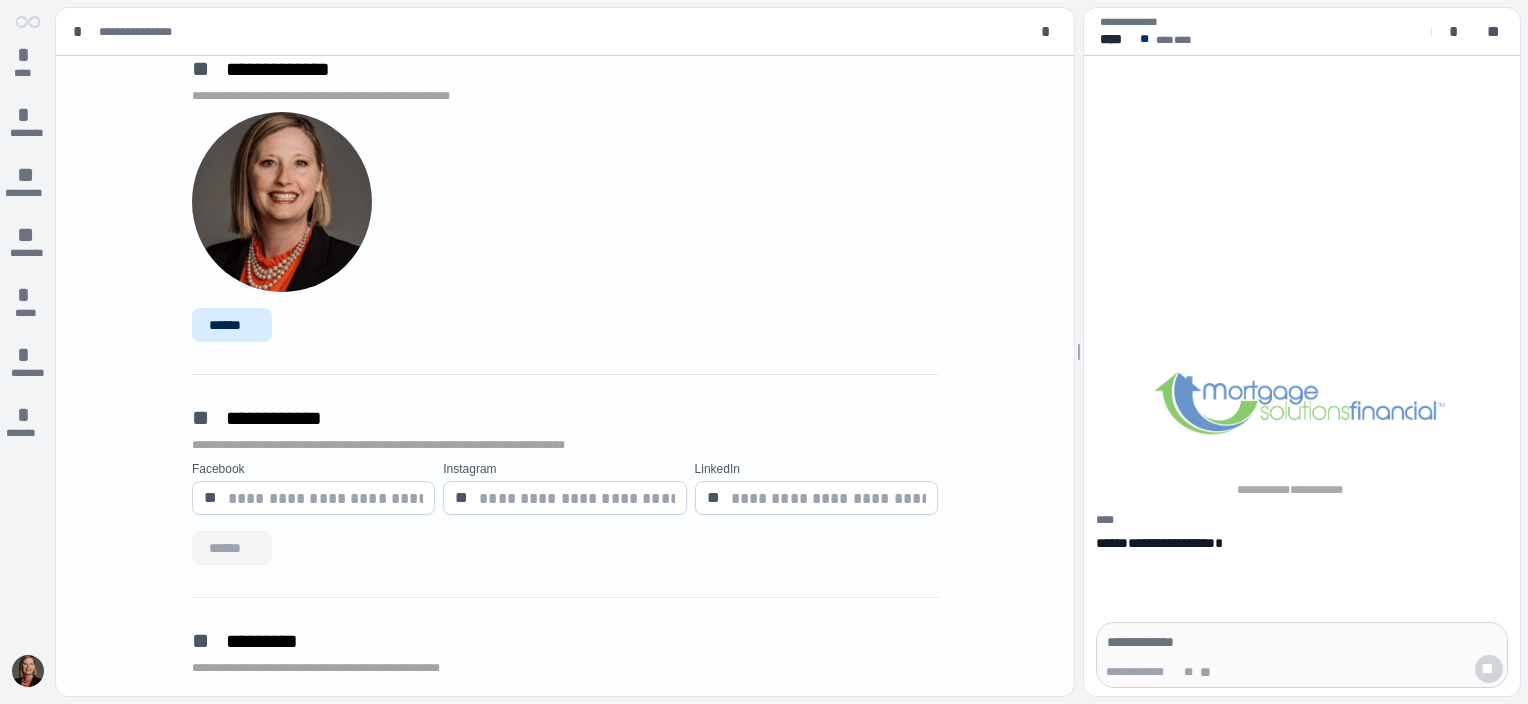 scroll, scrollTop: 0, scrollLeft: 0, axis: both 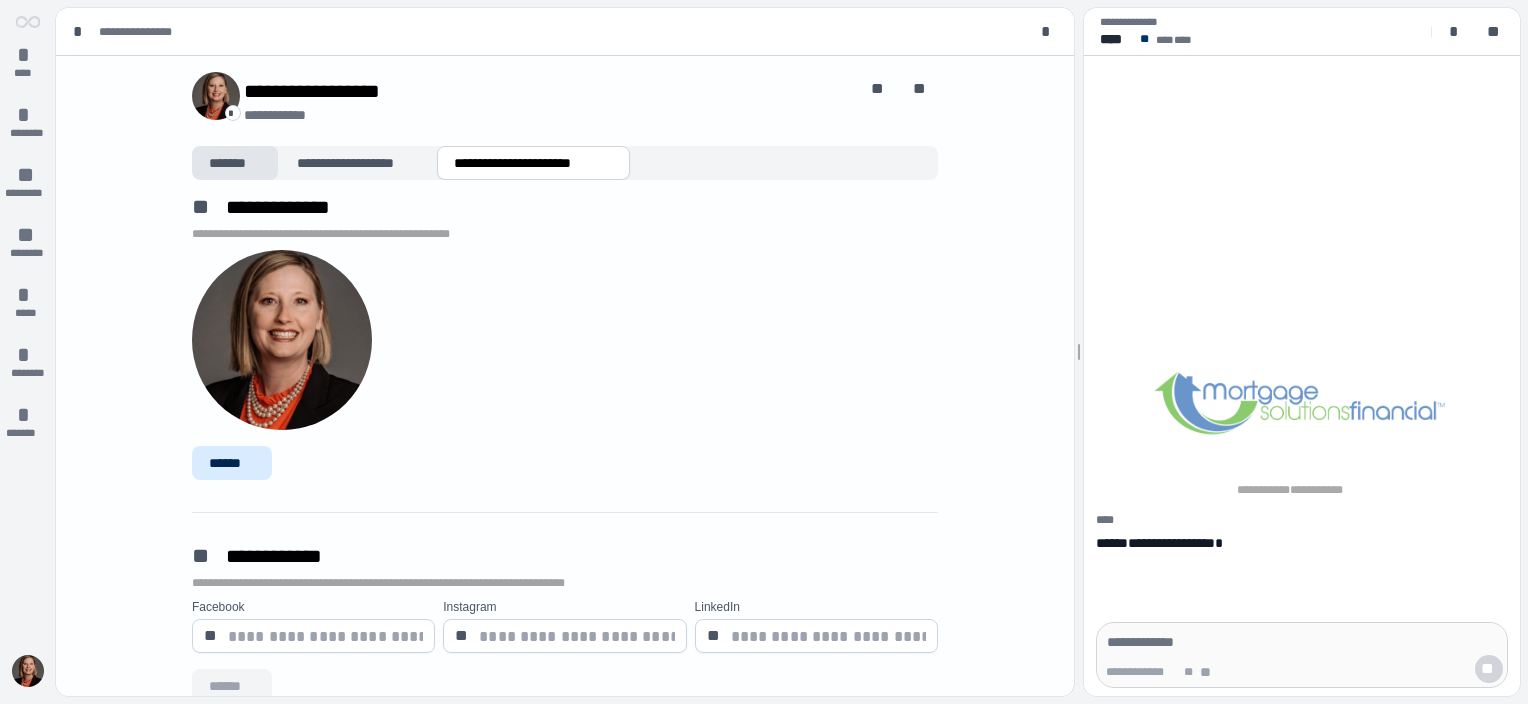click on "*******" at bounding box center (235, 163) 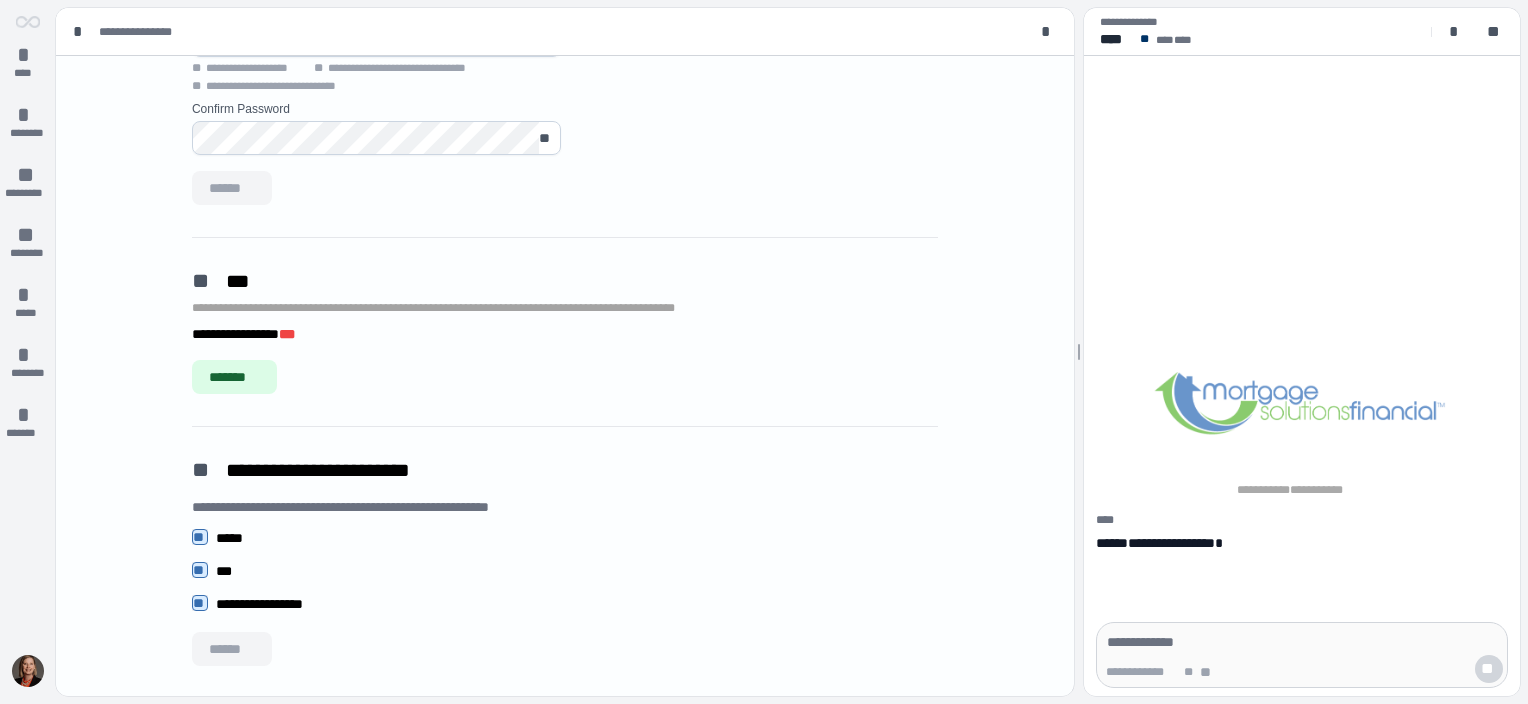 scroll, scrollTop: 1629, scrollLeft: 0, axis: vertical 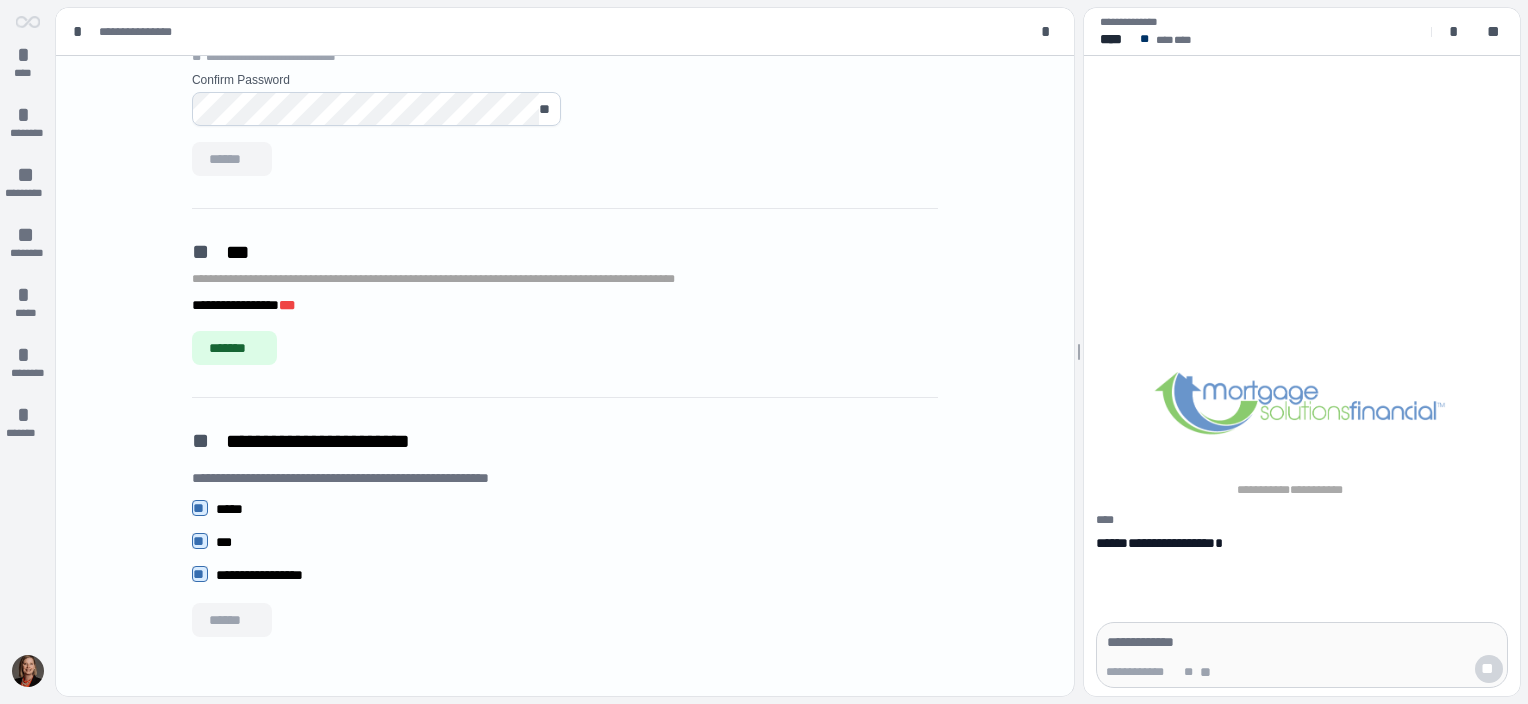click on "****" at bounding box center (1183, 39) 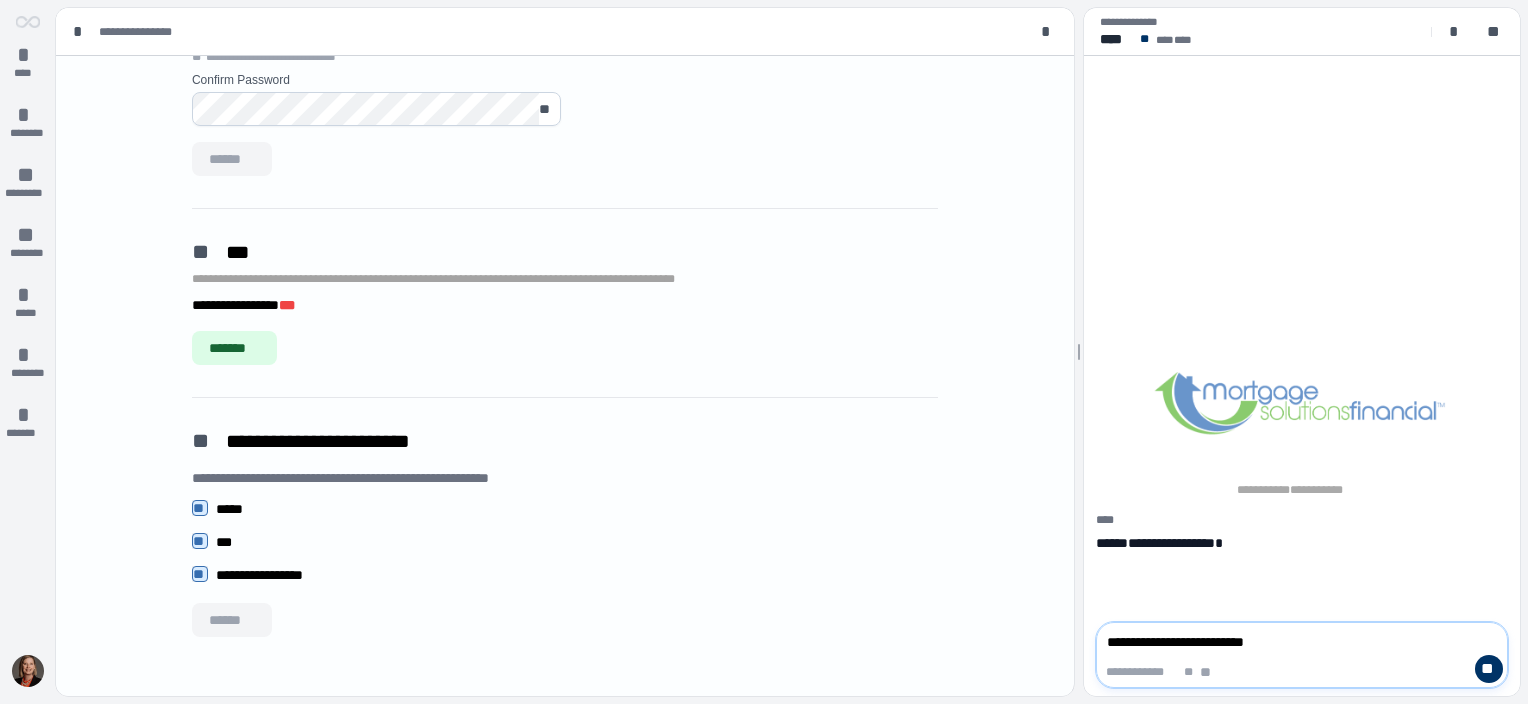 type on "**********" 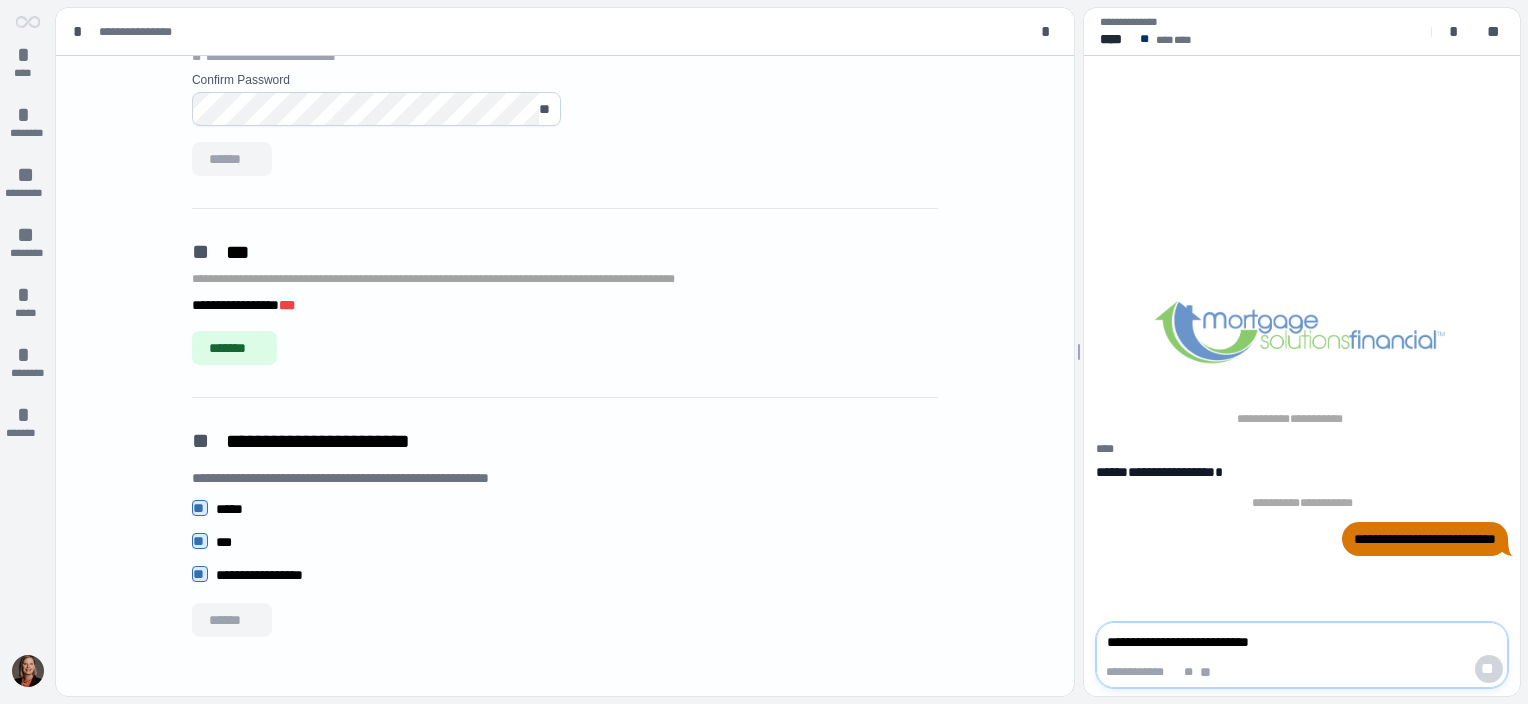 type 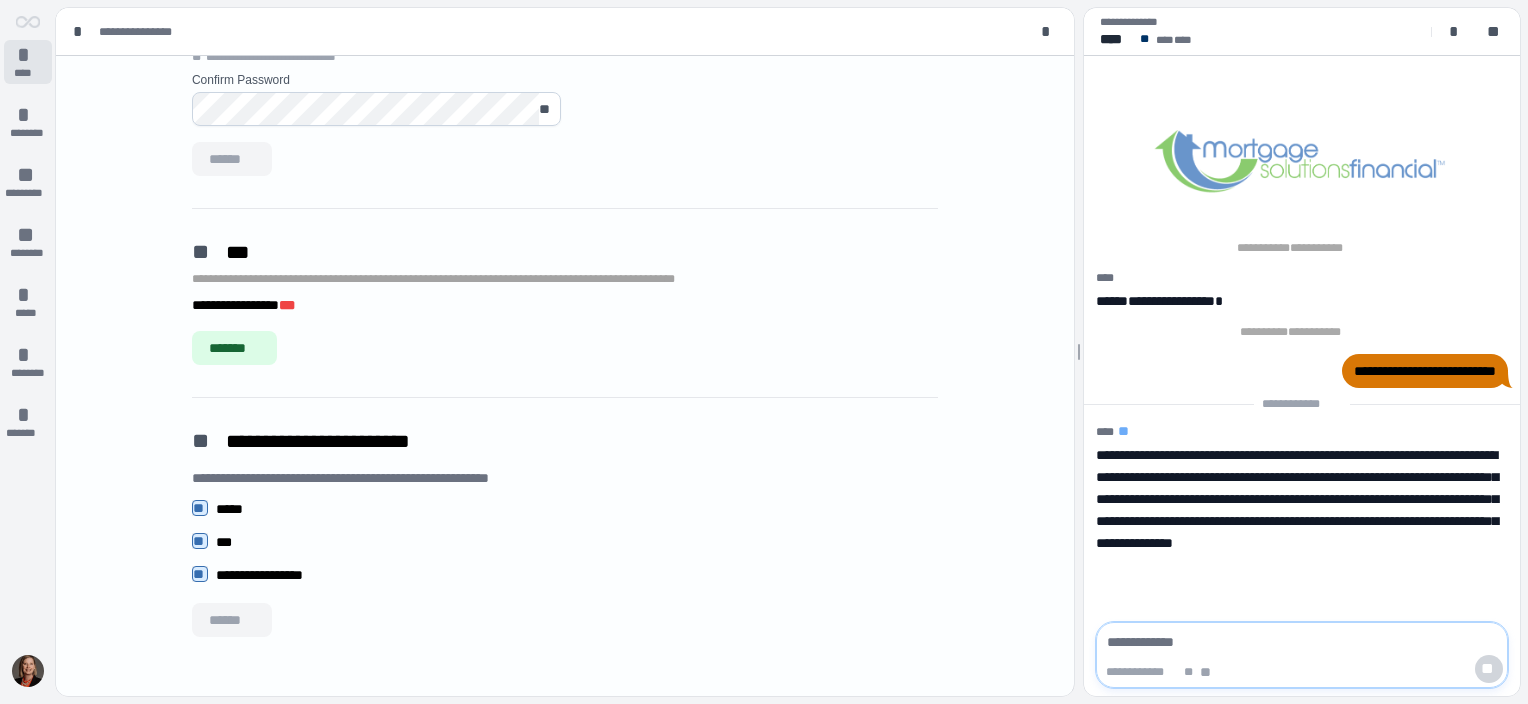 click on "****" at bounding box center (28, 73) 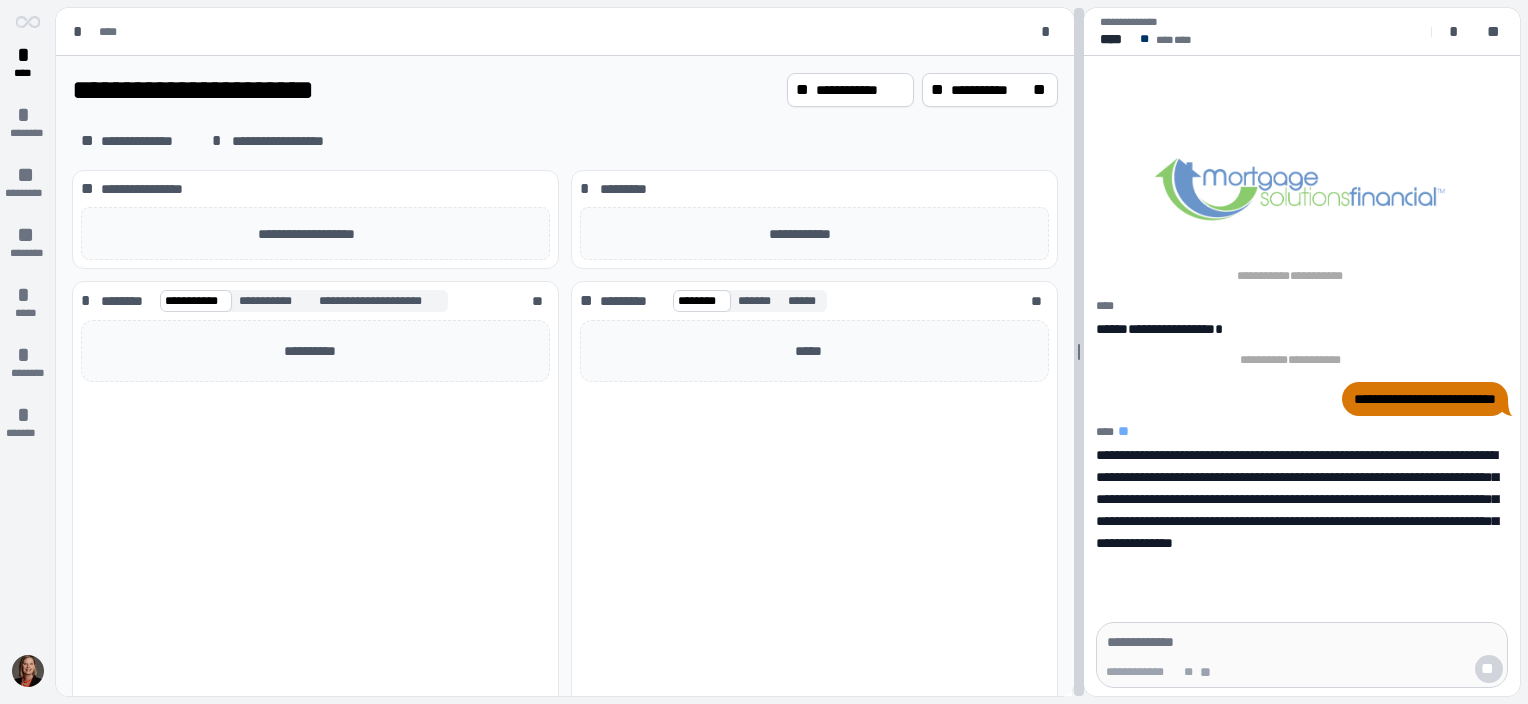 click on "**********" at bounding box center (788, 352) 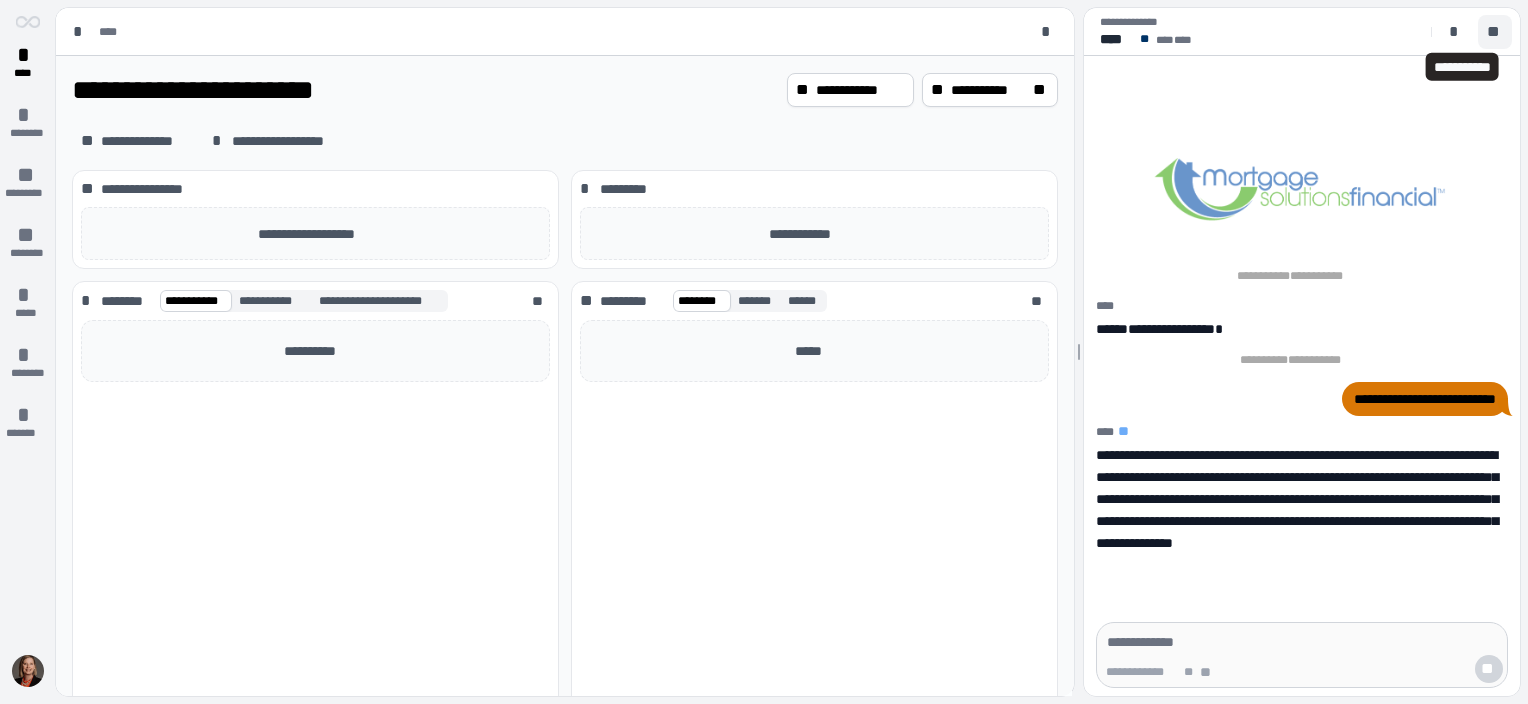 click on "**" at bounding box center (1495, 32) 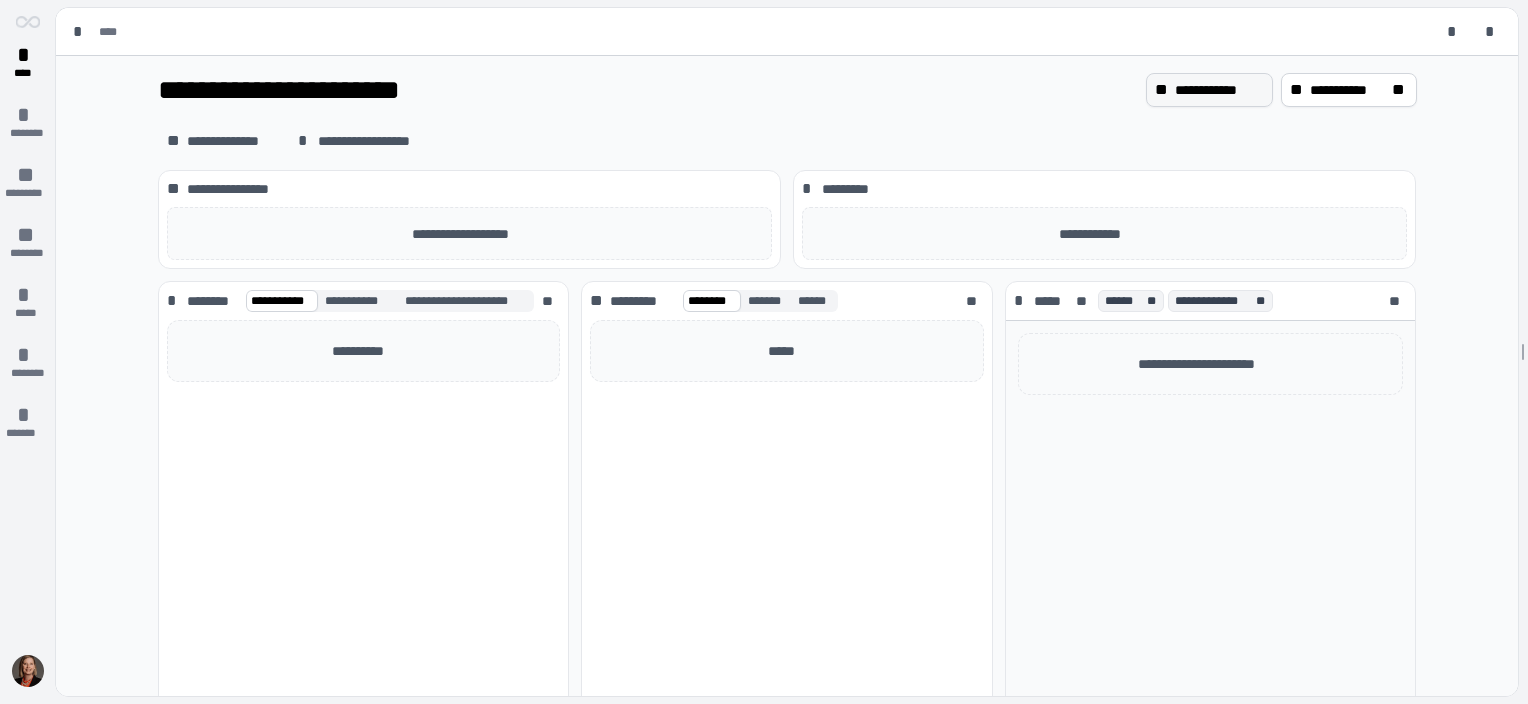 click on "**********" at bounding box center [1219, 90] 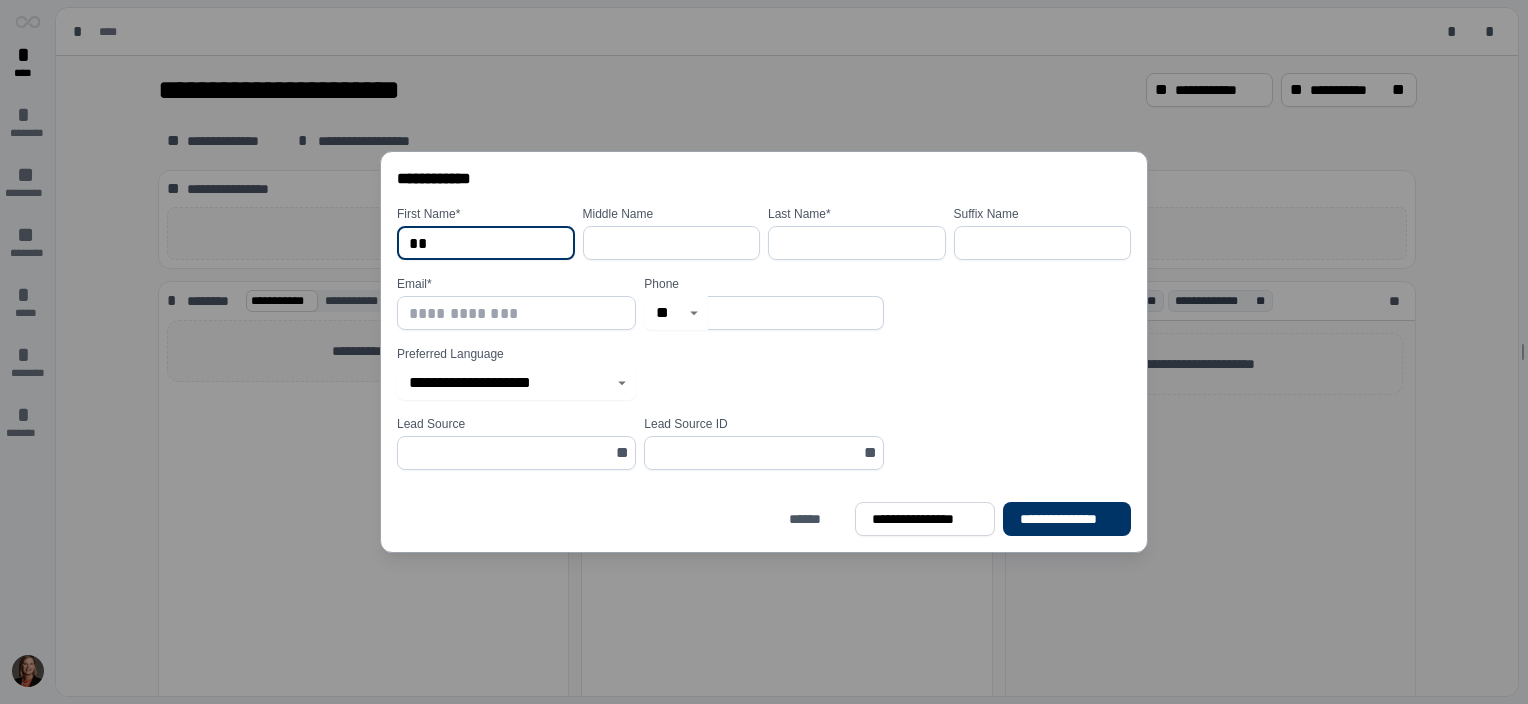 type on "*" 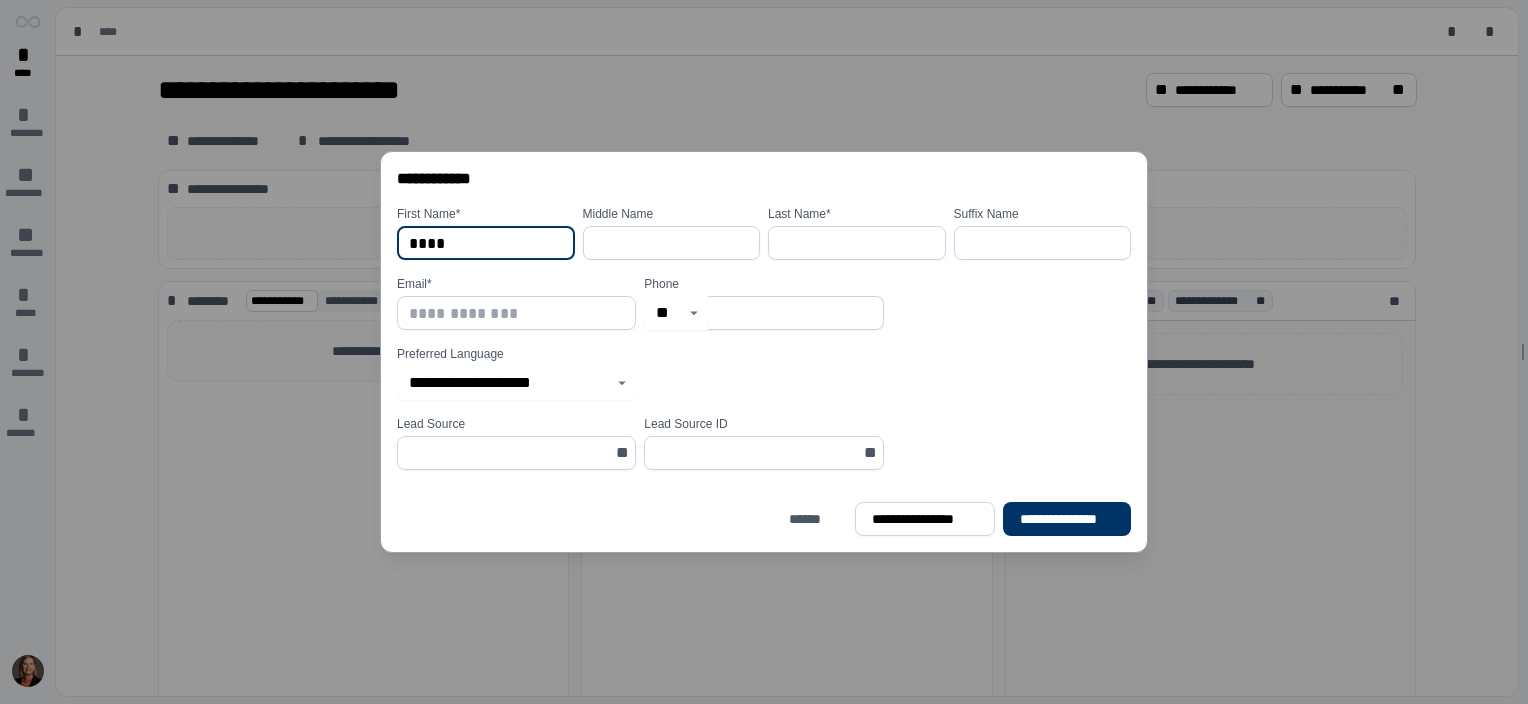type on "****" 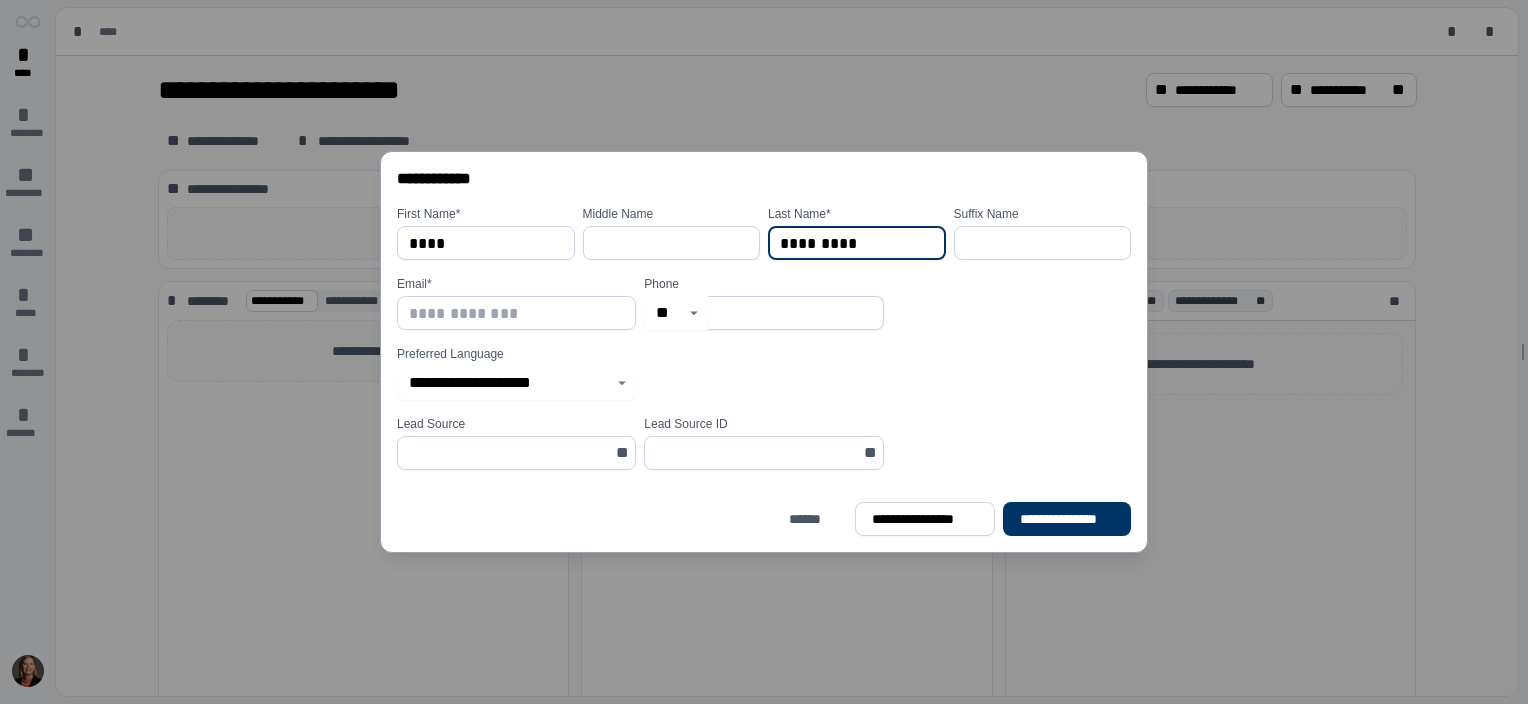 type on "*********" 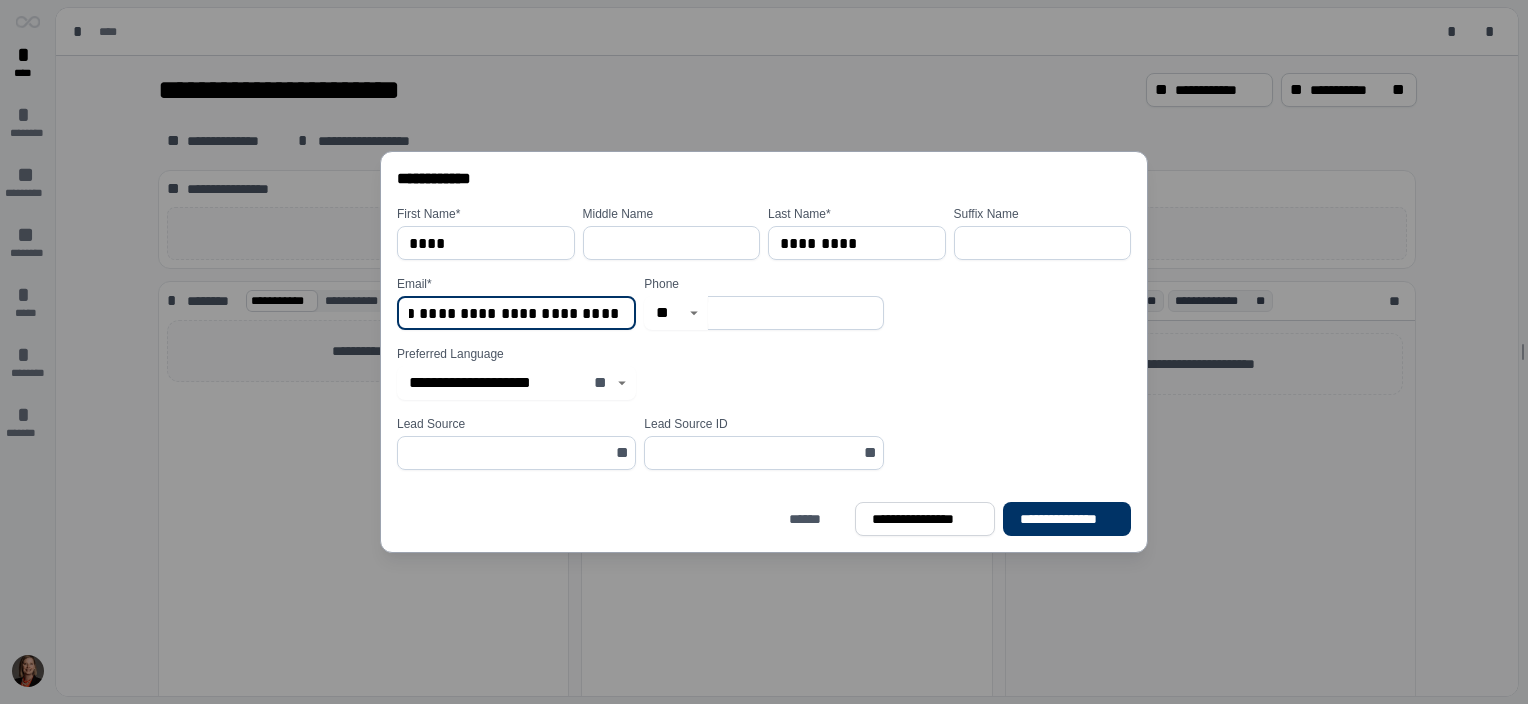 scroll, scrollTop: 0, scrollLeft: 118, axis: horizontal 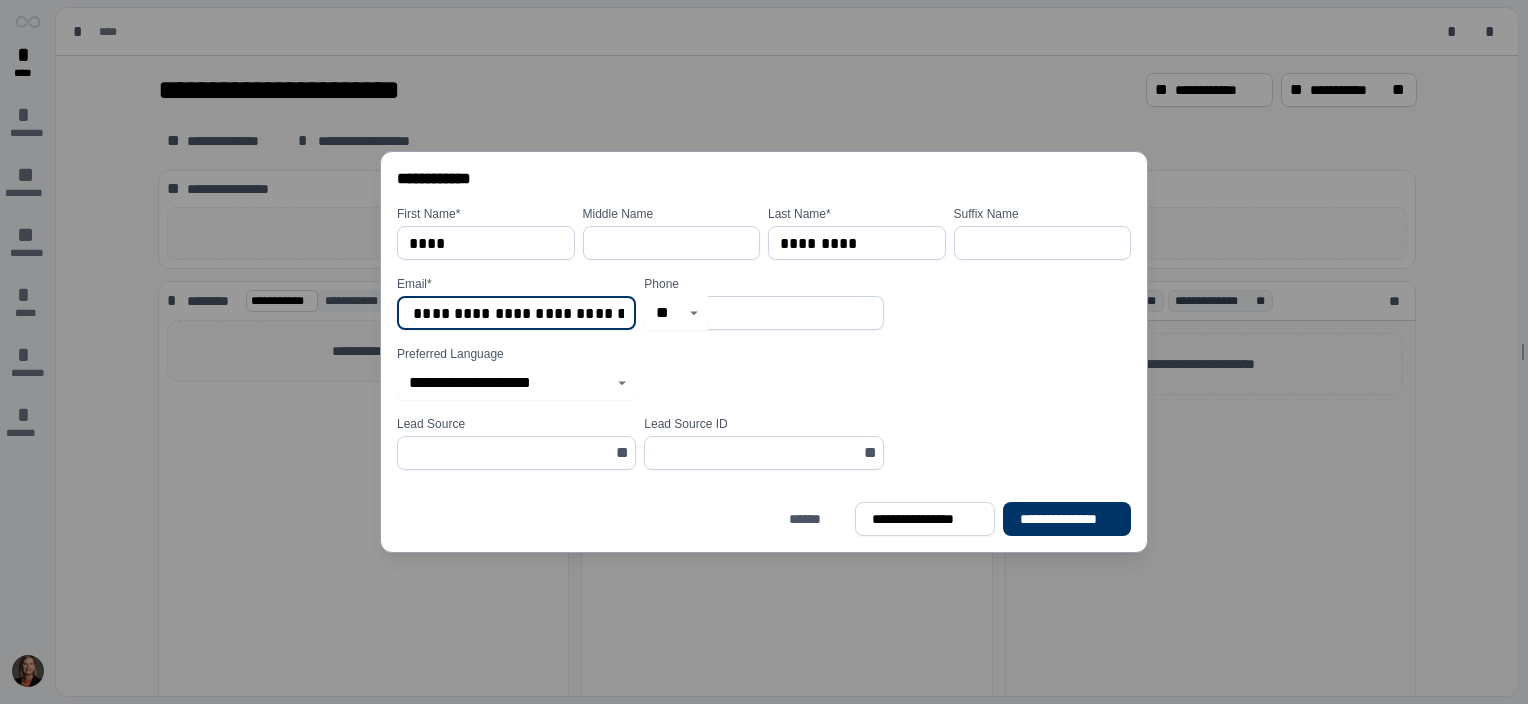 type on "**********" 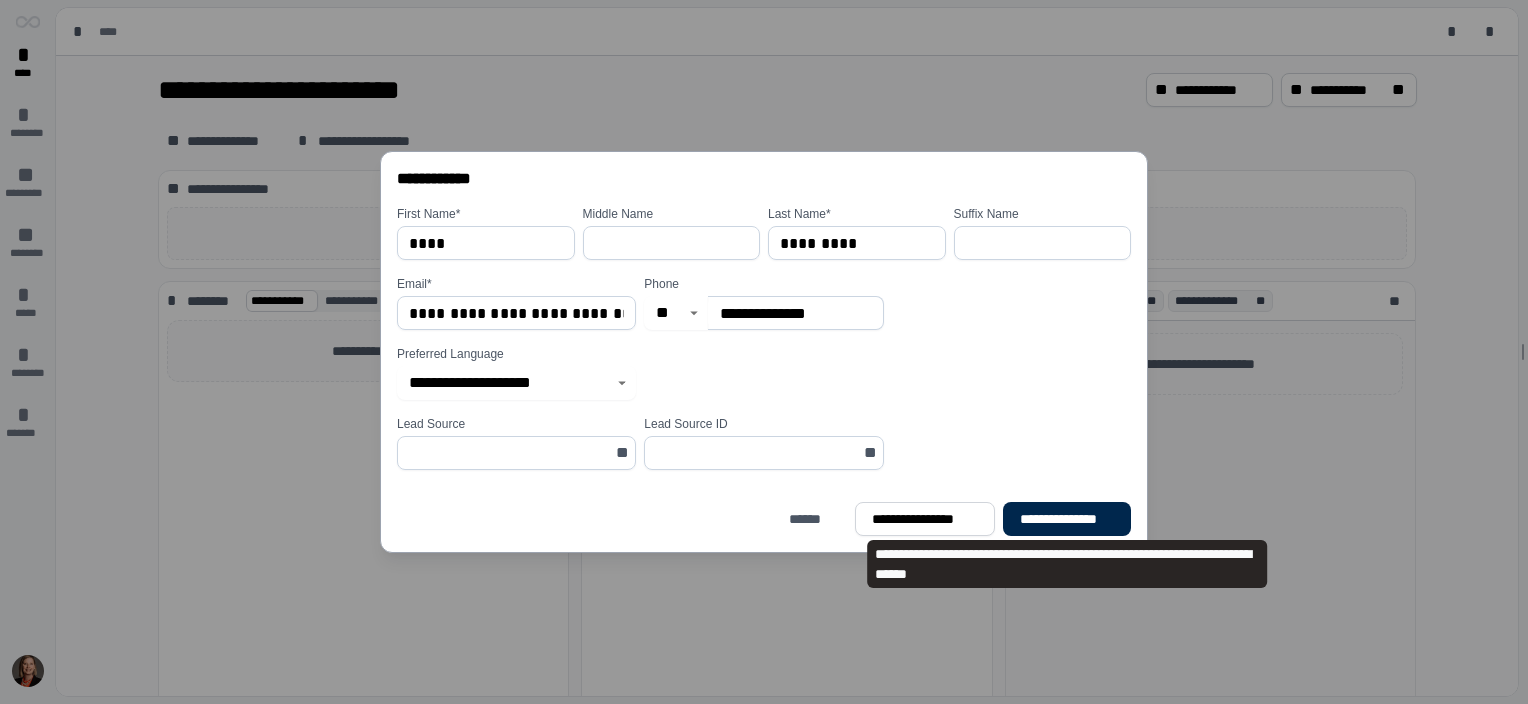 type on "**********" 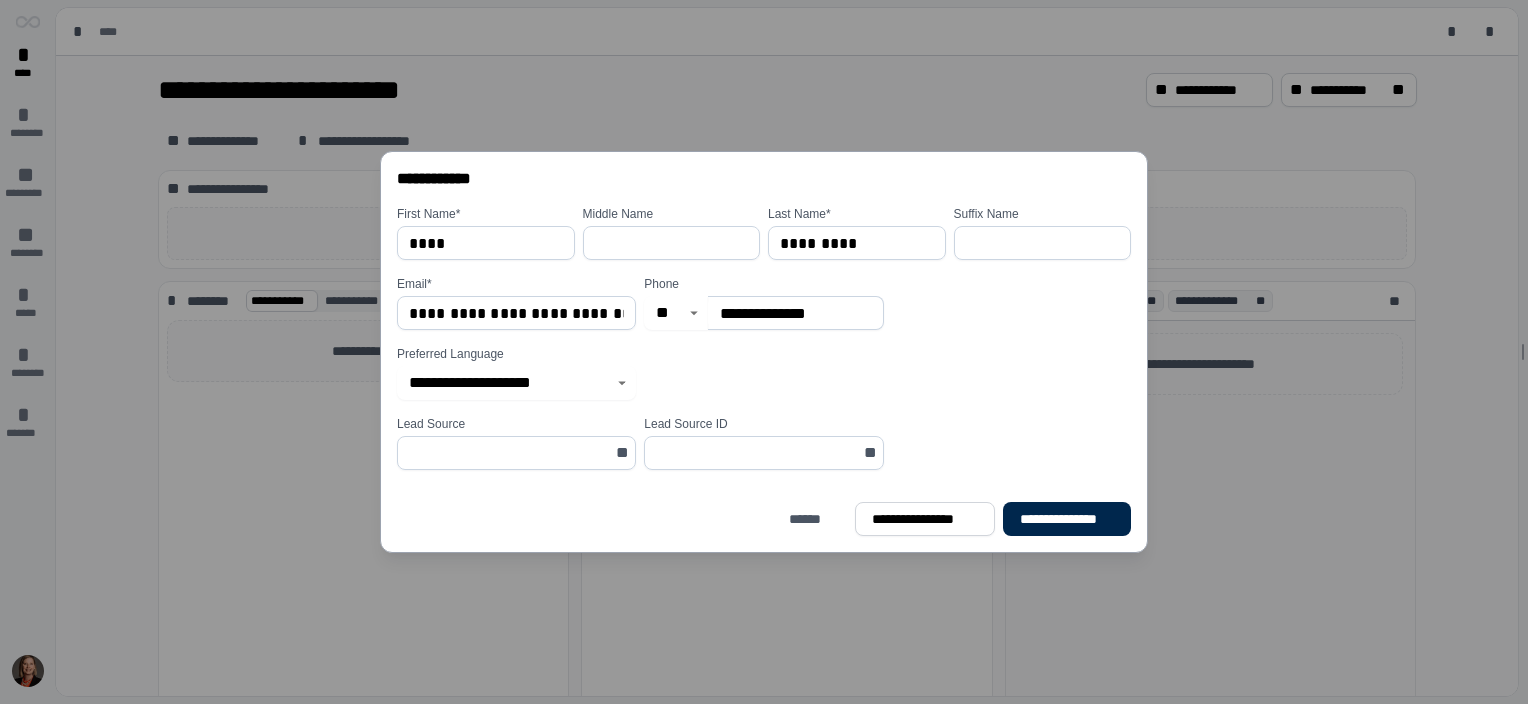 click on "**********" at bounding box center [1067, 519] 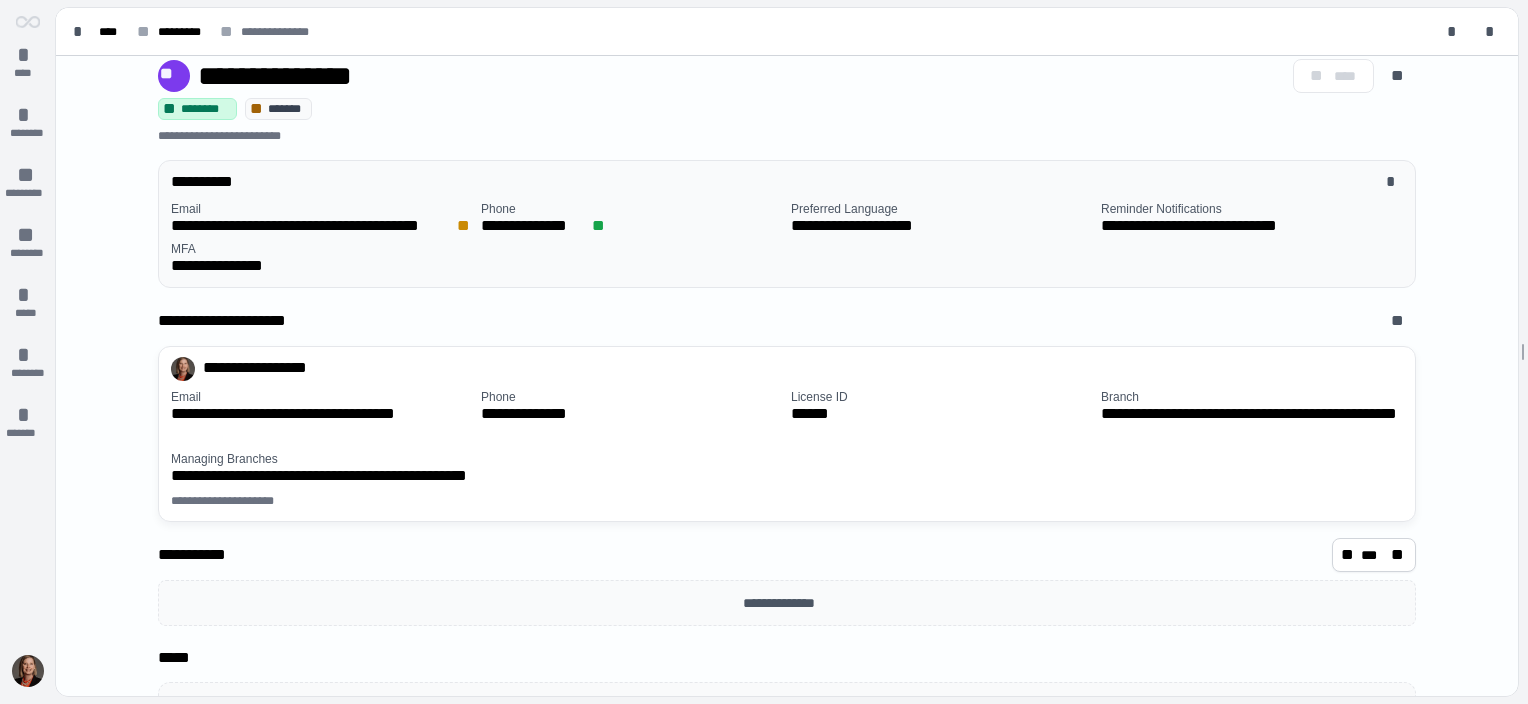 scroll, scrollTop: 0, scrollLeft: 0, axis: both 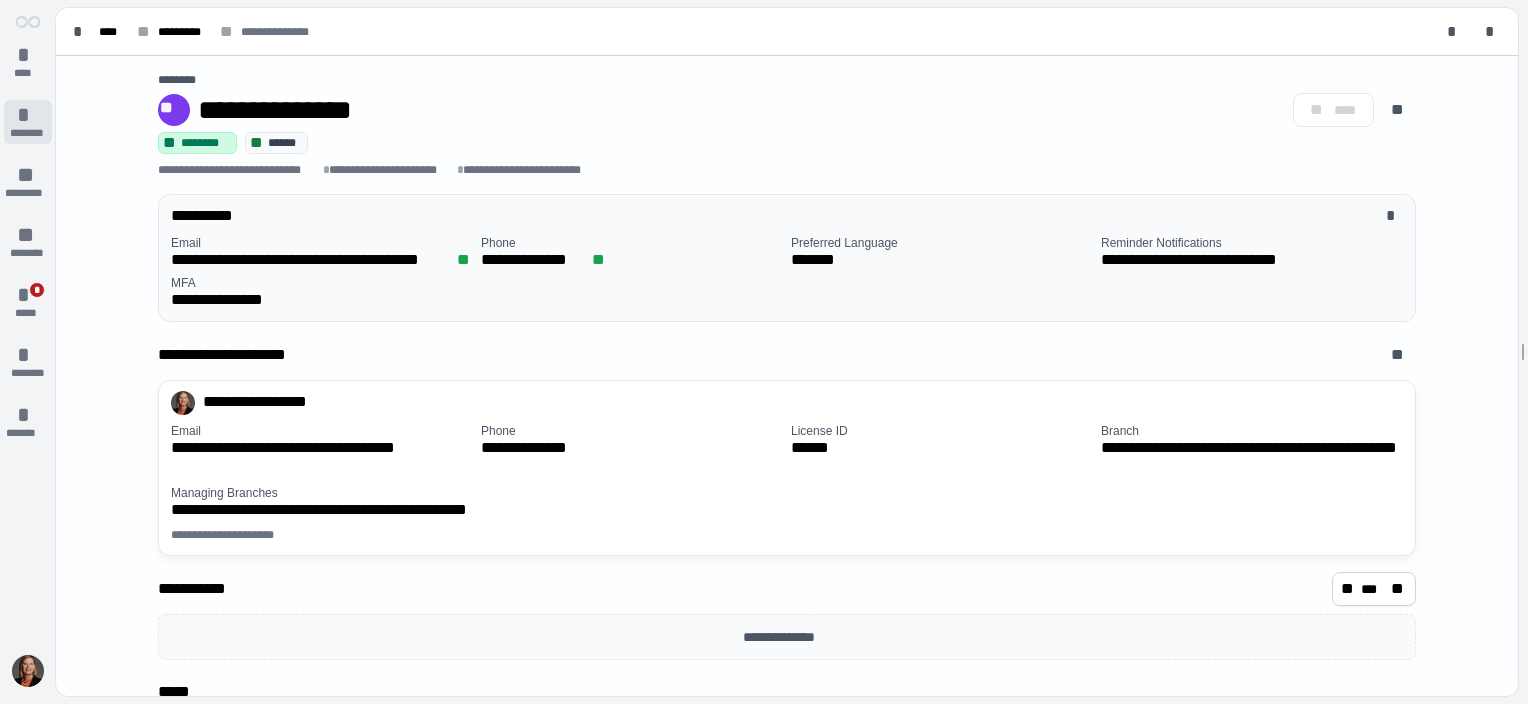 click on "*" at bounding box center (28, 115) 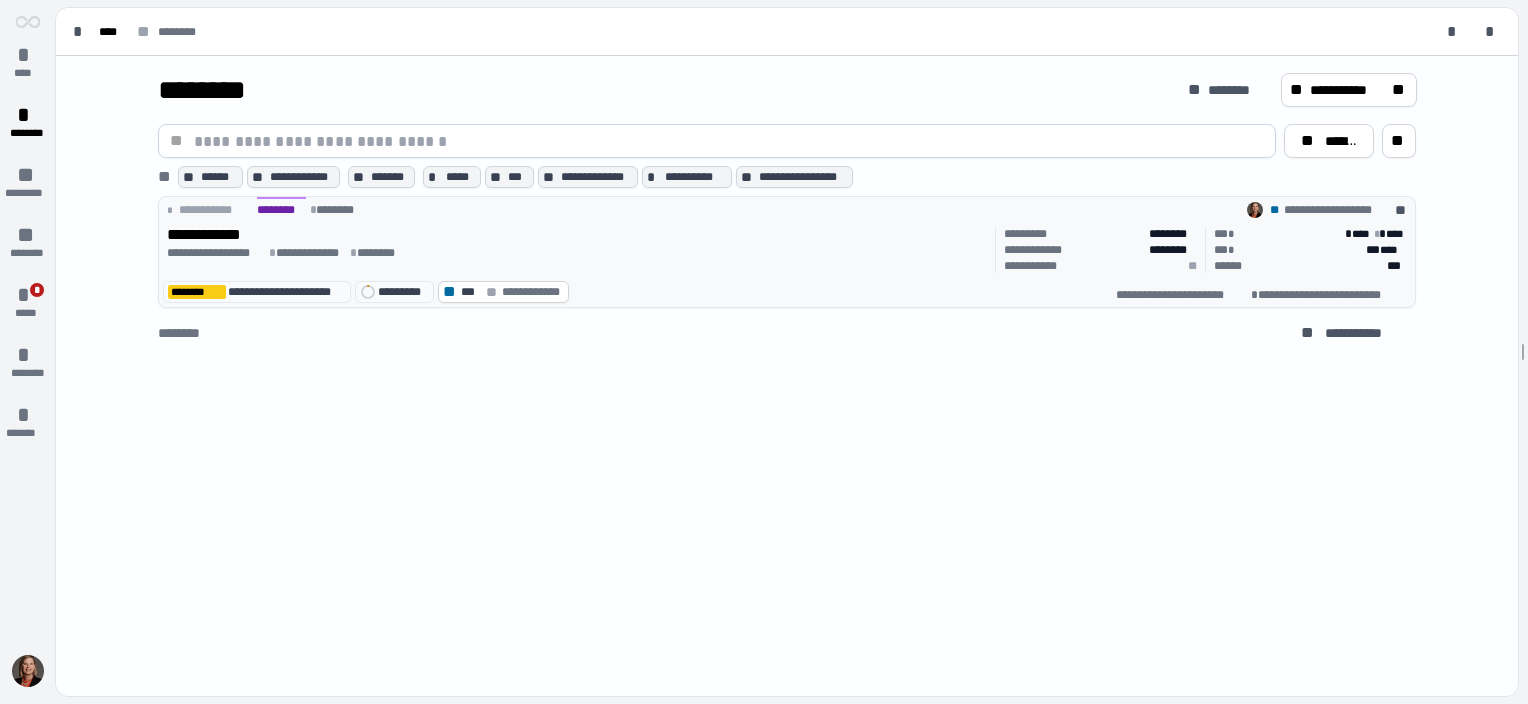 click on "**********" at bounding box center (787, 252) 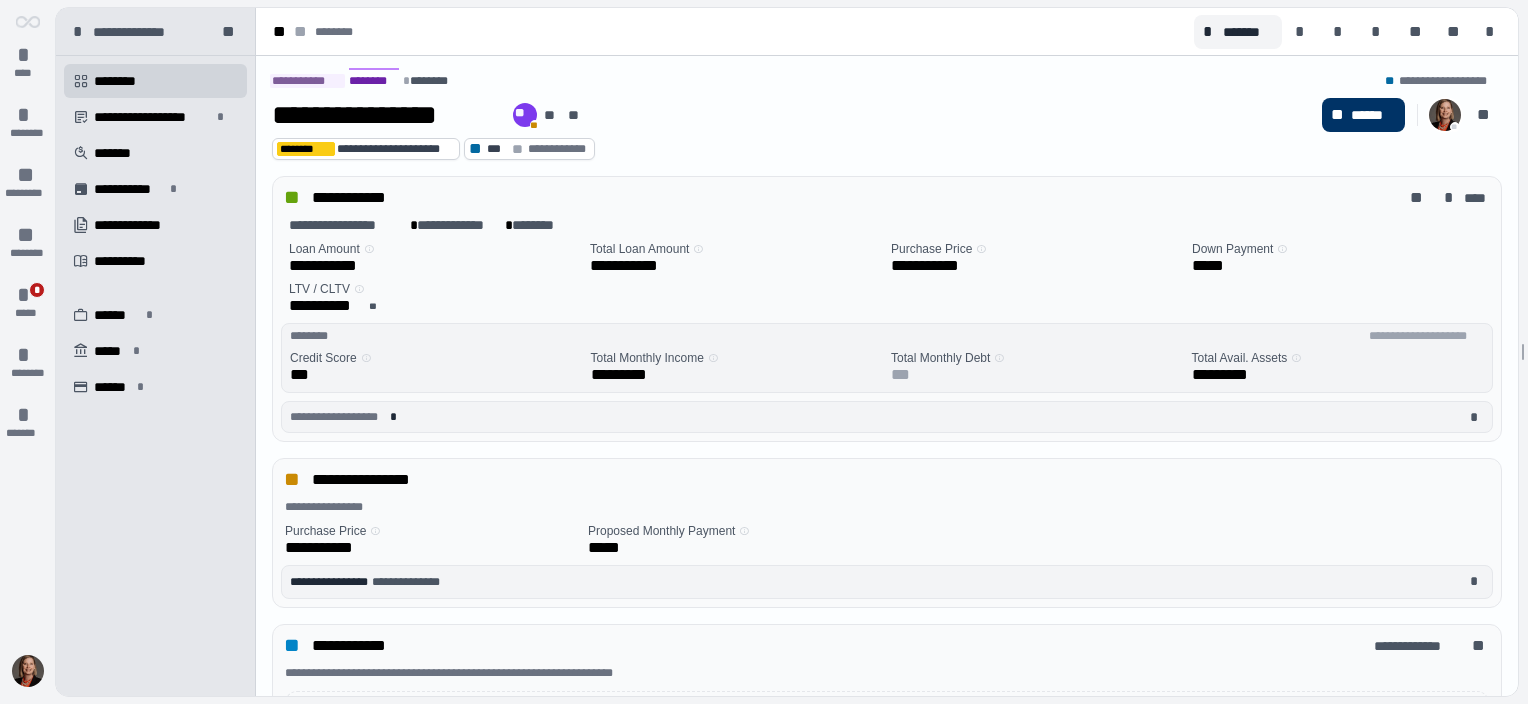 scroll, scrollTop: 0, scrollLeft: 0, axis: both 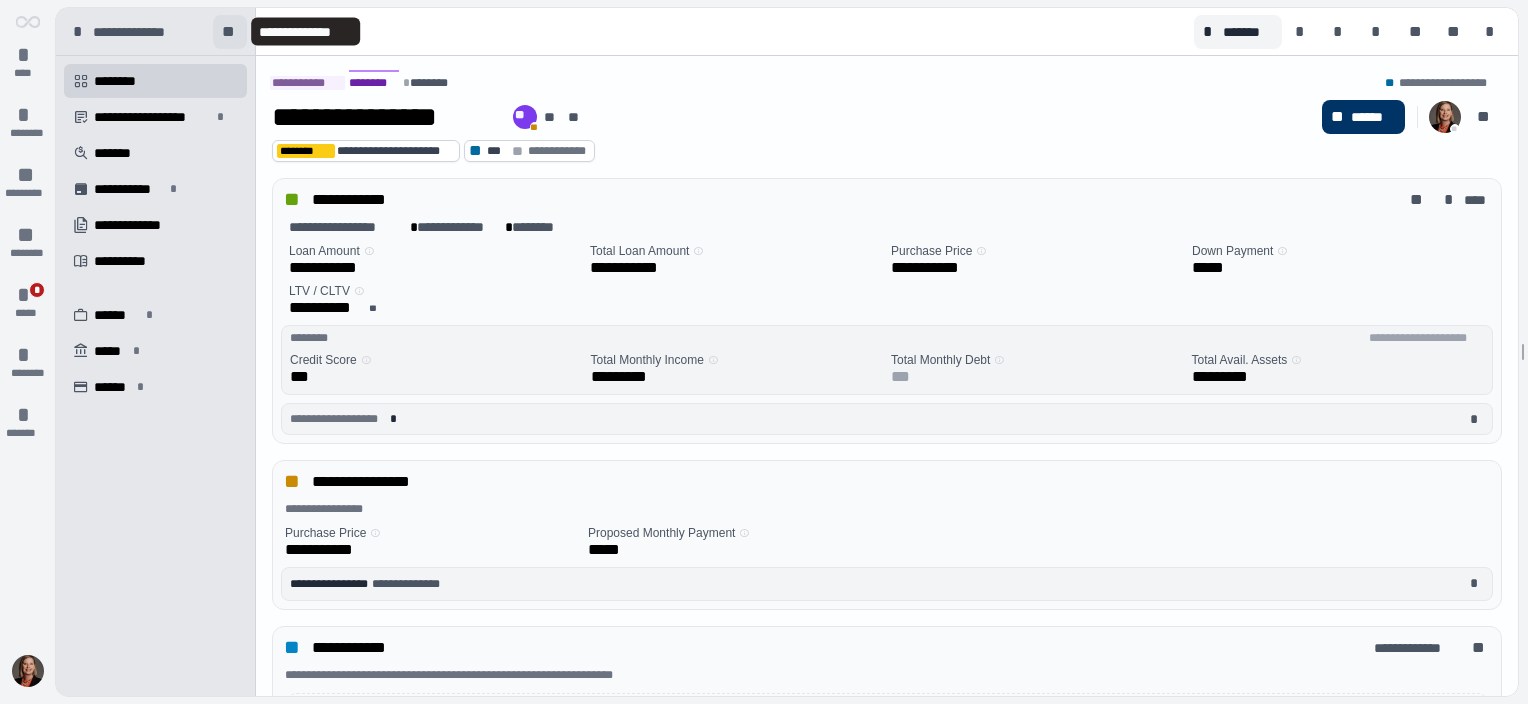 click on "**" at bounding box center (230, 32) 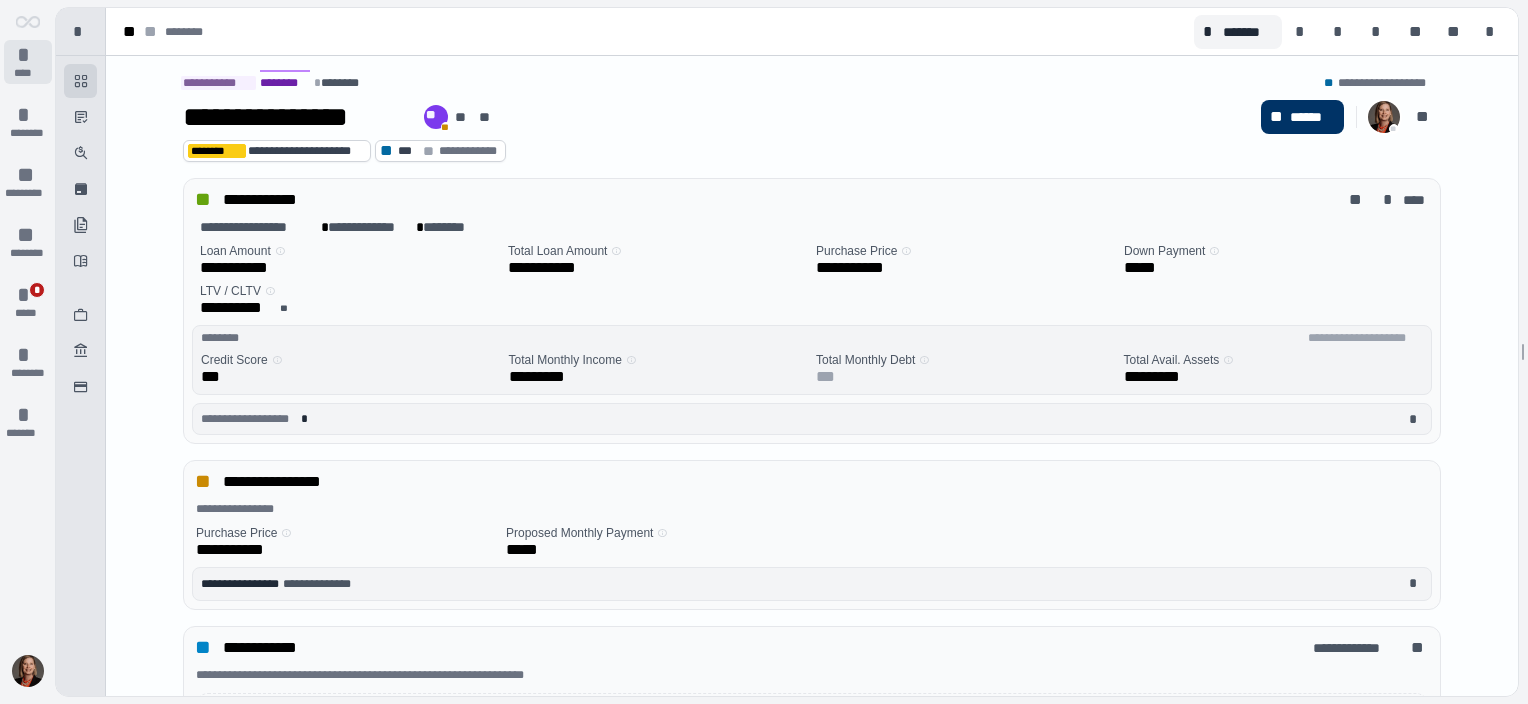 click on "****" at bounding box center (28, 73) 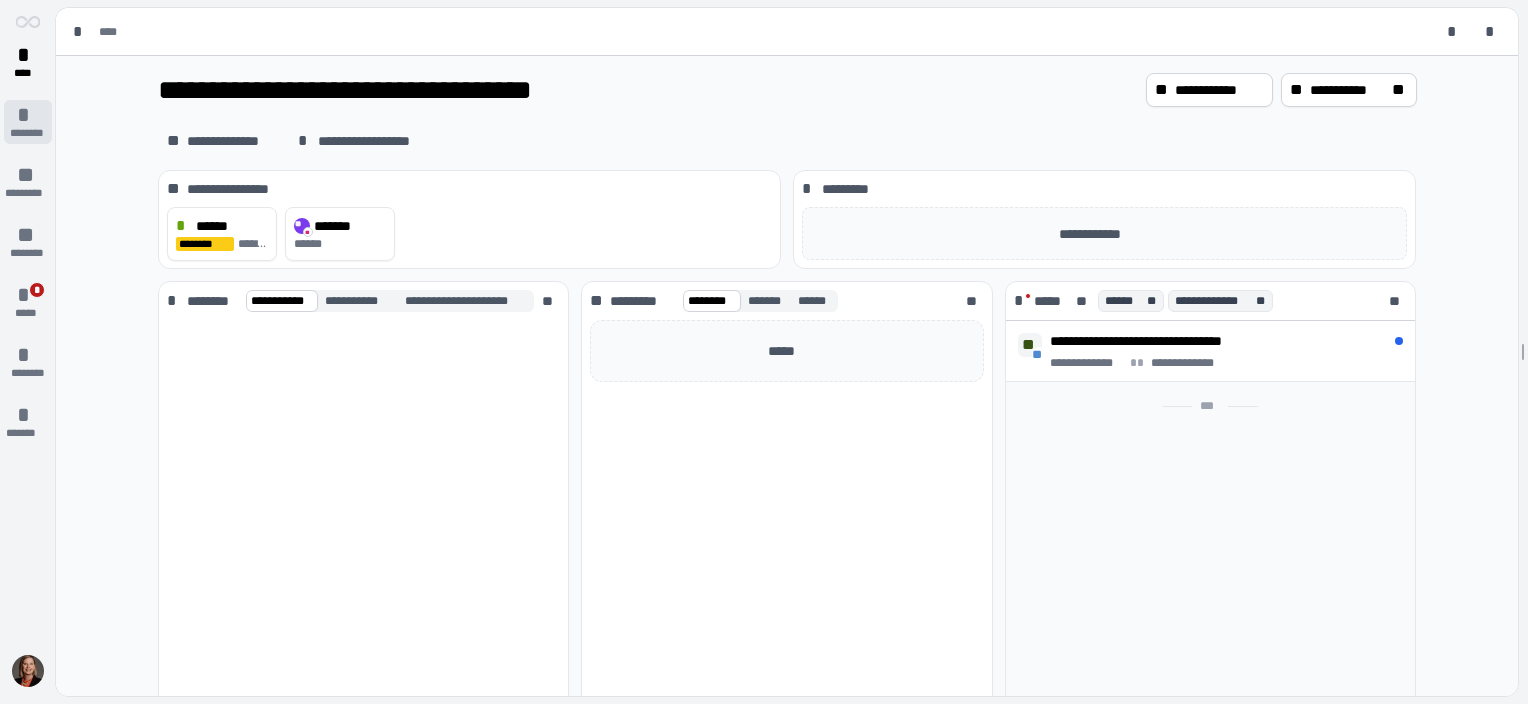 click on "********" at bounding box center [27, 133] 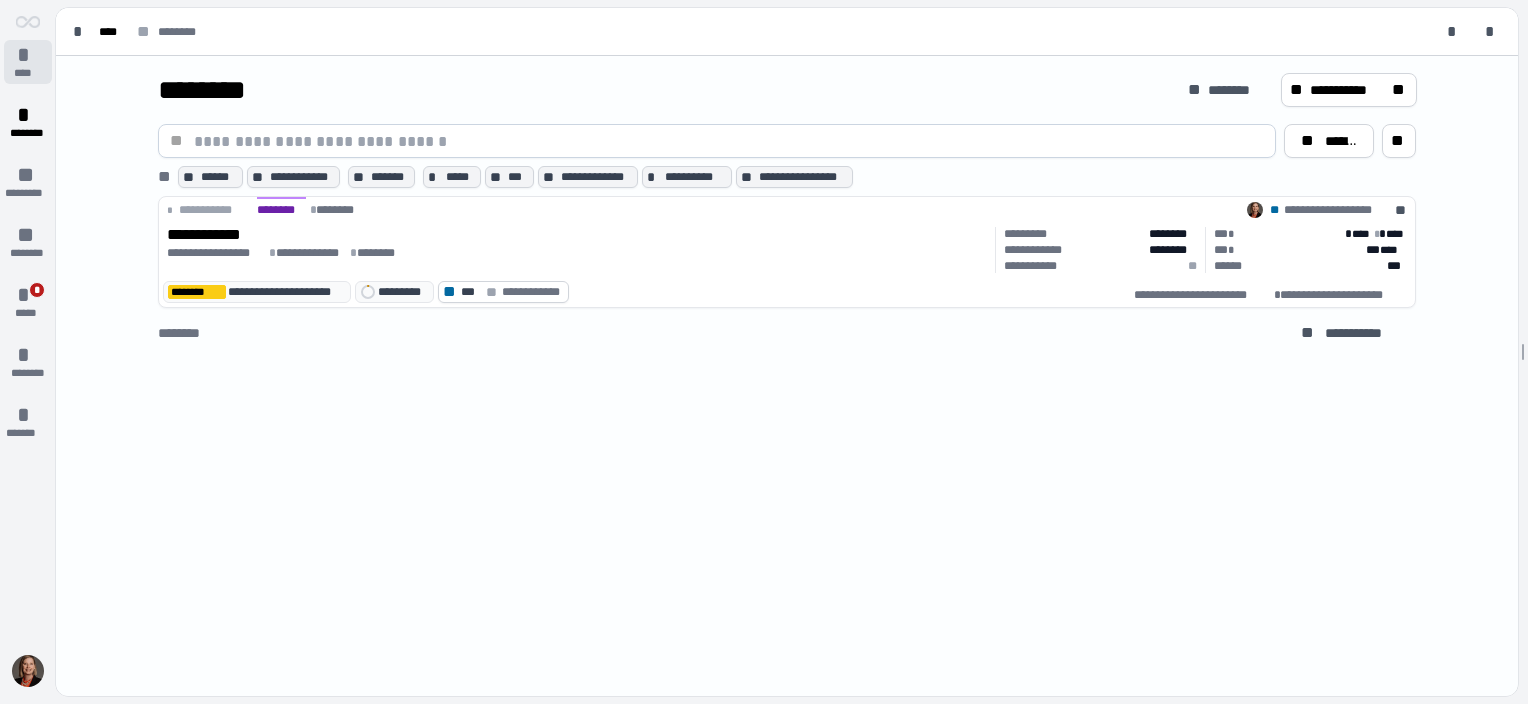click on "****" at bounding box center (28, 73) 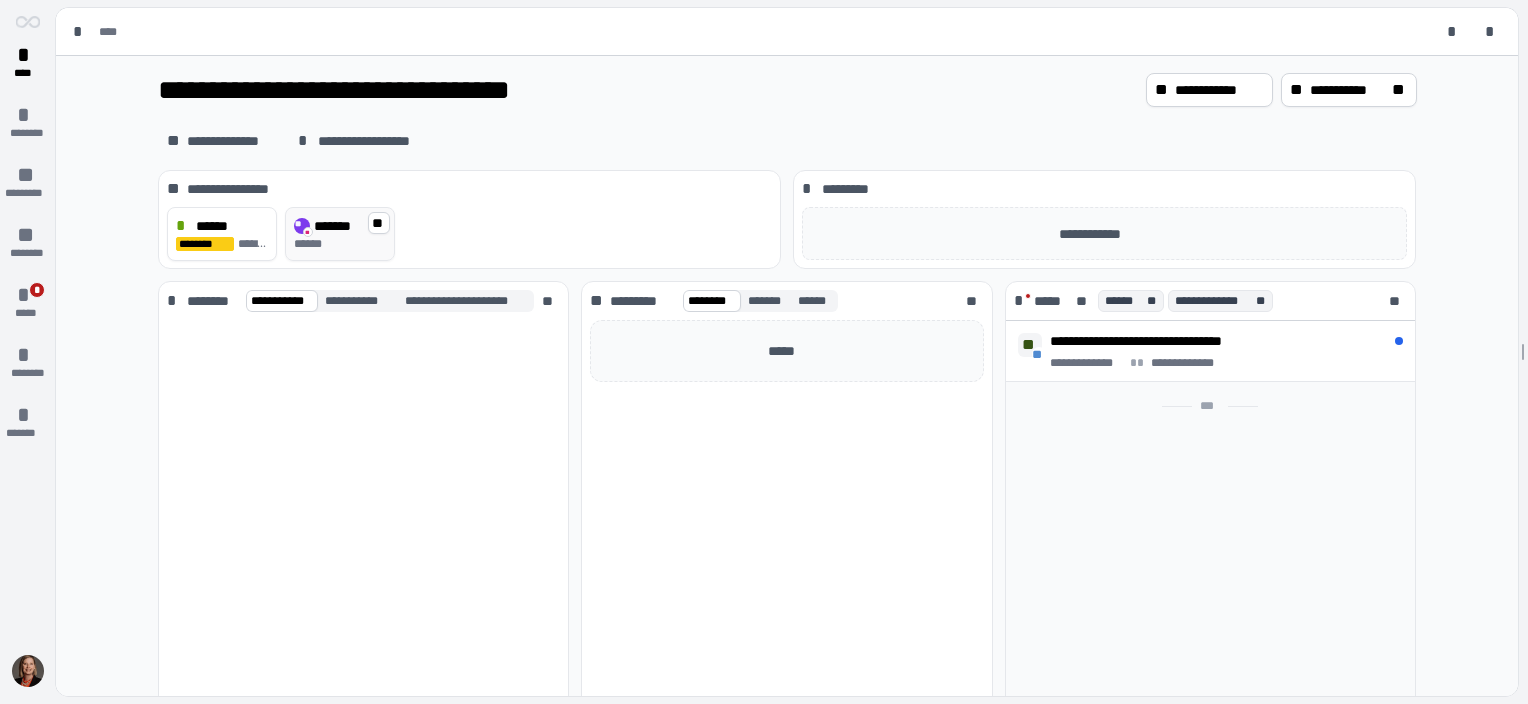 click on "******" at bounding box center (340, 244) 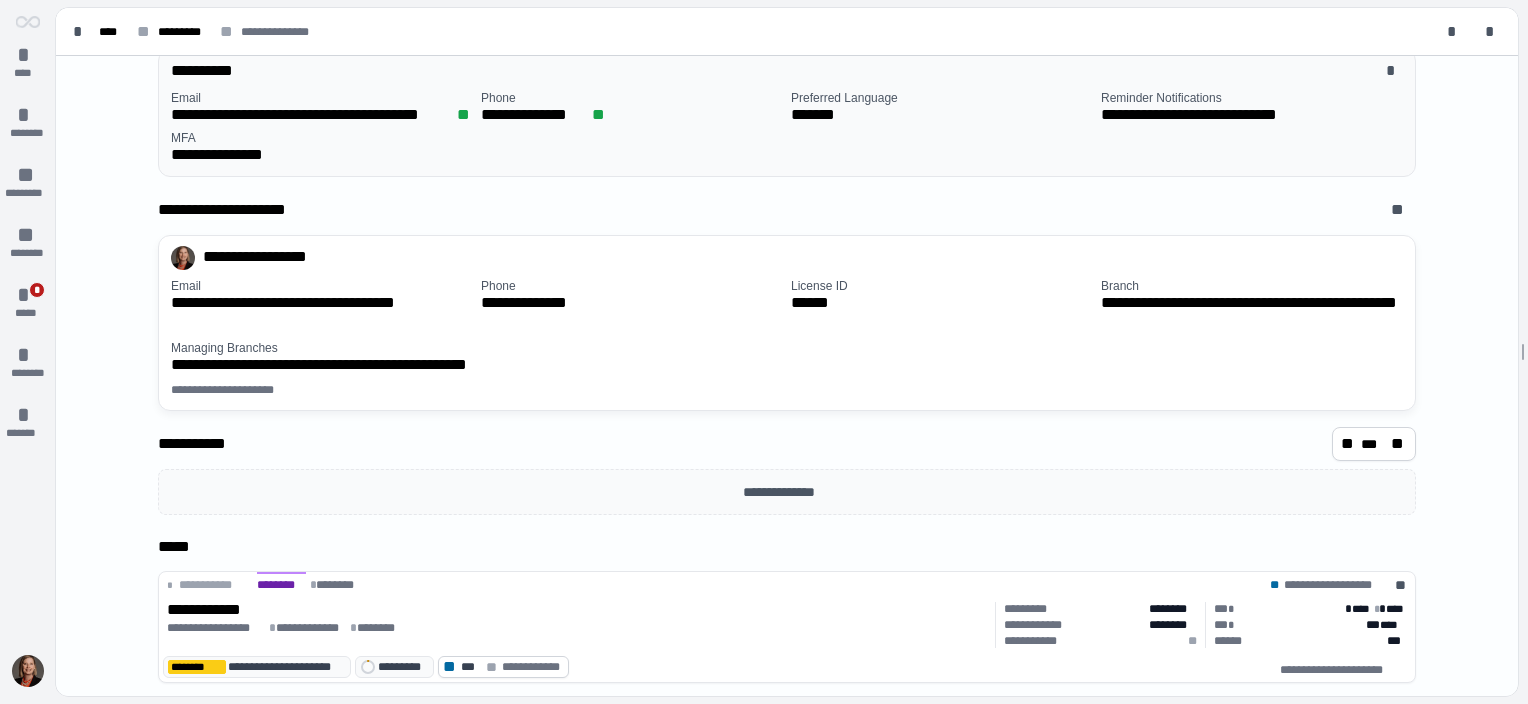 scroll, scrollTop: 0, scrollLeft: 0, axis: both 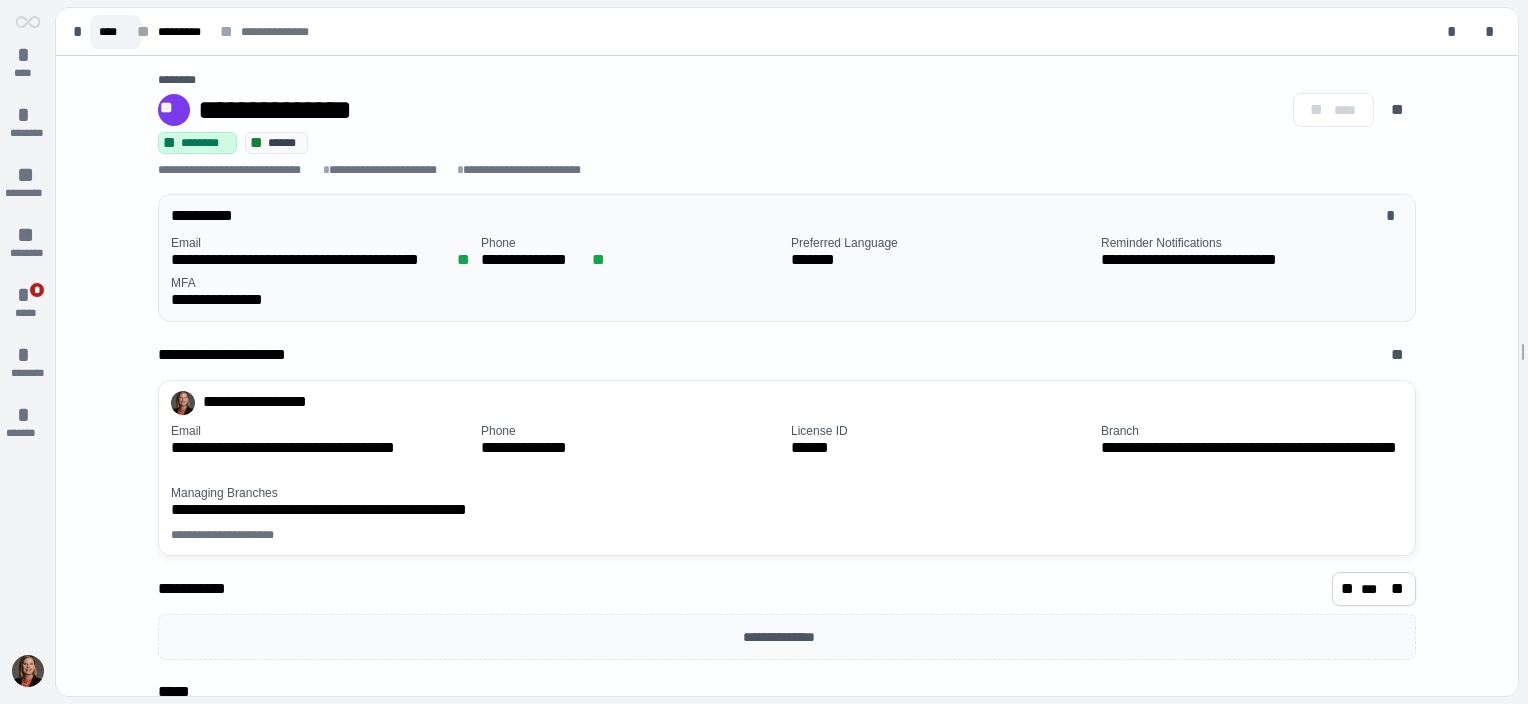 click on "****" at bounding box center [115, 32] 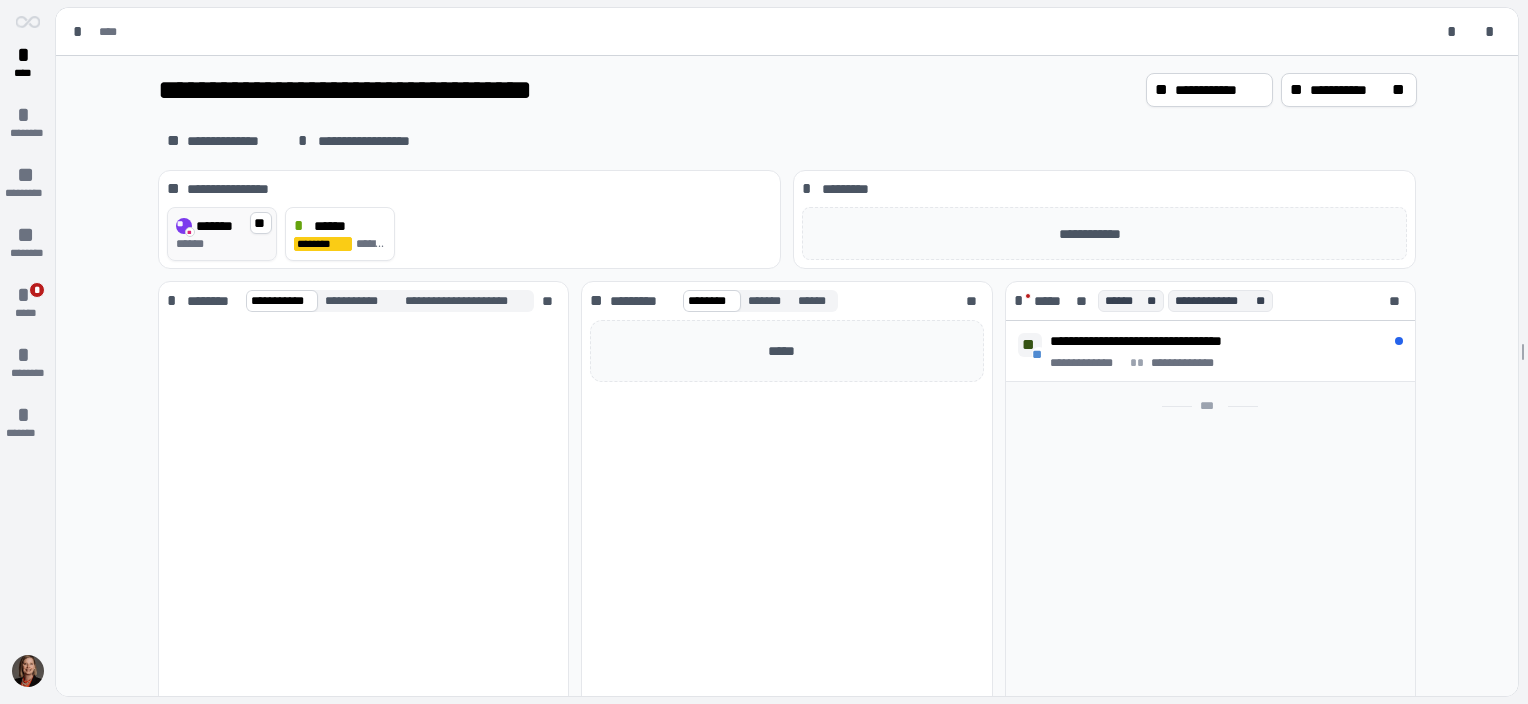 click on "******" at bounding box center [222, 244] 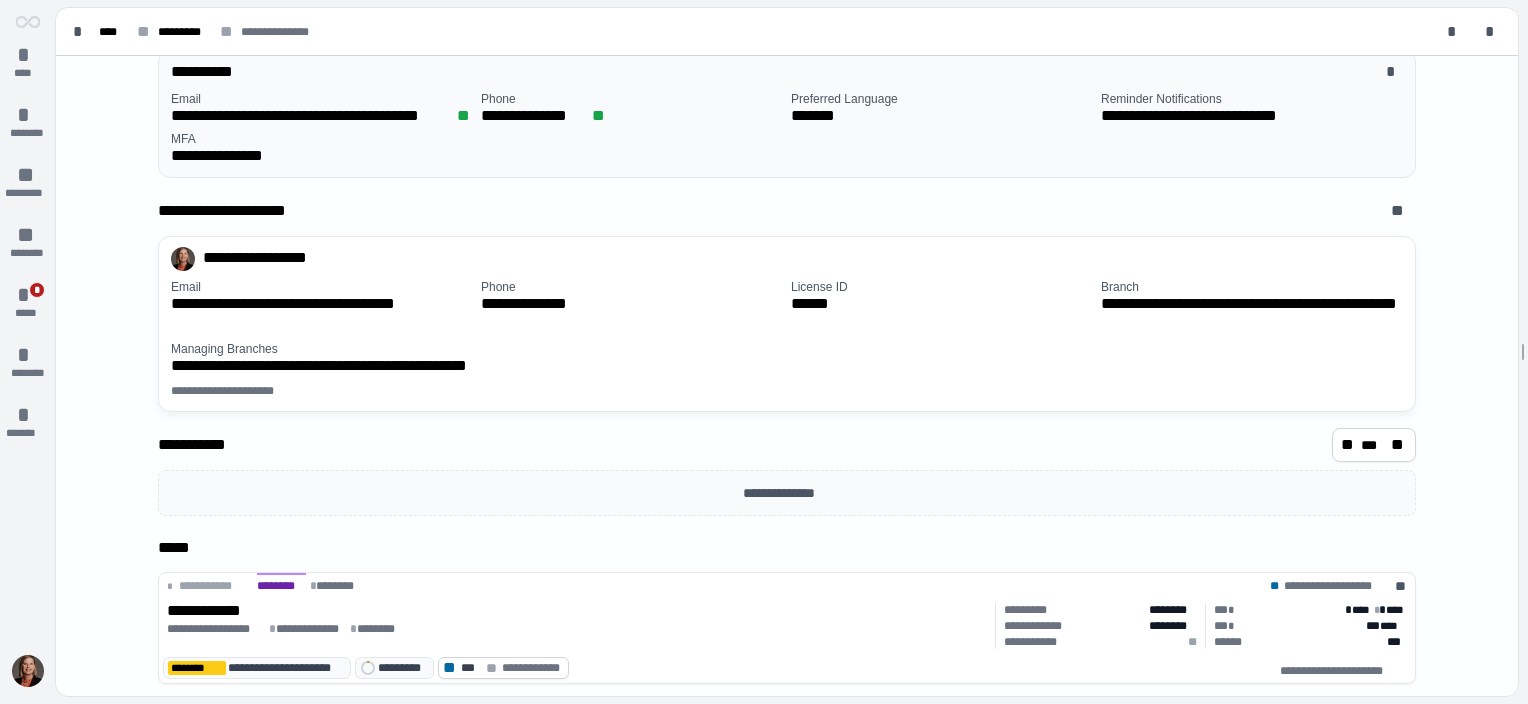 scroll, scrollTop: 145, scrollLeft: 0, axis: vertical 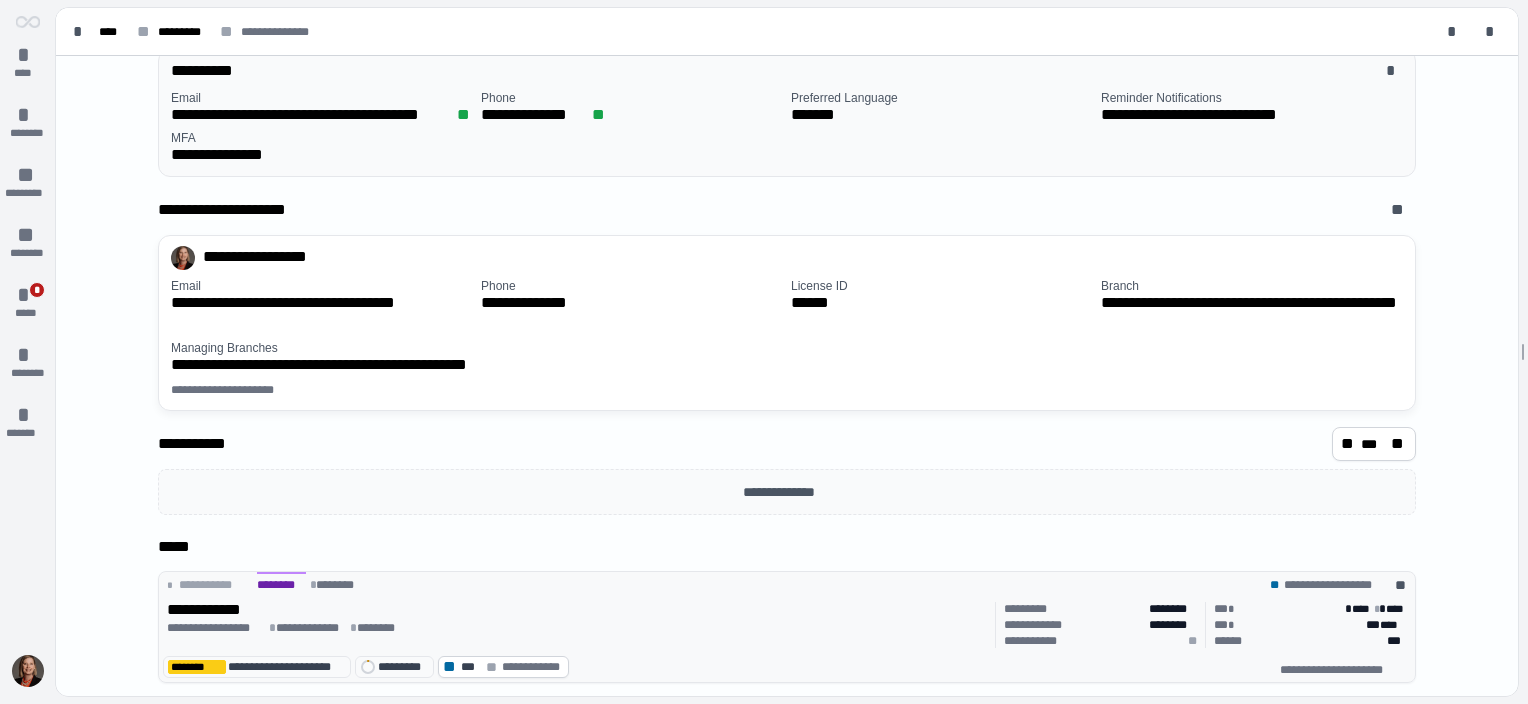click on "**********" at bounding box center [577, 610] 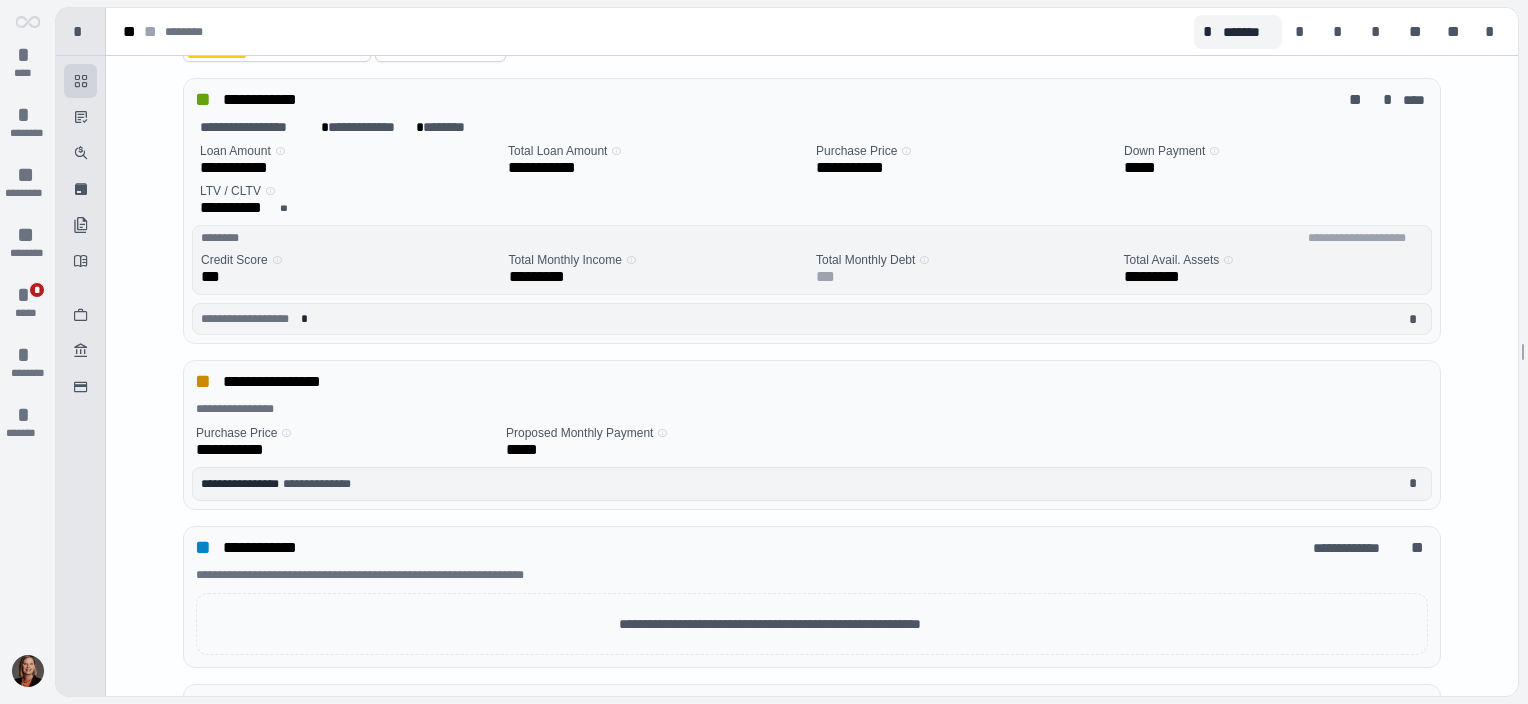 scroll, scrollTop: 0, scrollLeft: 0, axis: both 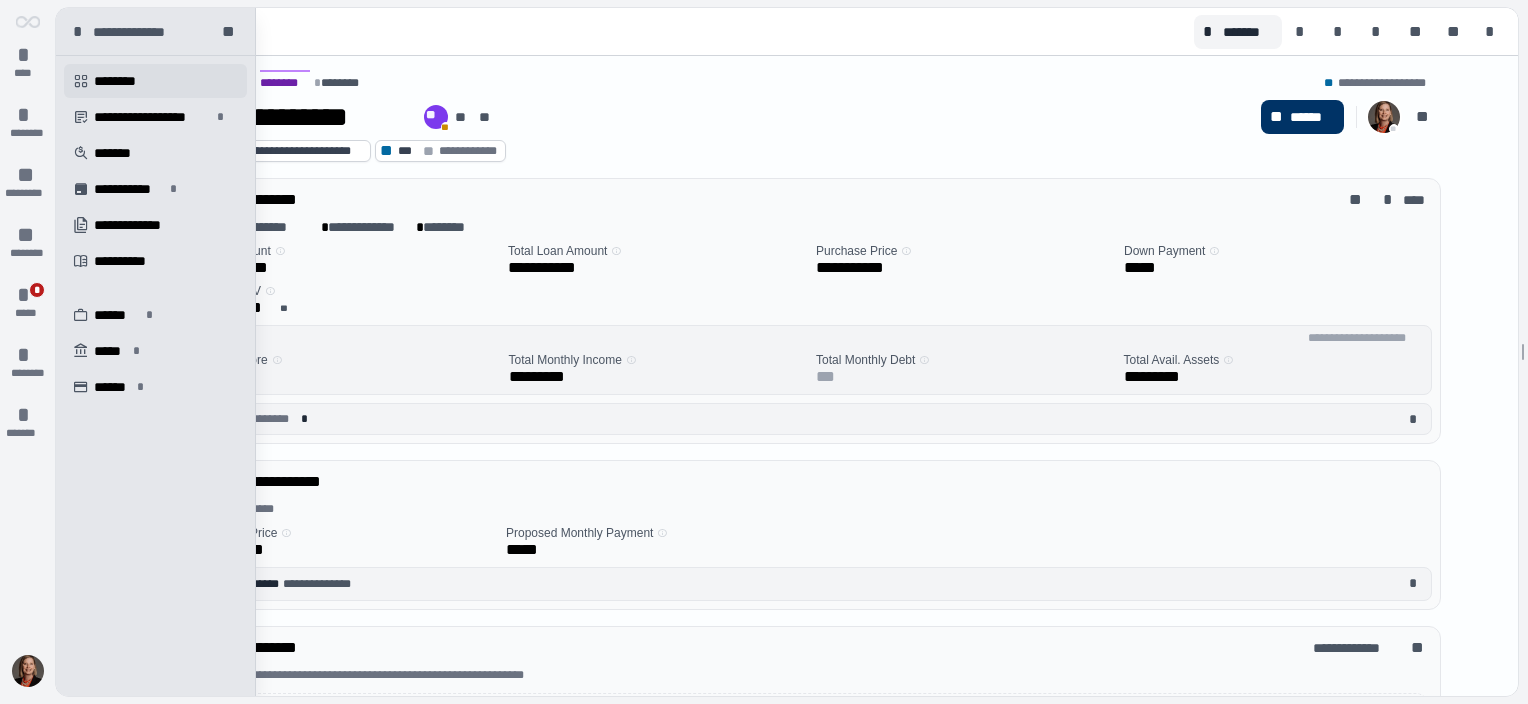 click on "********" at bounding box center [122, 81] 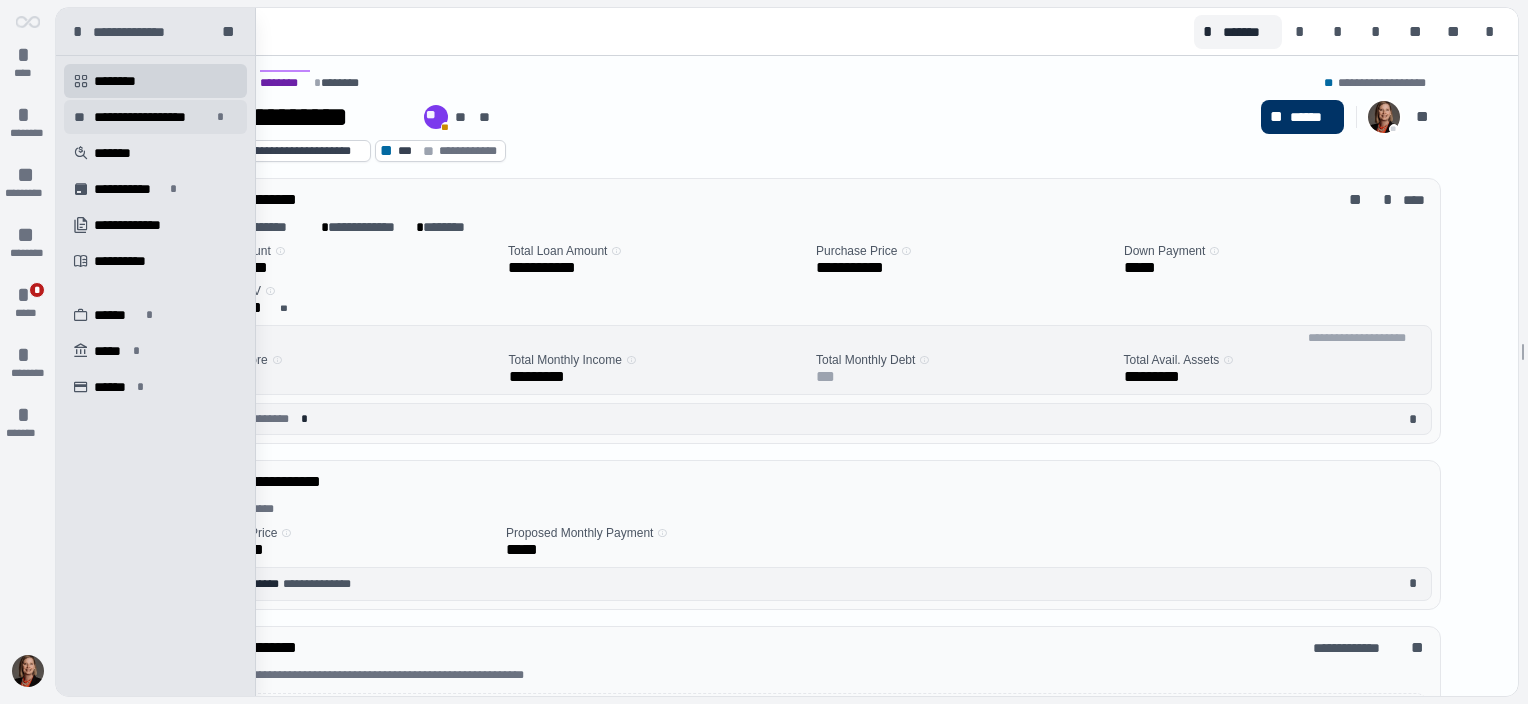 click on "**********" at bounding box center [152, 117] 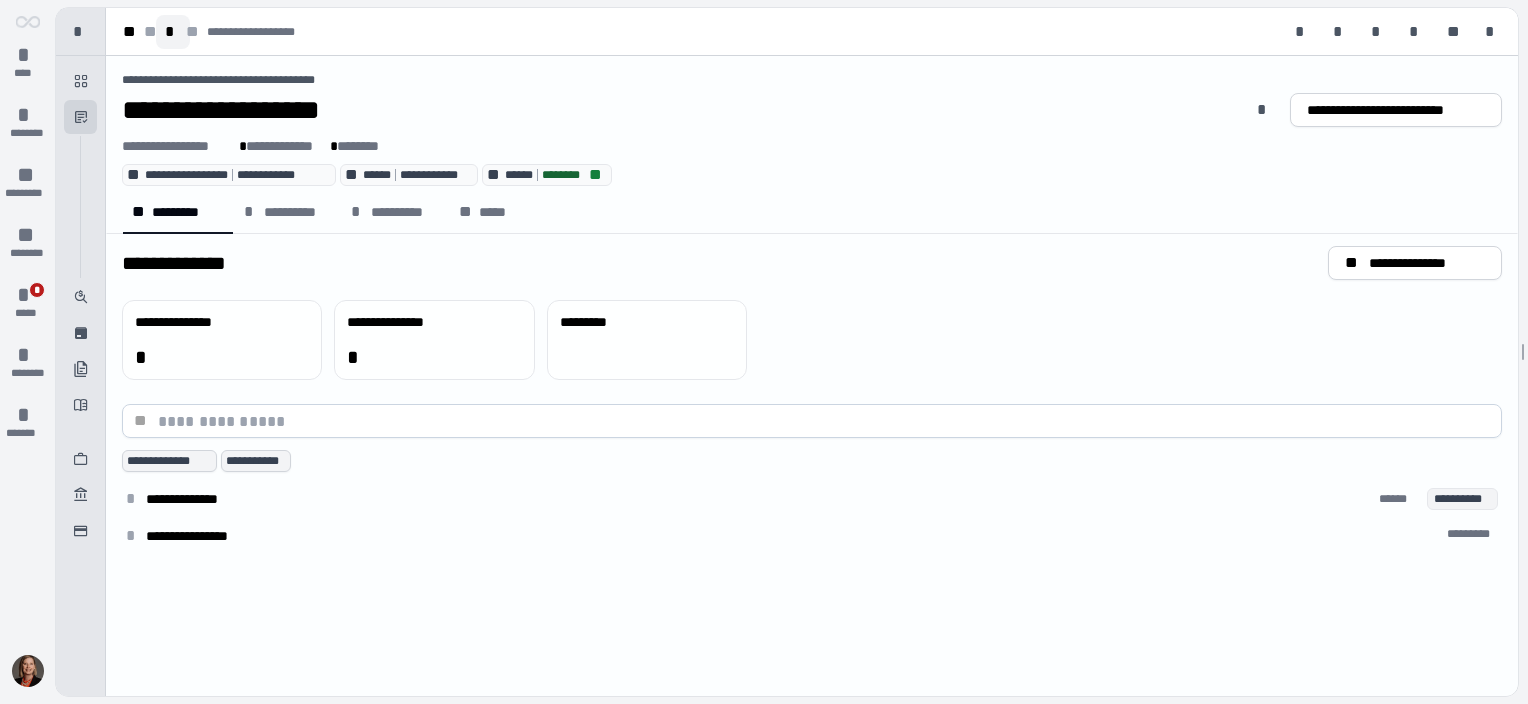 click on "*" at bounding box center (173, 32) 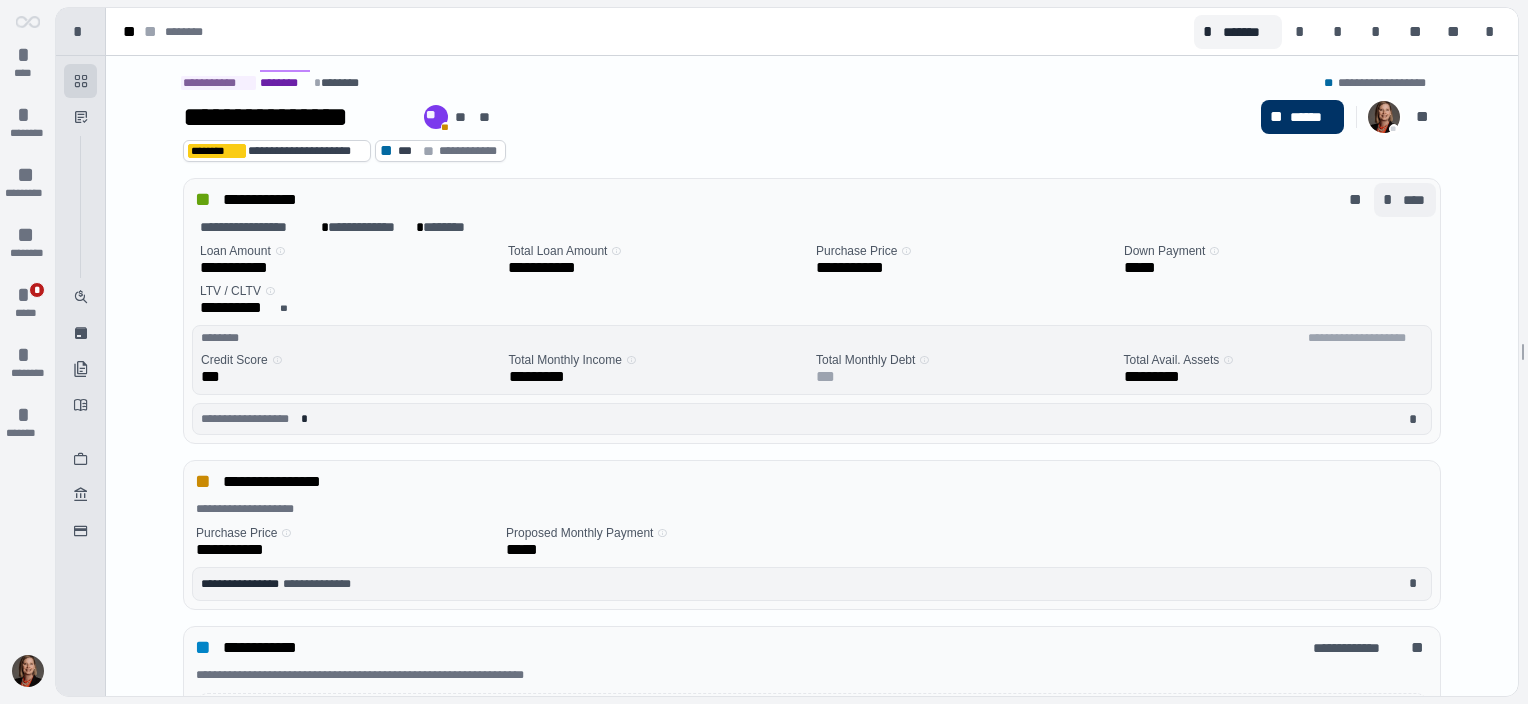 click on "****" at bounding box center [1415, 200] 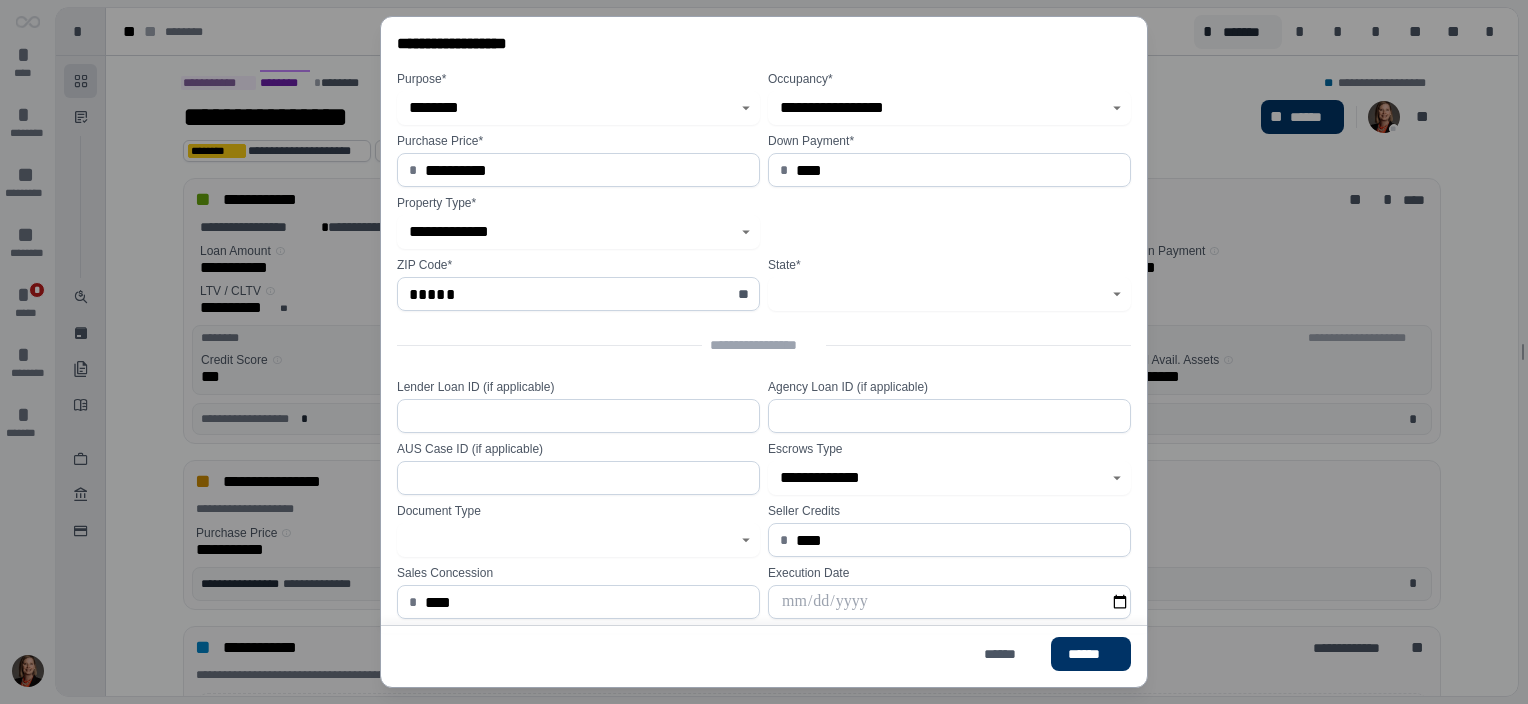 type on "********" 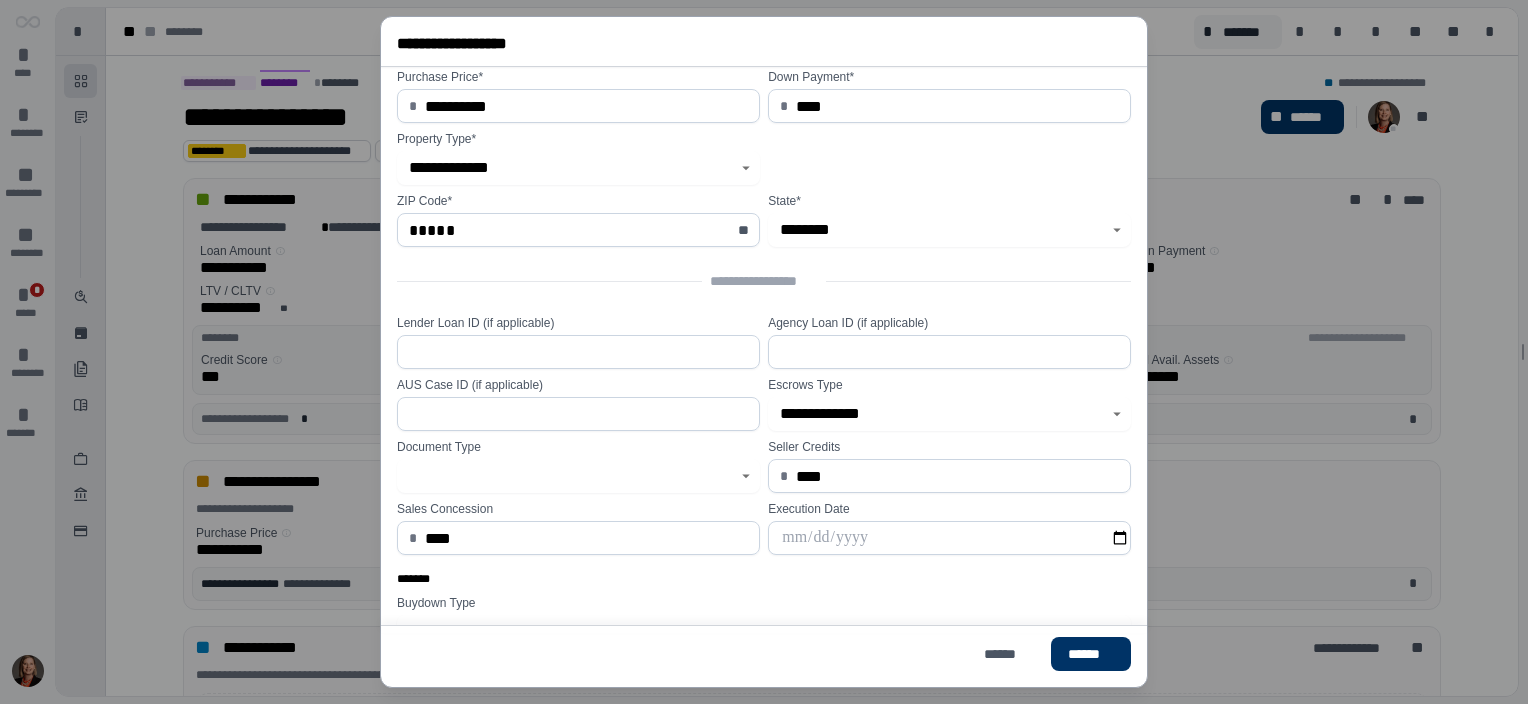 scroll, scrollTop: 0, scrollLeft: 0, axis: both 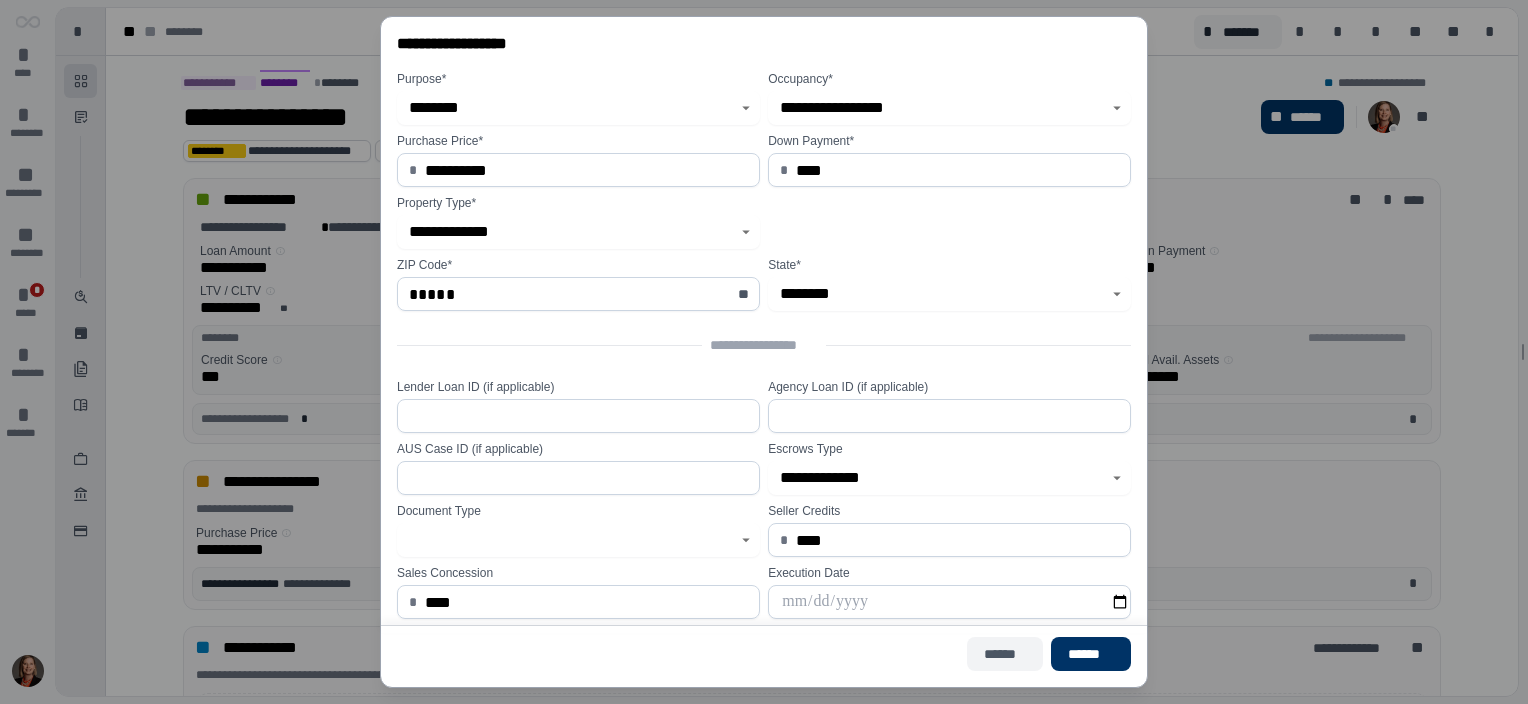 click on "******" at bounding box center (1005, 654) 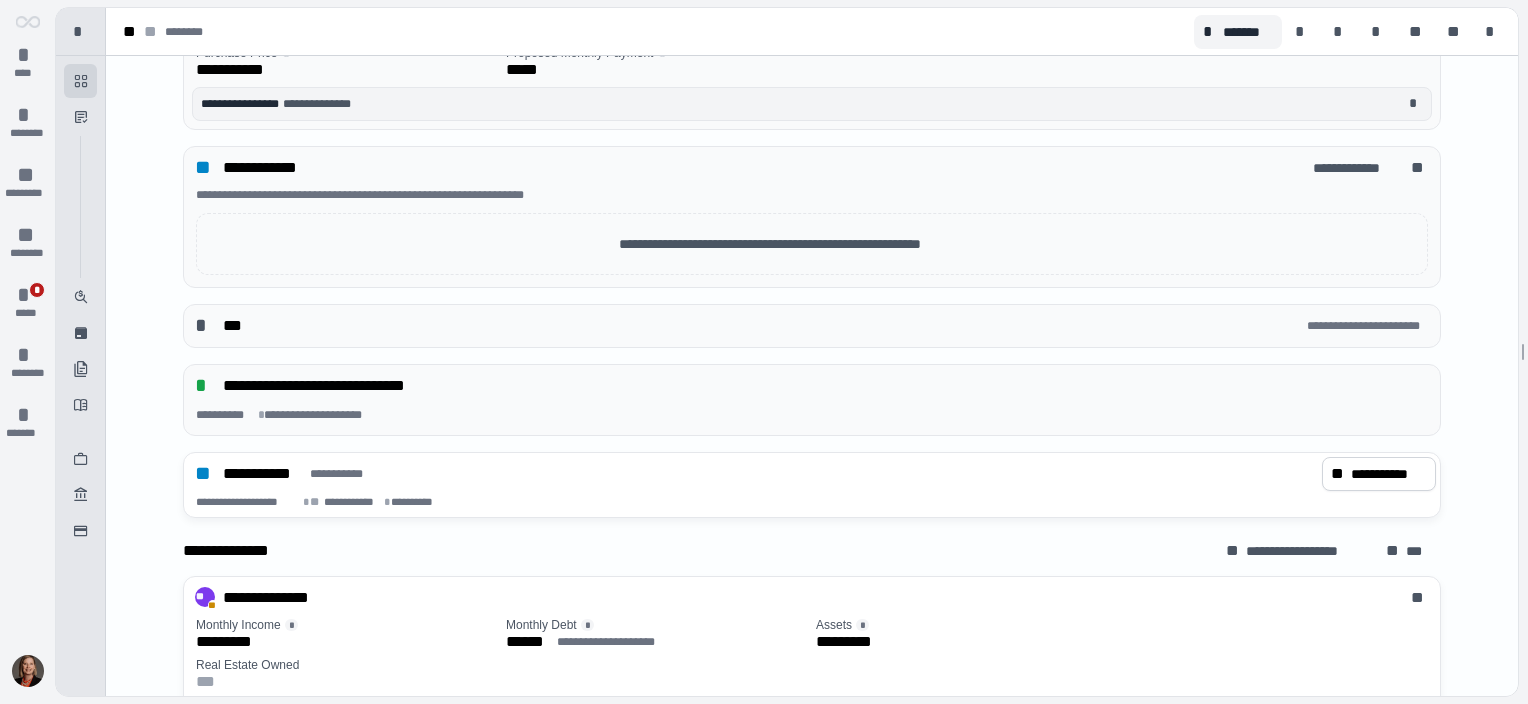 scroll, scrollTop: 500, scrollLeft: 0, axis: vertical 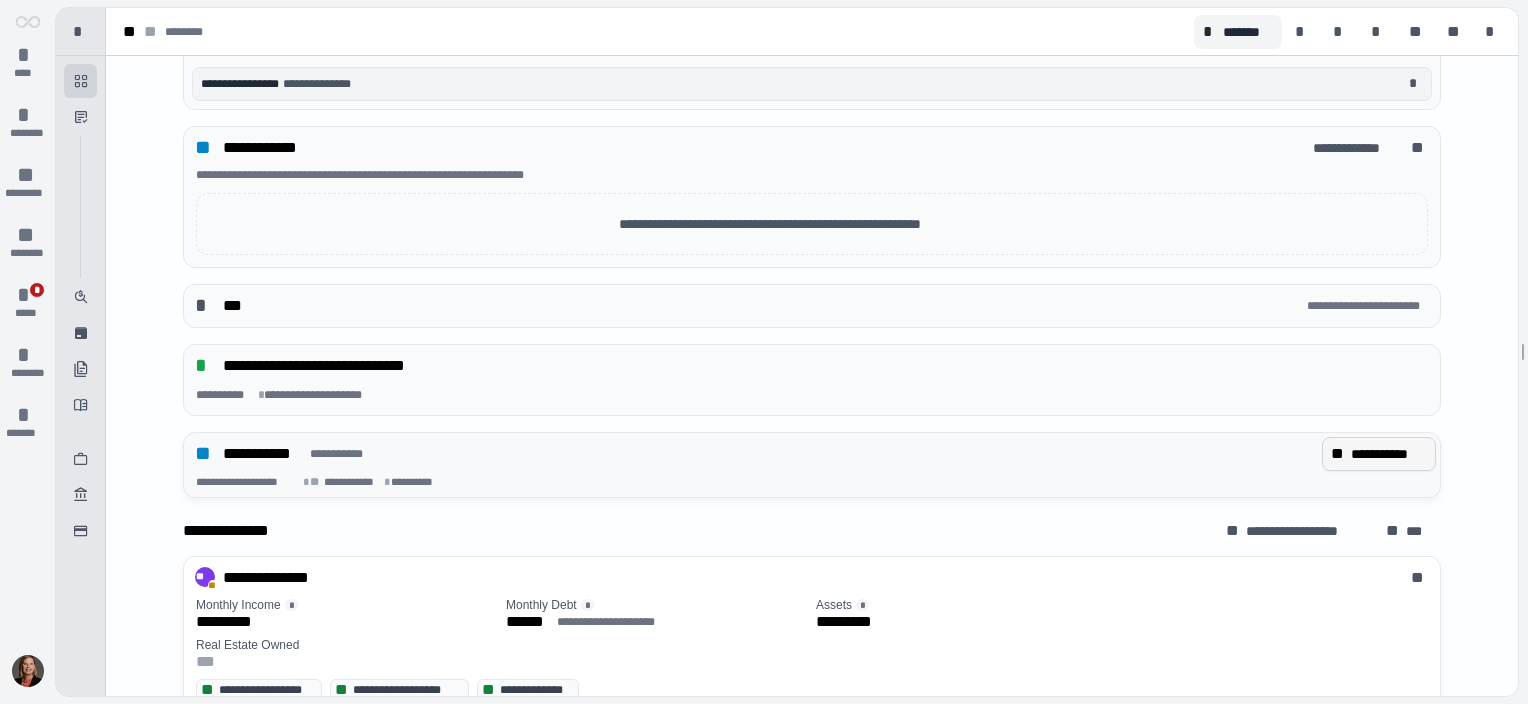 click on "**********" at bounding box center [1389, 454] 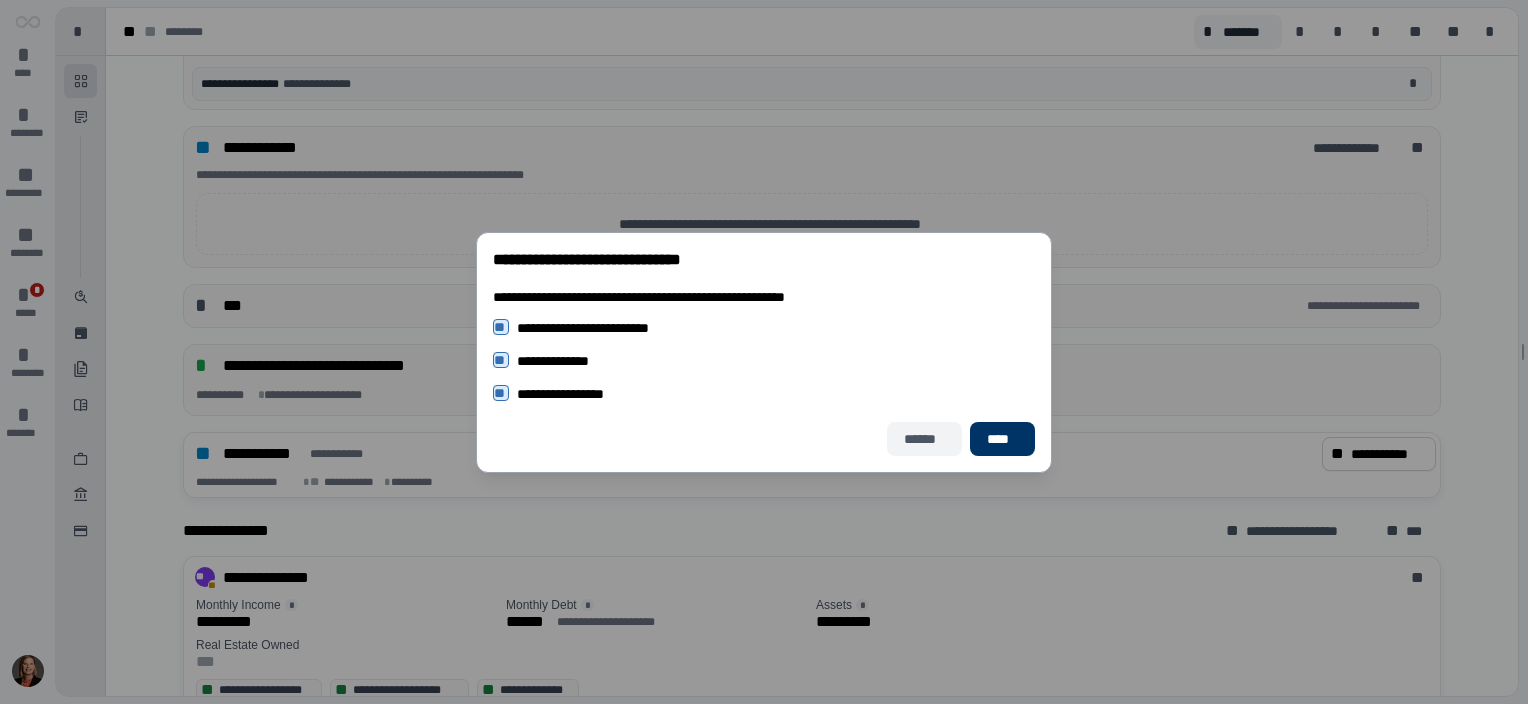 click on "******" at bounding box center (925, 439) 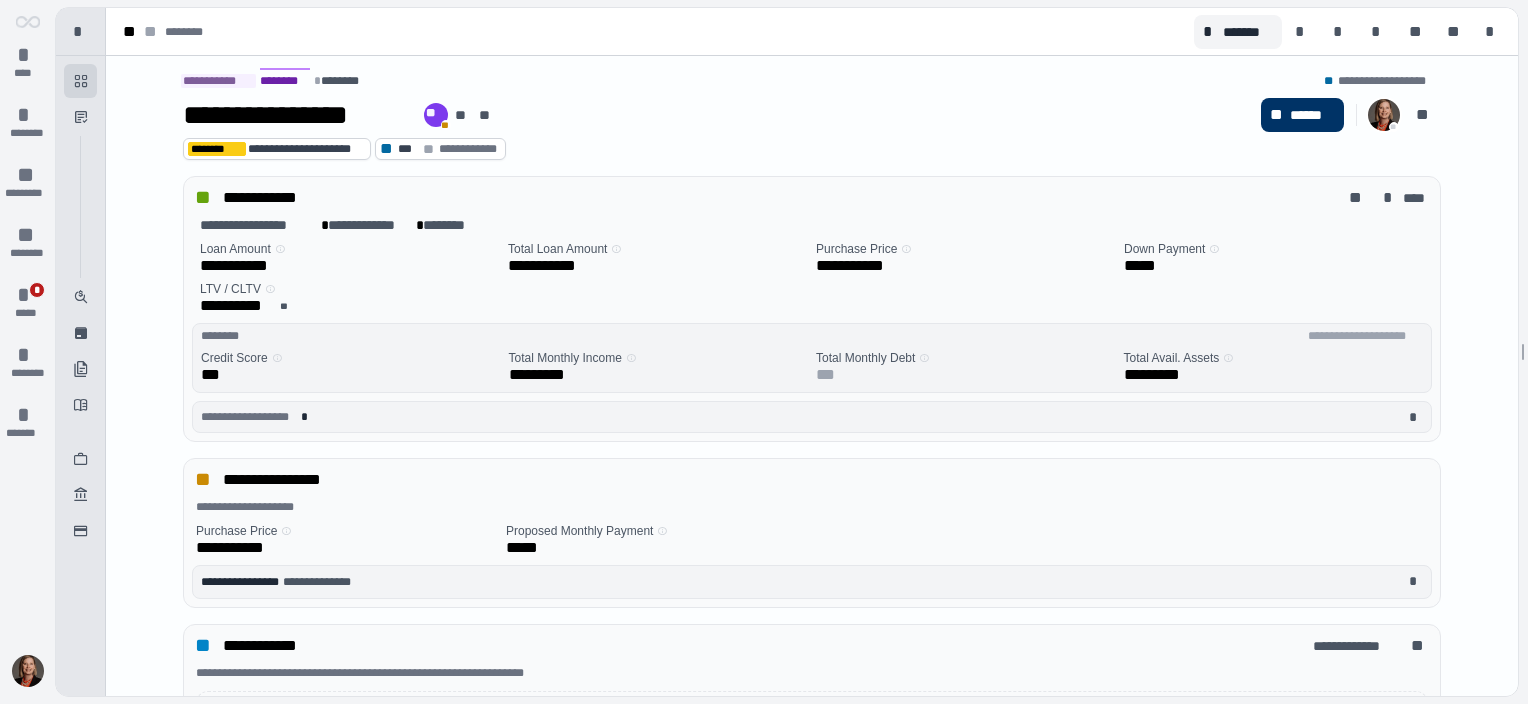 scroll, scrollTop: 0, scrollLeft: 0, axis: both 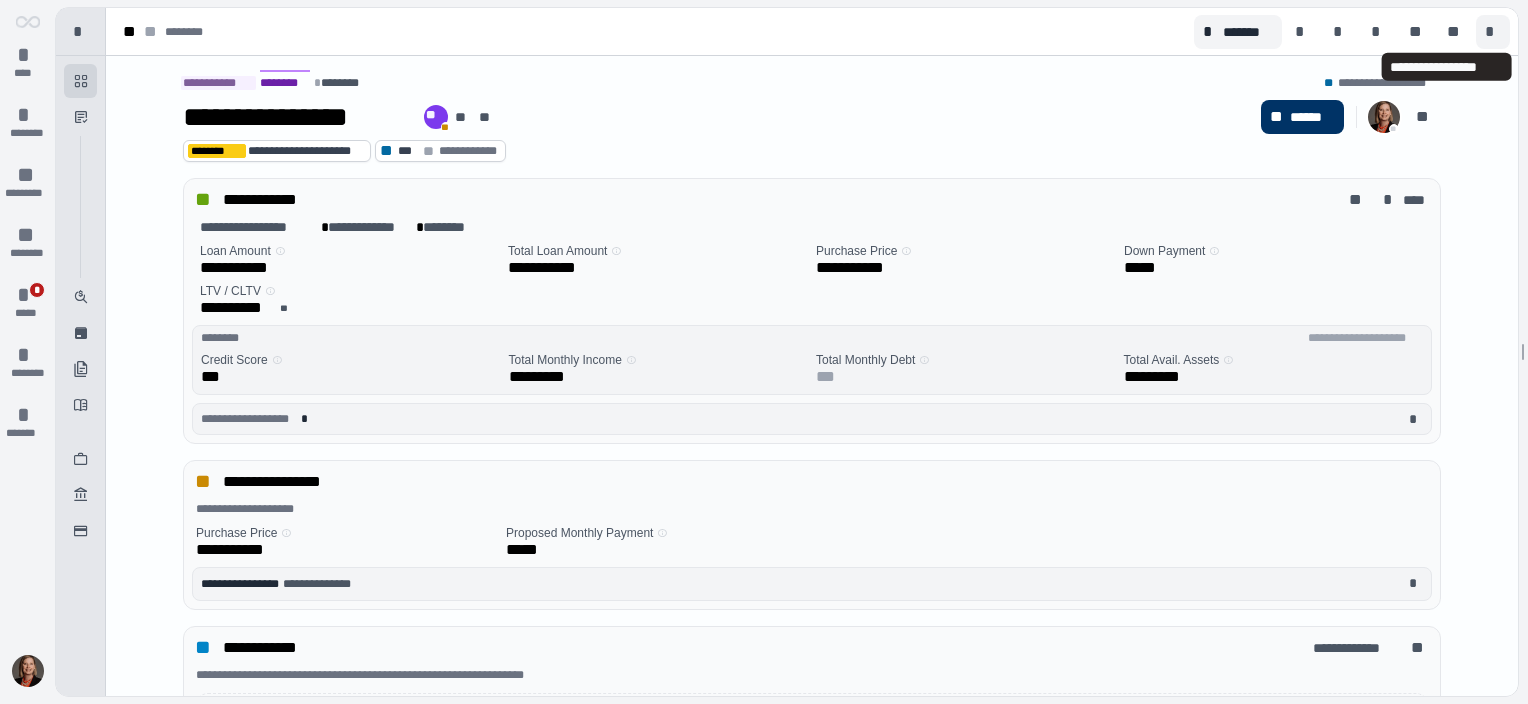 click on "*" at bounding box center [1493, 32] 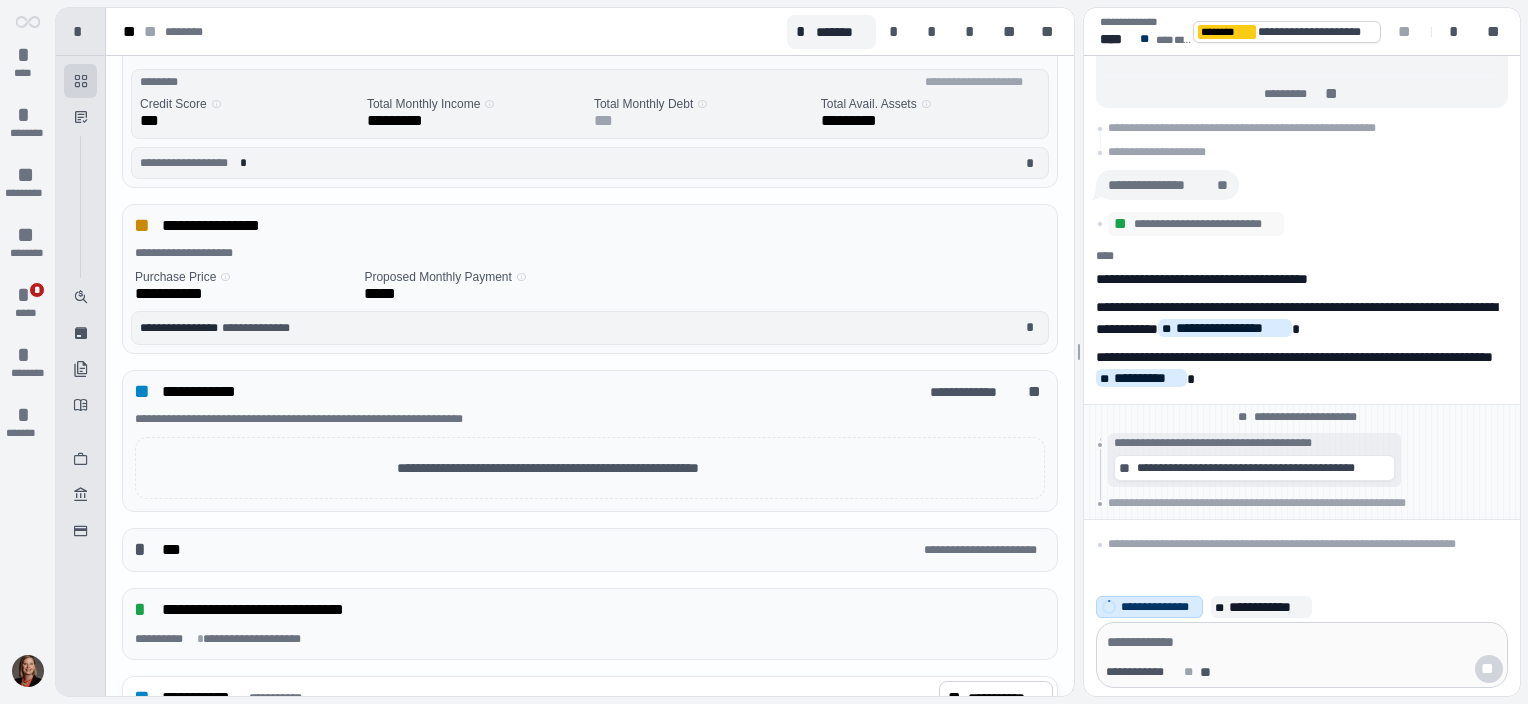 scroll, scrollTop: 300, scrollLeft: 0, axis: vertical 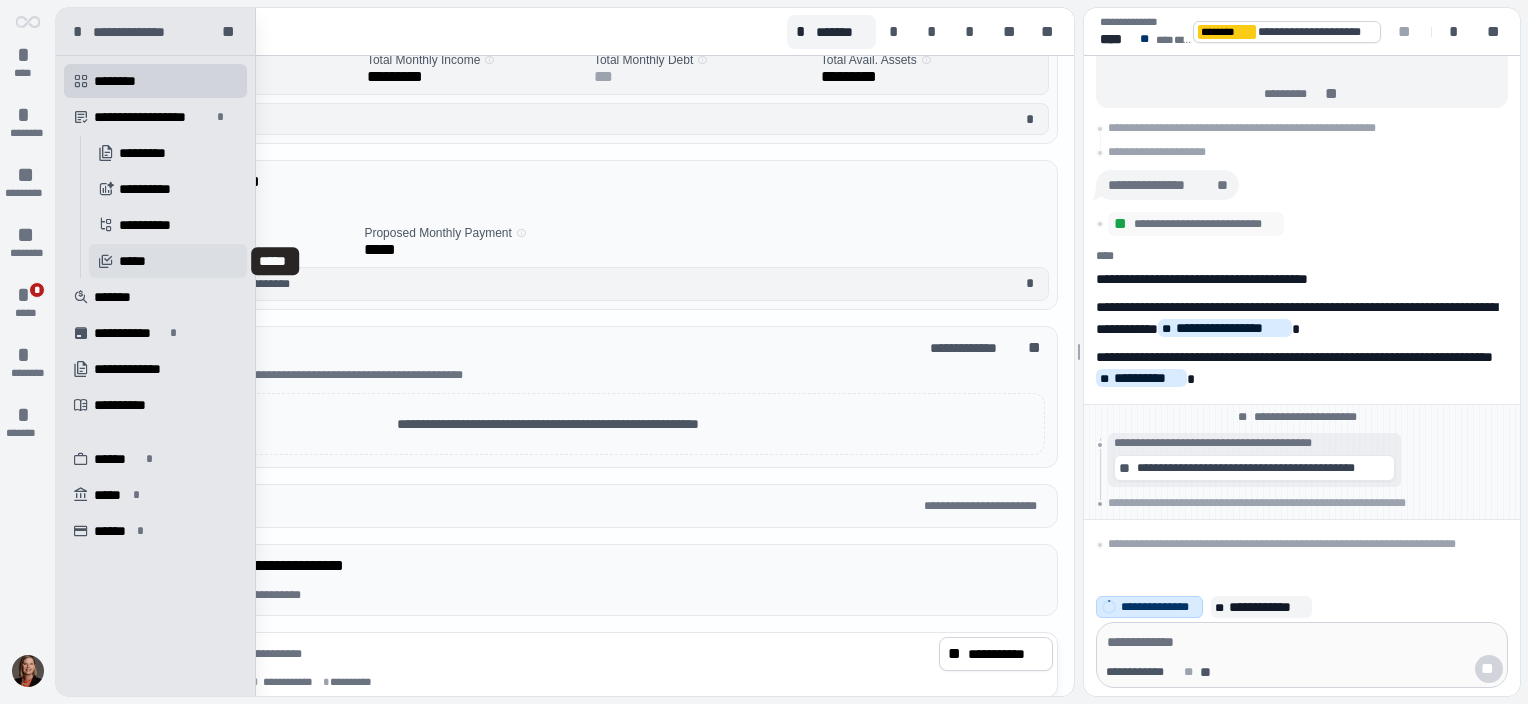 click on "*****" at bounding box center (135, 261) 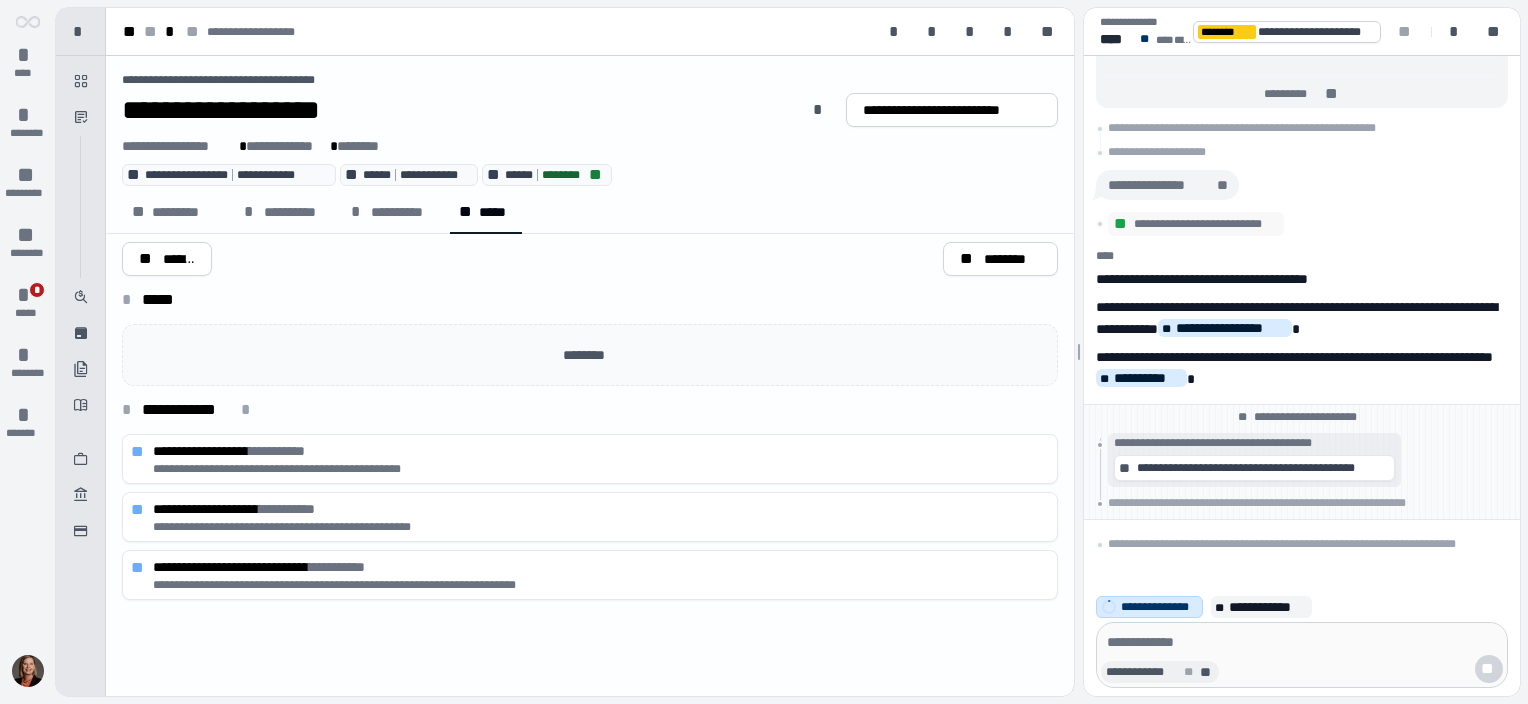 click on "**" at bounding box center (1207, 672) 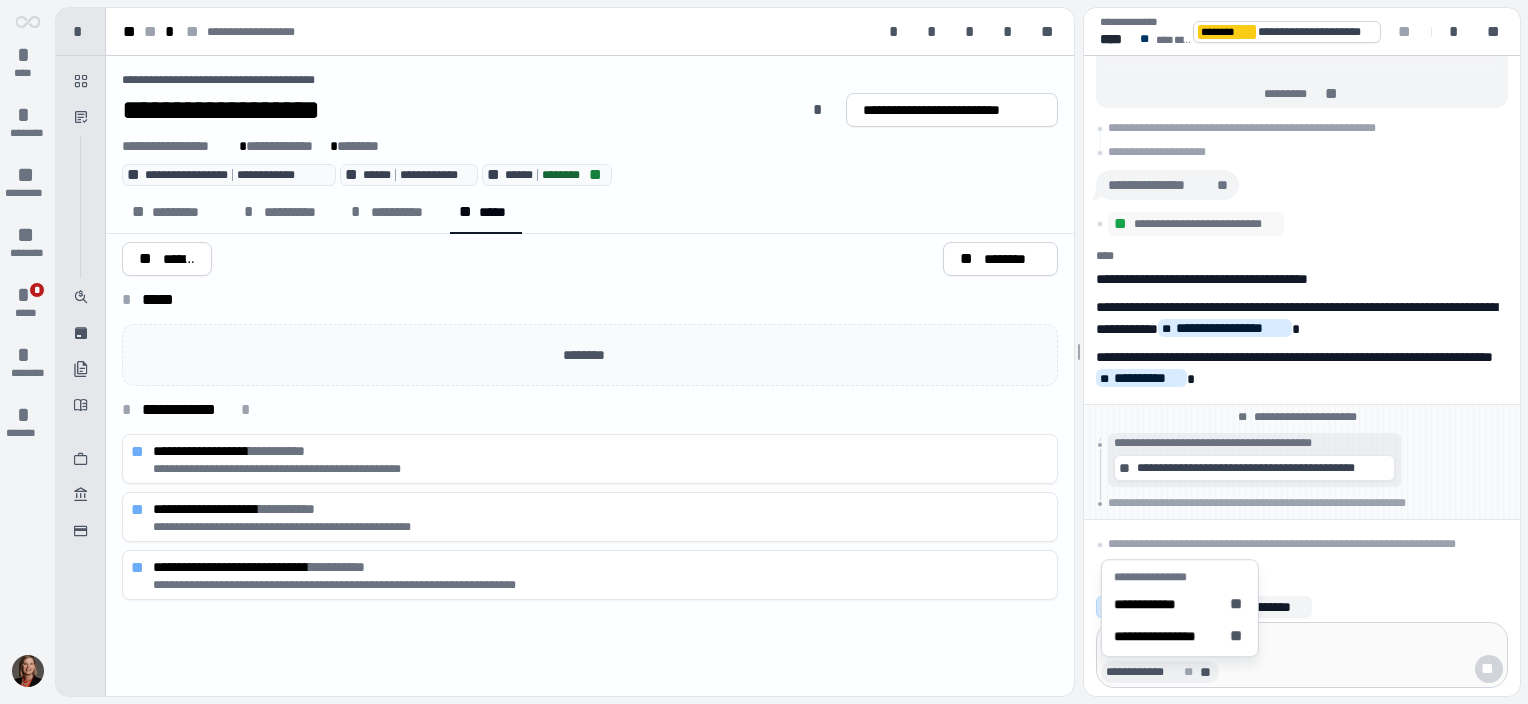 click on "* *****" at bounding box center [590, 304] 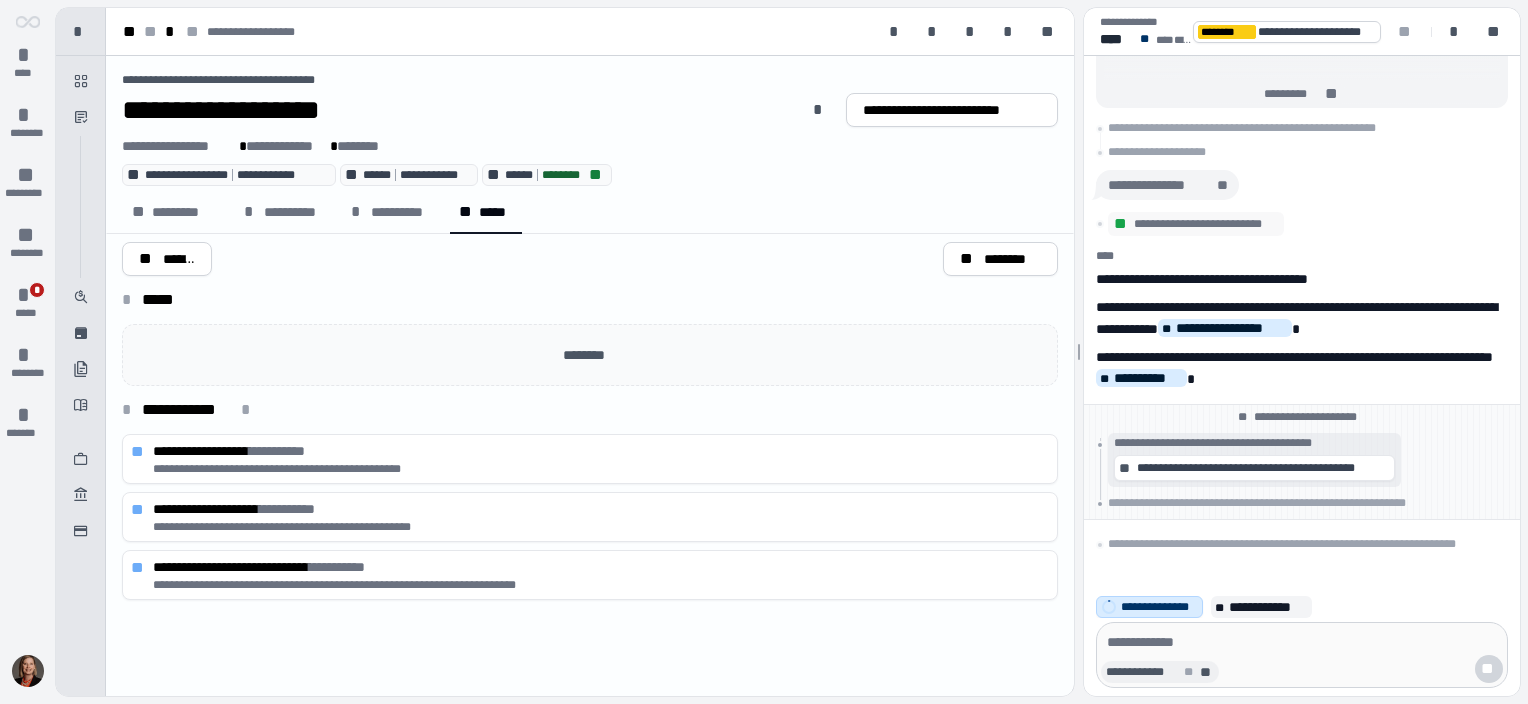 click on "**" at bounding box center (1207, 672) 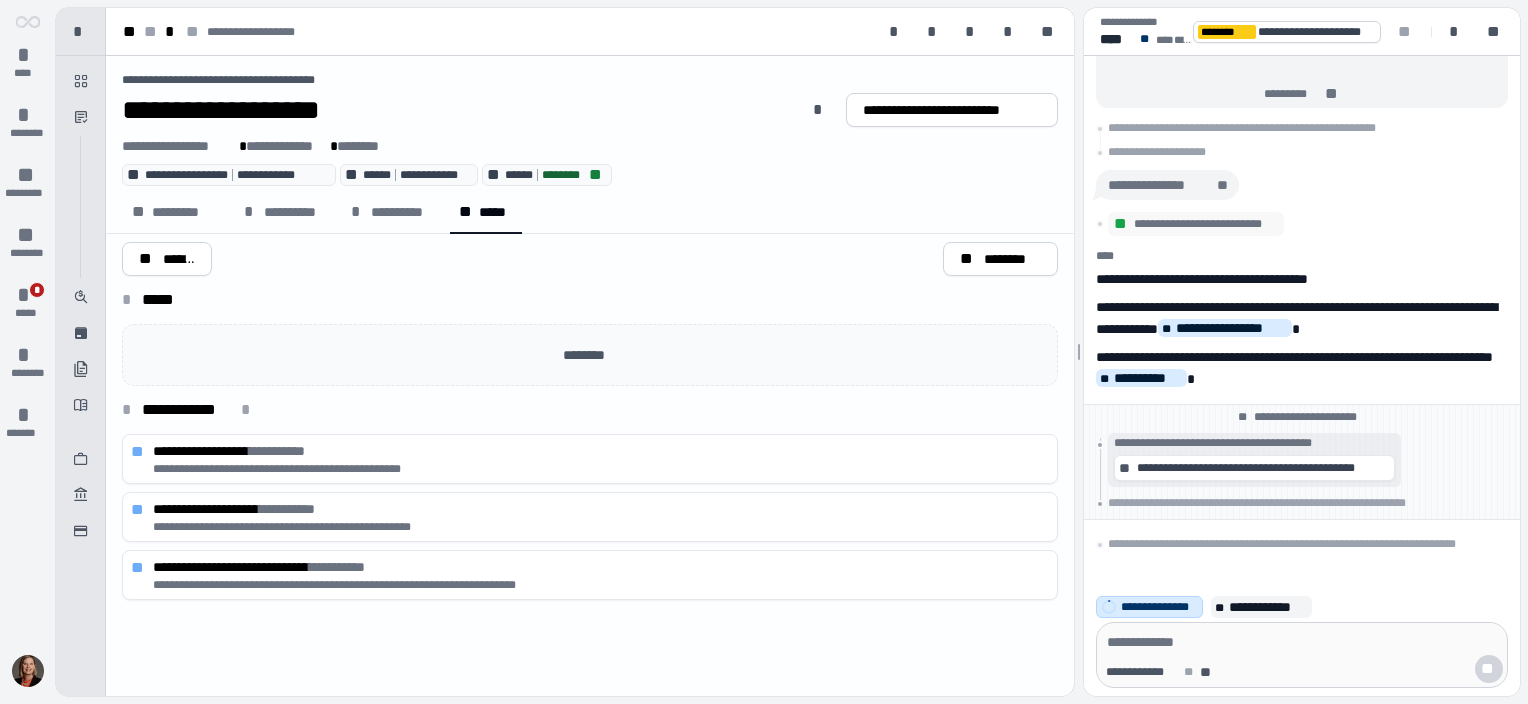 click on "** *****" at bounding box center (590, 355) 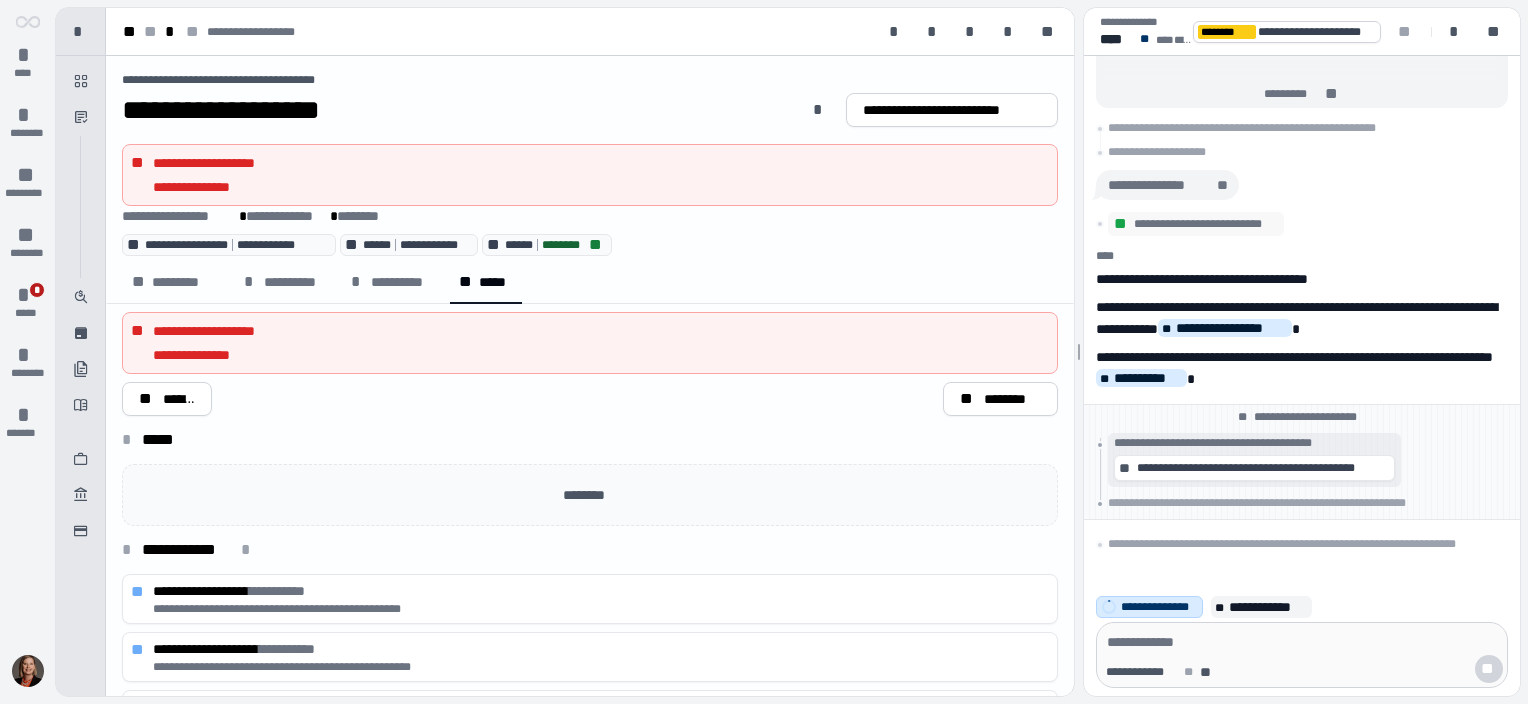 scroll, scrollTop: 0, scrollLeft: 0, axis: both 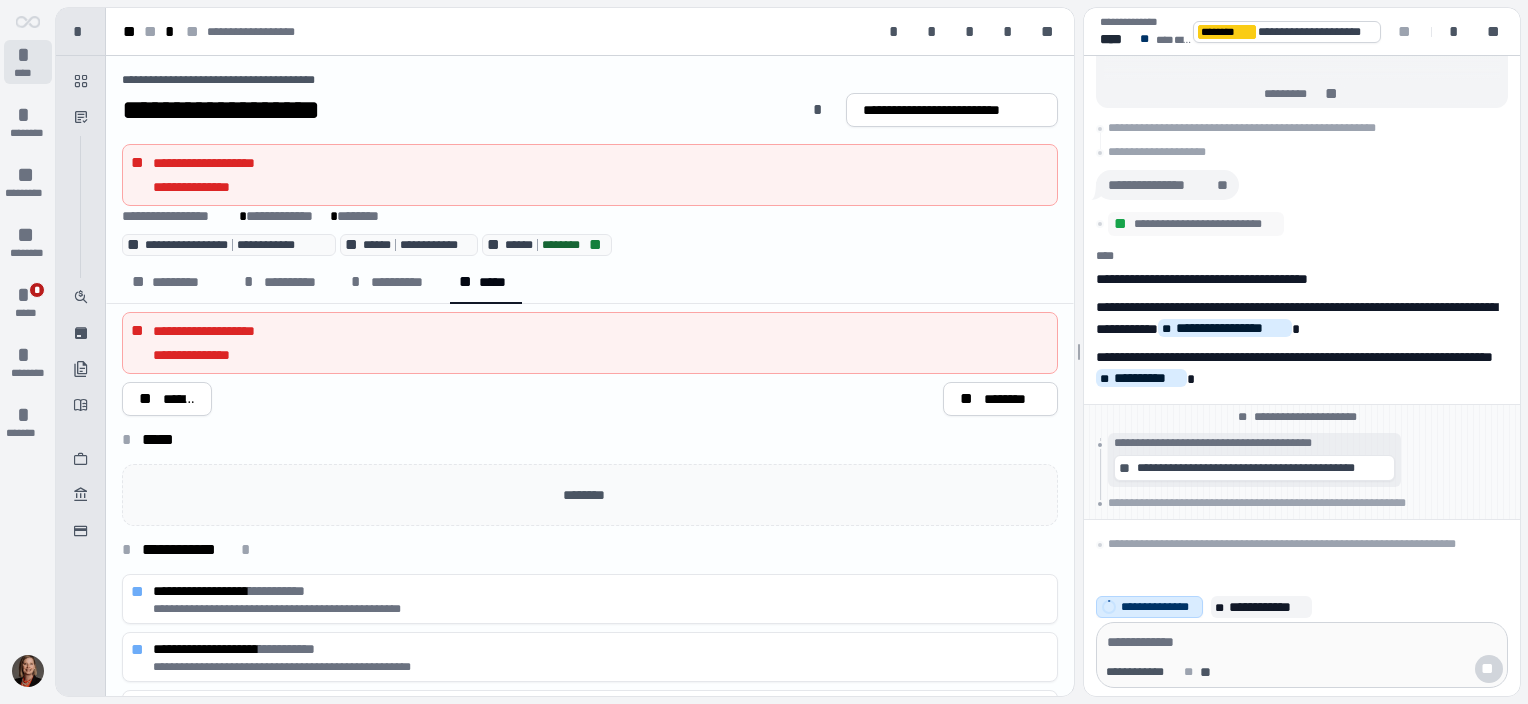 click on "*" at bounding box center [28, 55] 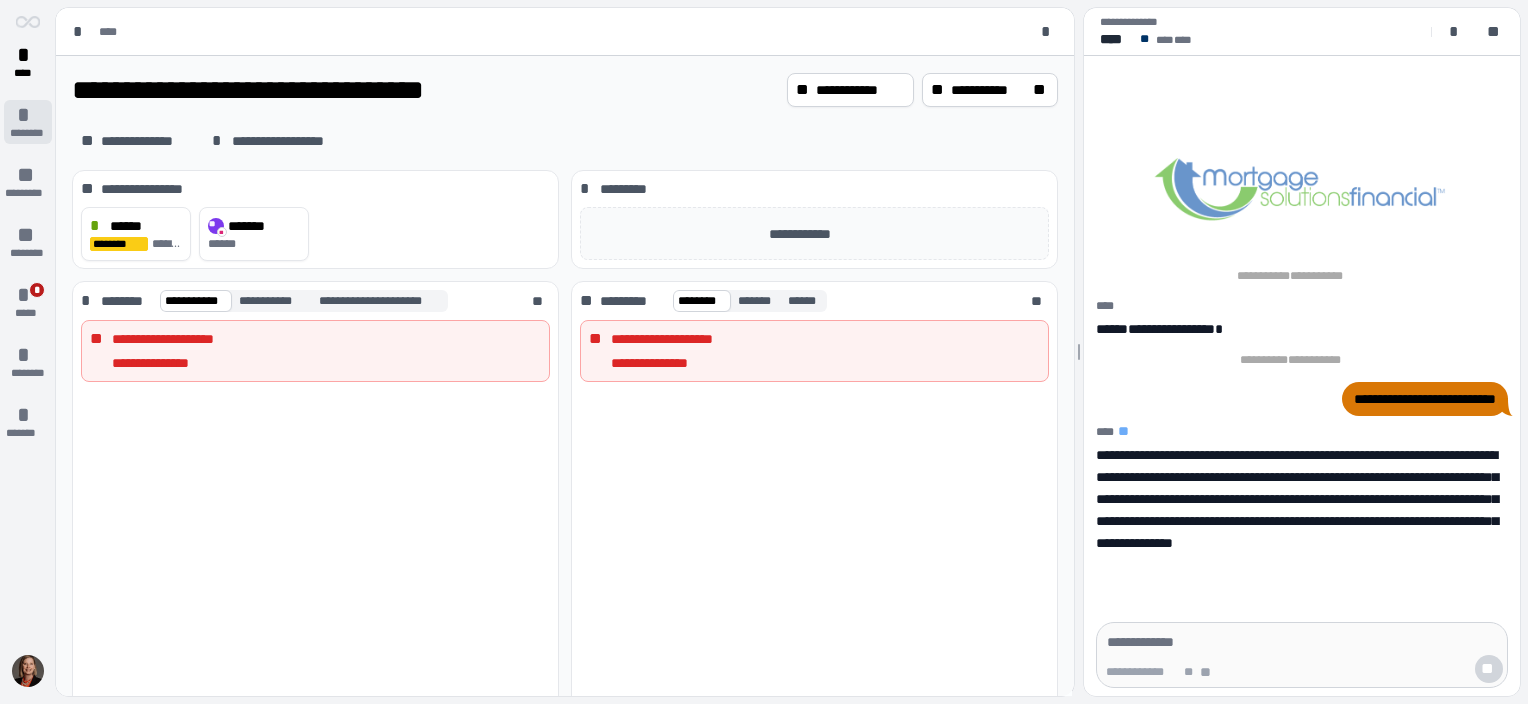 click on "*" at bounding box center (28, 115) 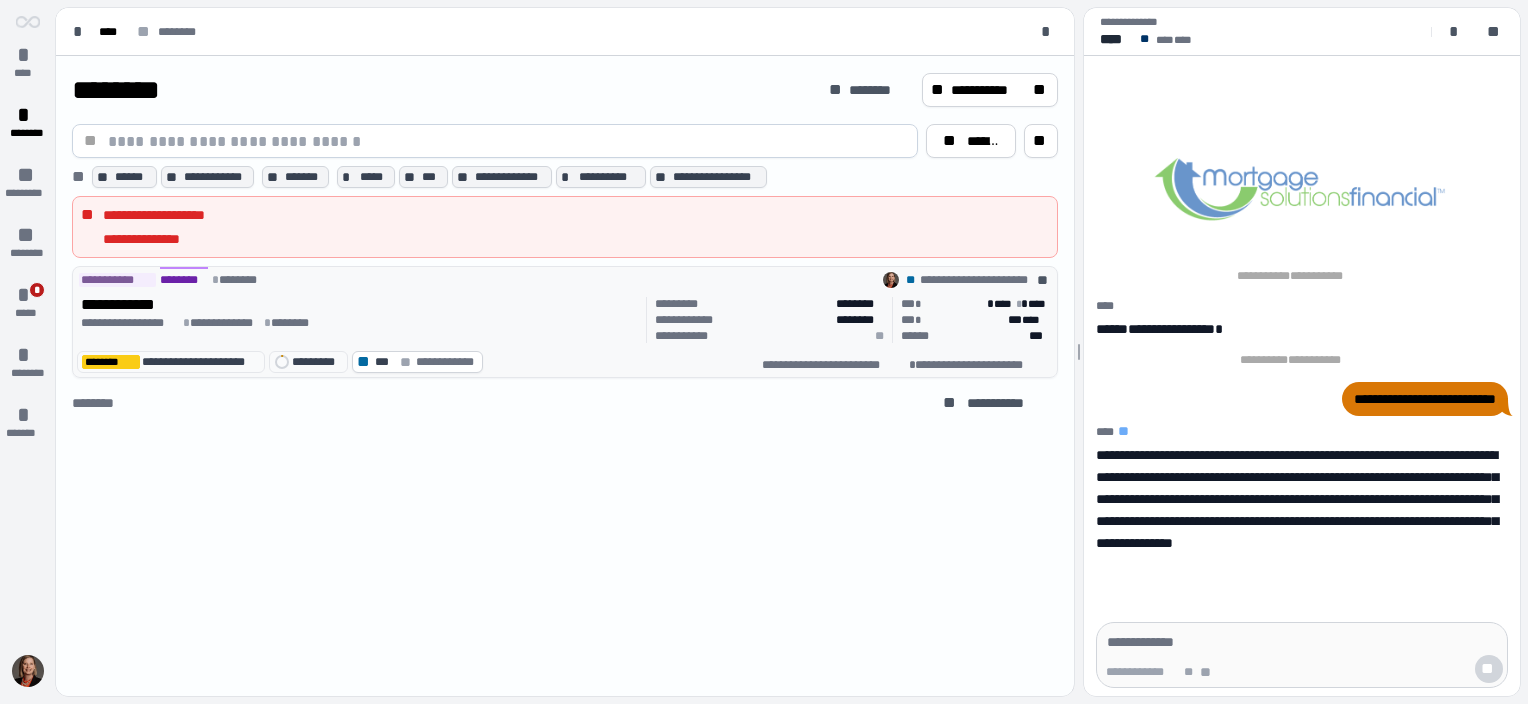 click on "**********" at bounding box center (360, 305) 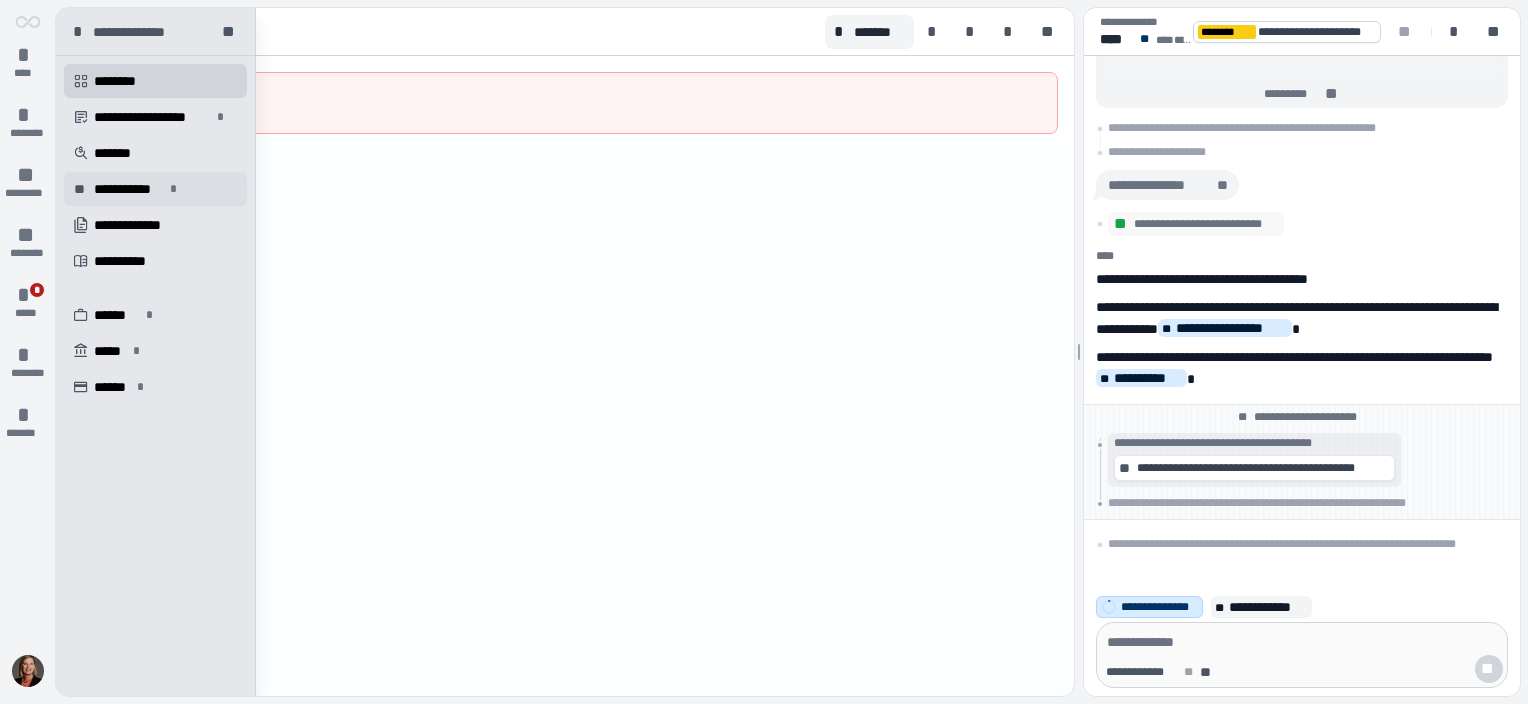 click on "**********" at bounding box center [129, 189] 